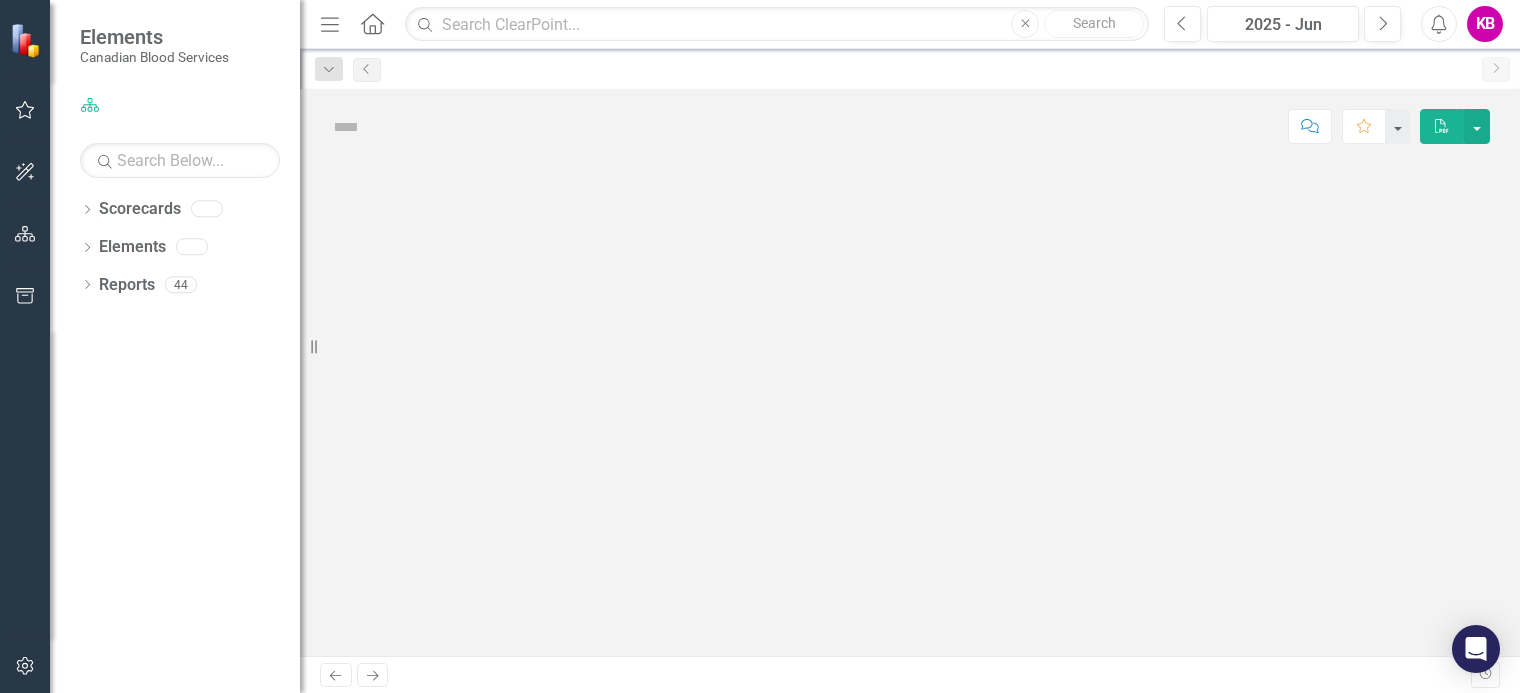 scroll, scrollTop: 0, scrollLeft: 0, axis: both 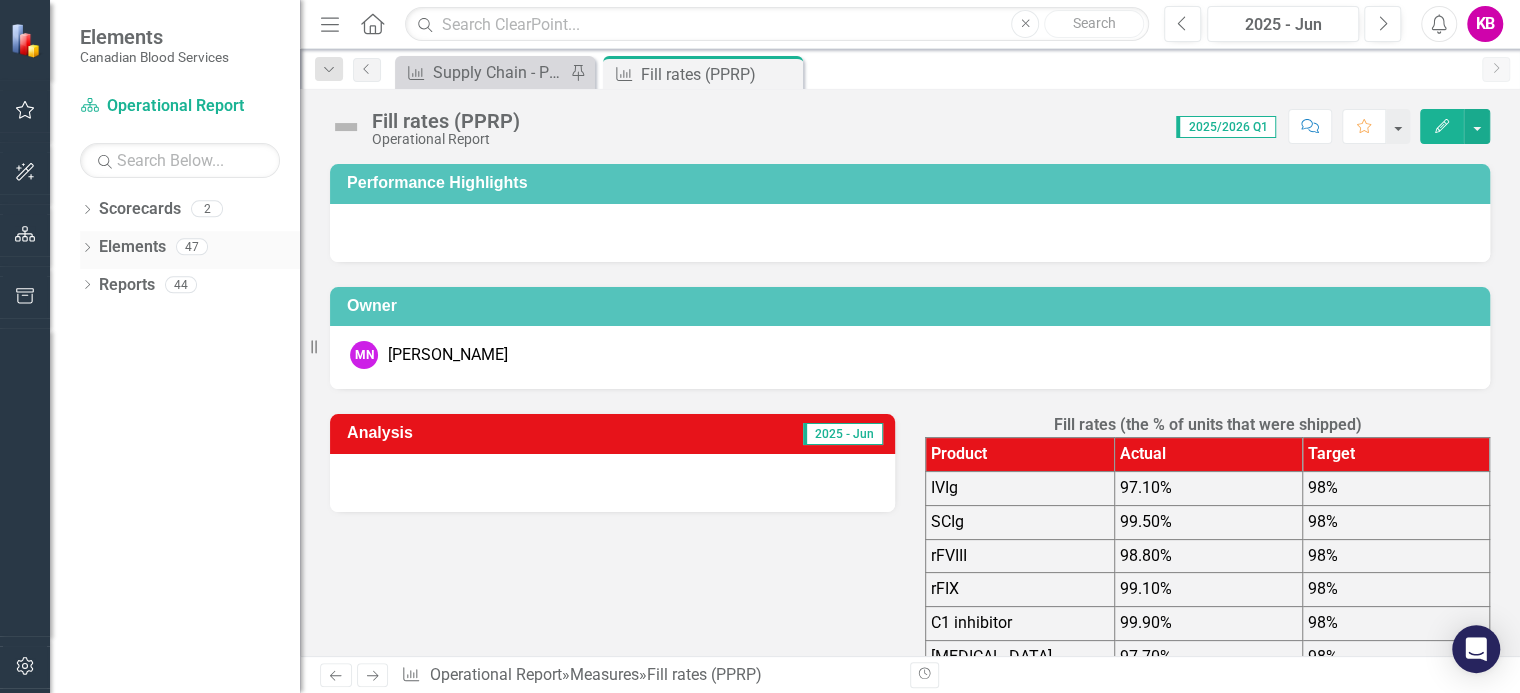 click 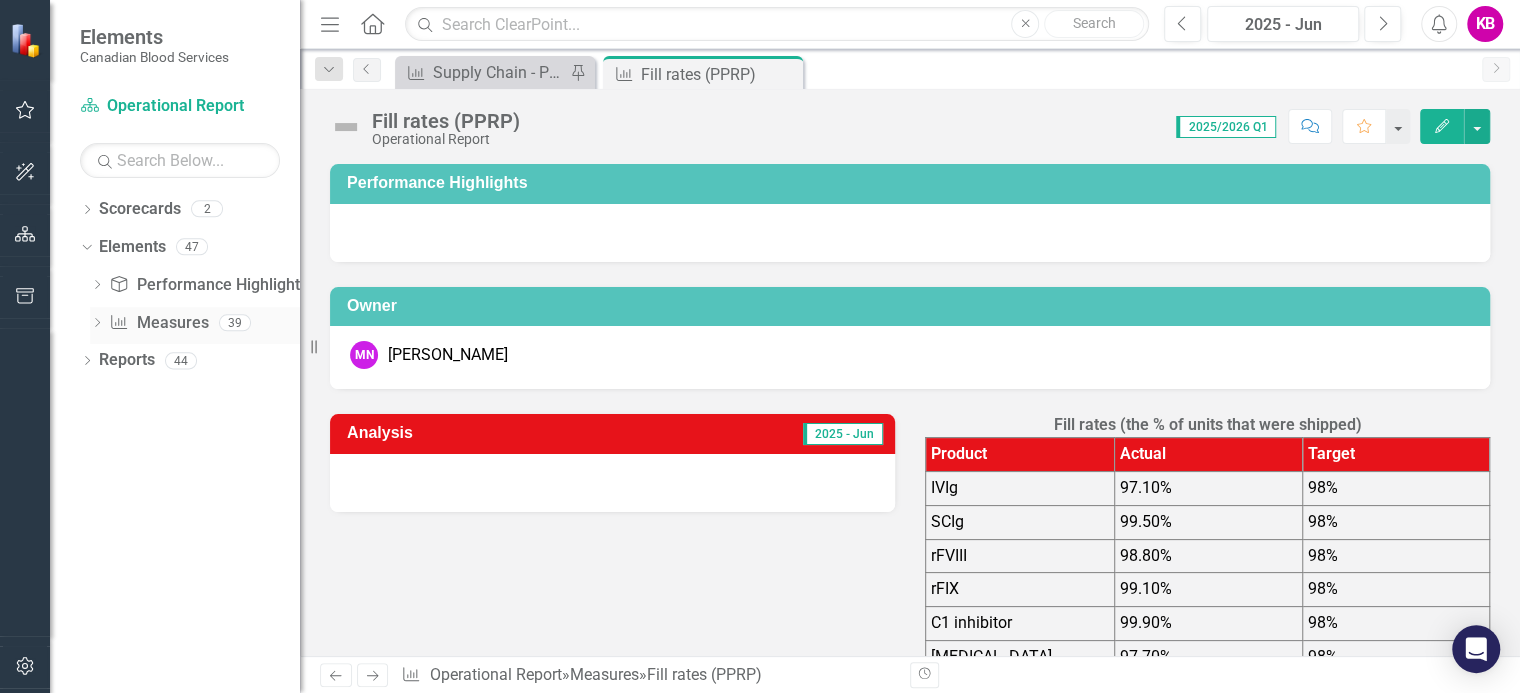 click on "Dropdown" 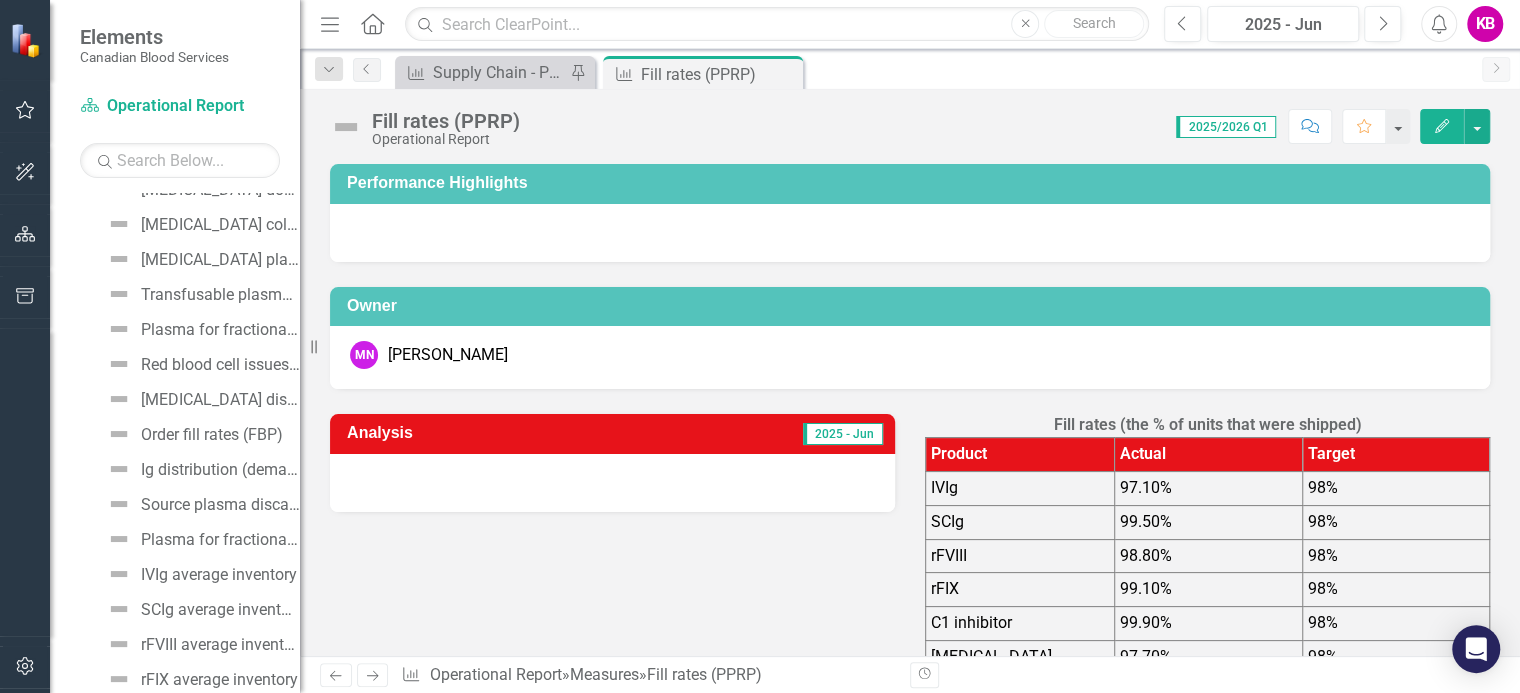 scroll, scrollTop: 450, scrollLeft: 0, axis: vertical 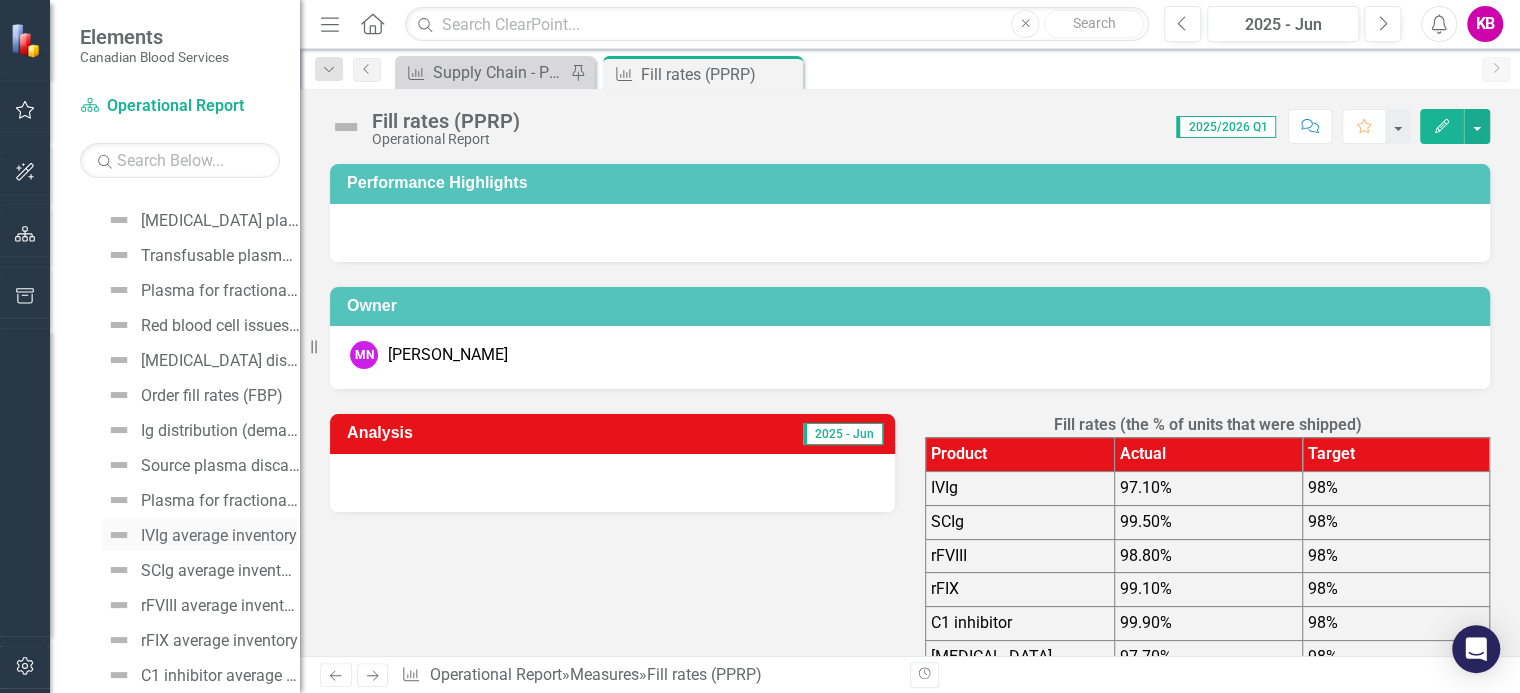 click on "IVIg average inventory" at bounding box center (219, 536) 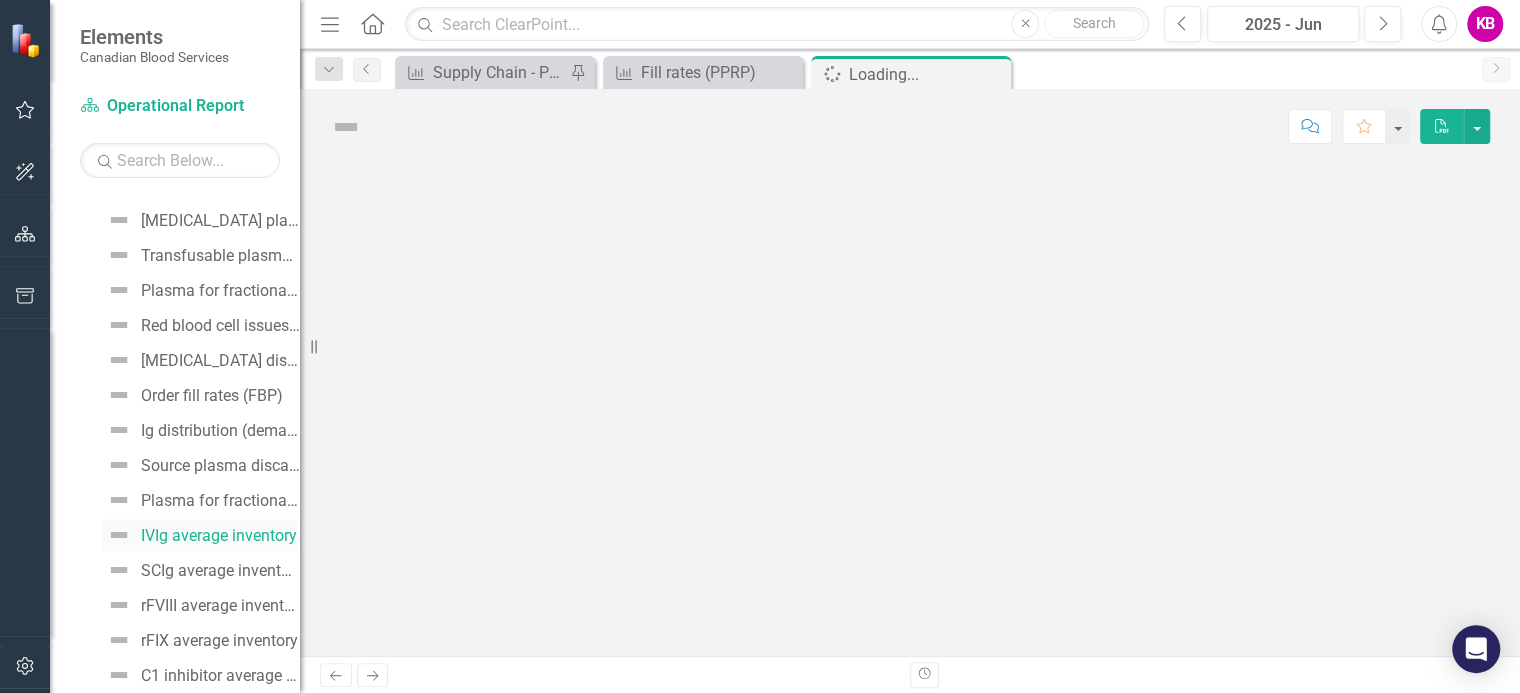 scroll, scrollTop: 306, scrollLeft: 0, axis: vertical 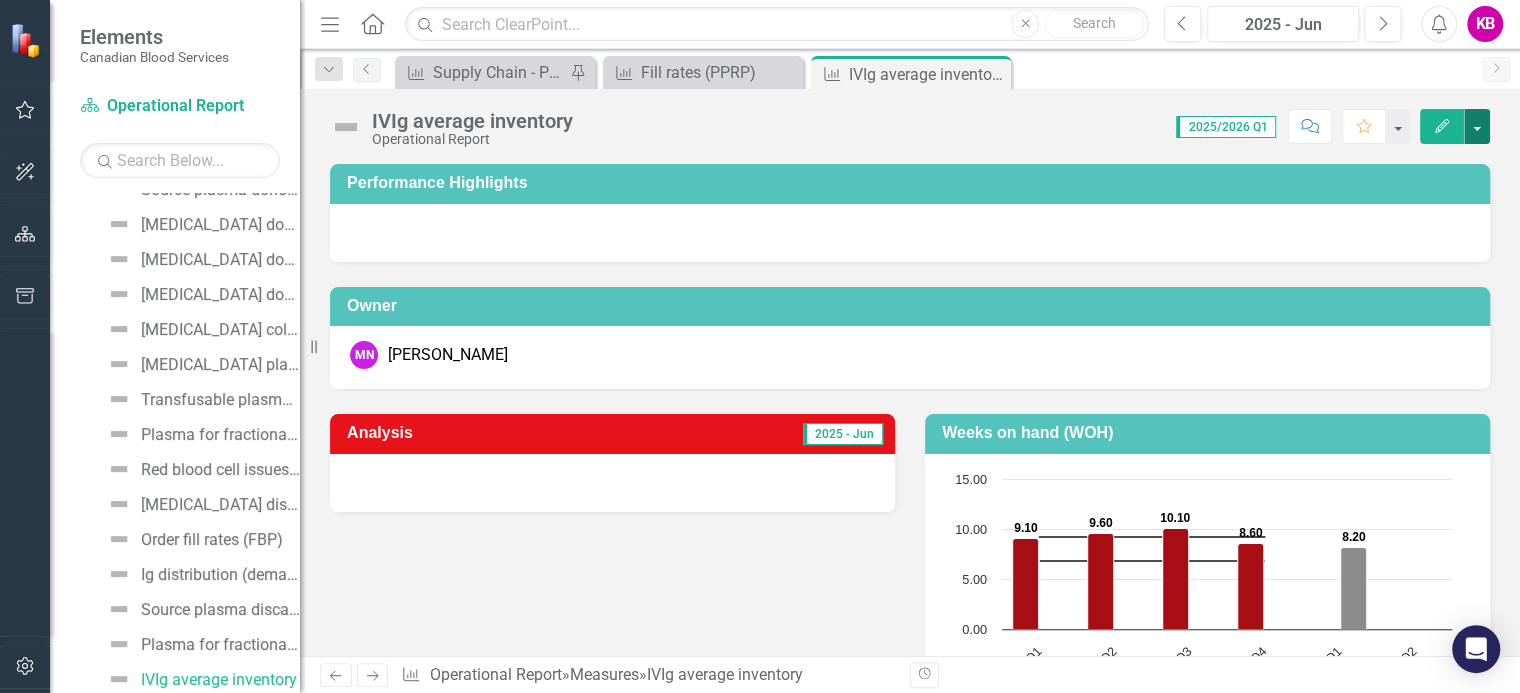 click at bounding box center [1477, 126] 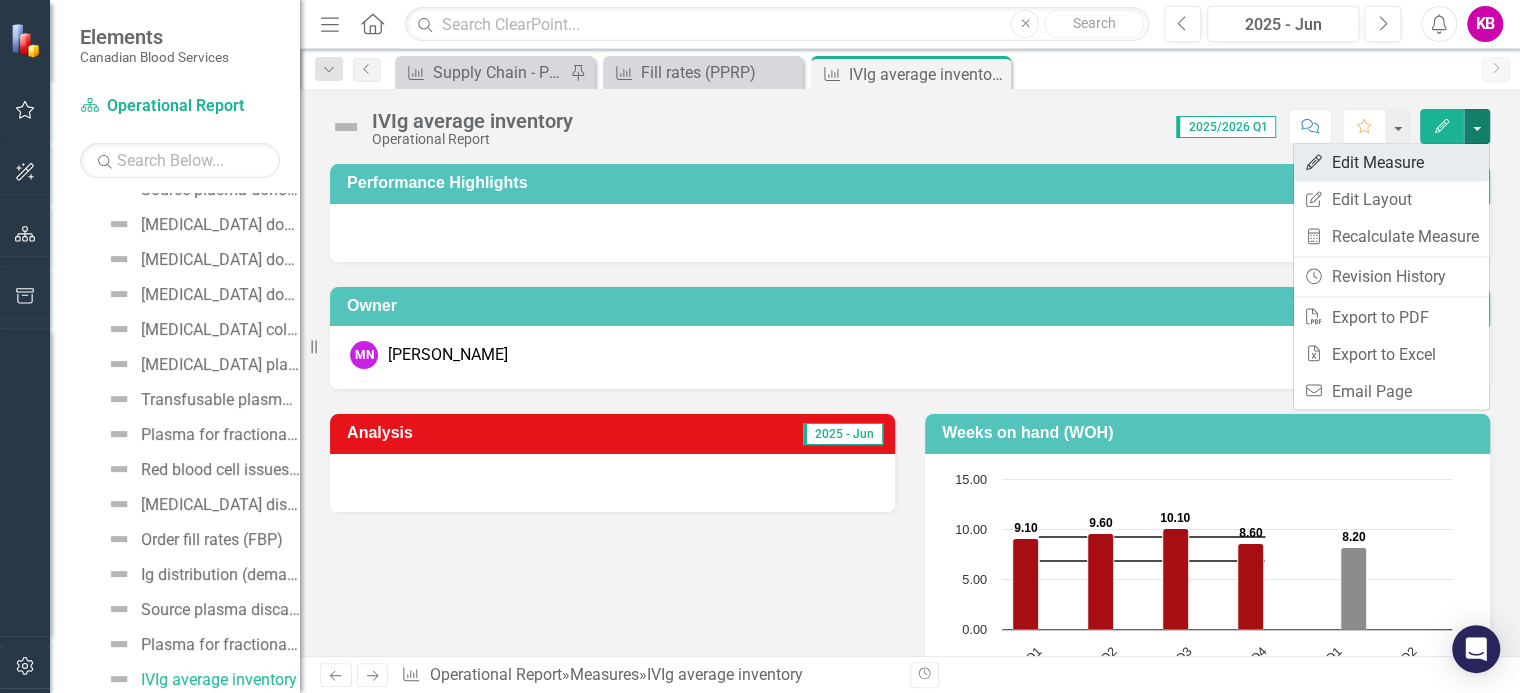 click on "Edit Edit Measure" at bounding box center [1391, 162] 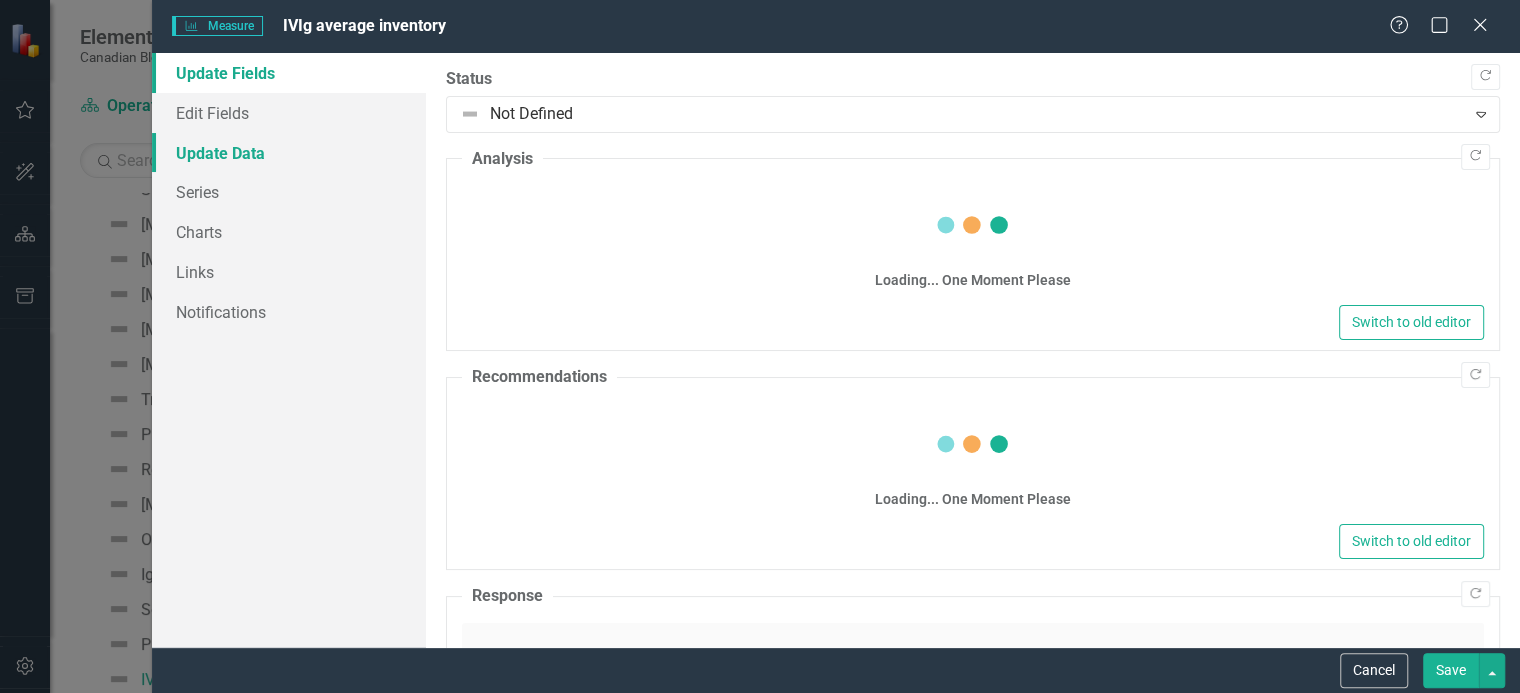 click on "Update  Data" at bounding box center [289, 153] 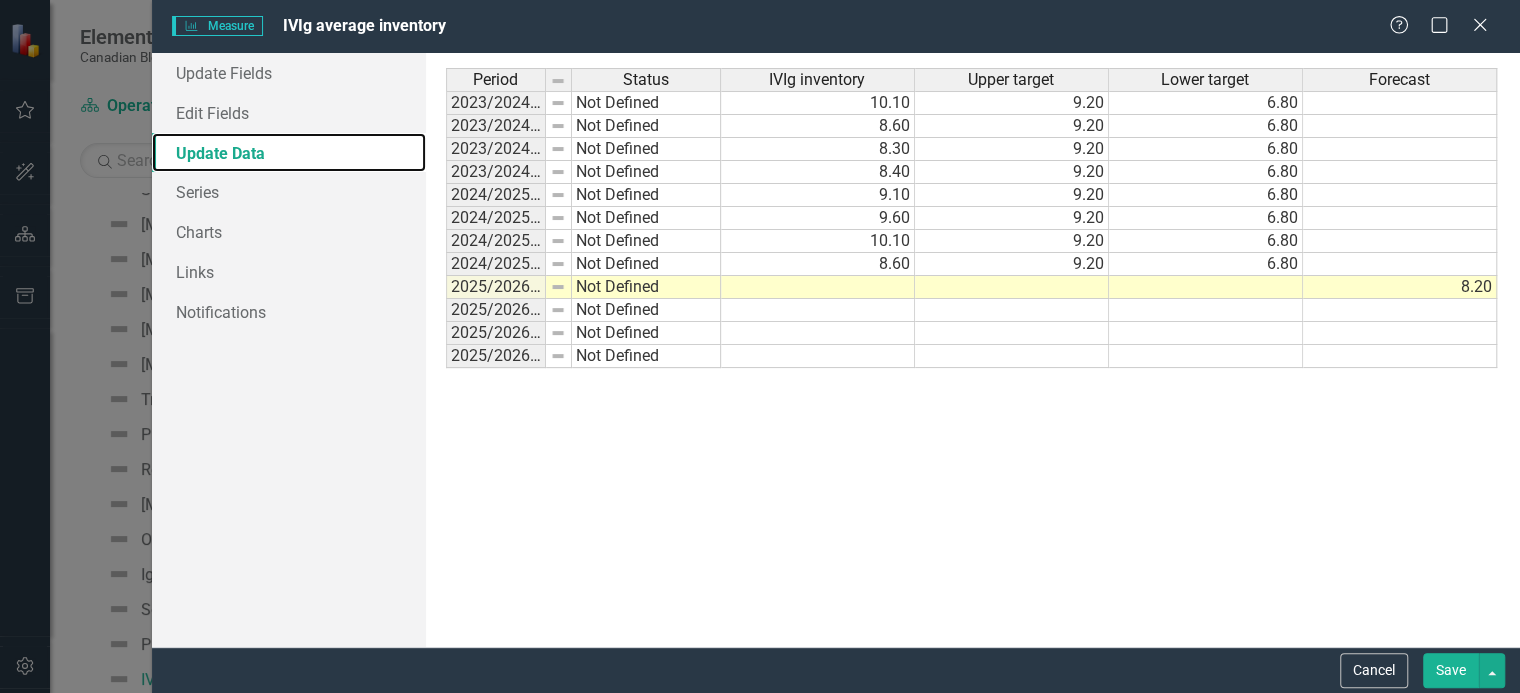 scroll, scrollTop: 0, scrollLeft: 0, axis: both 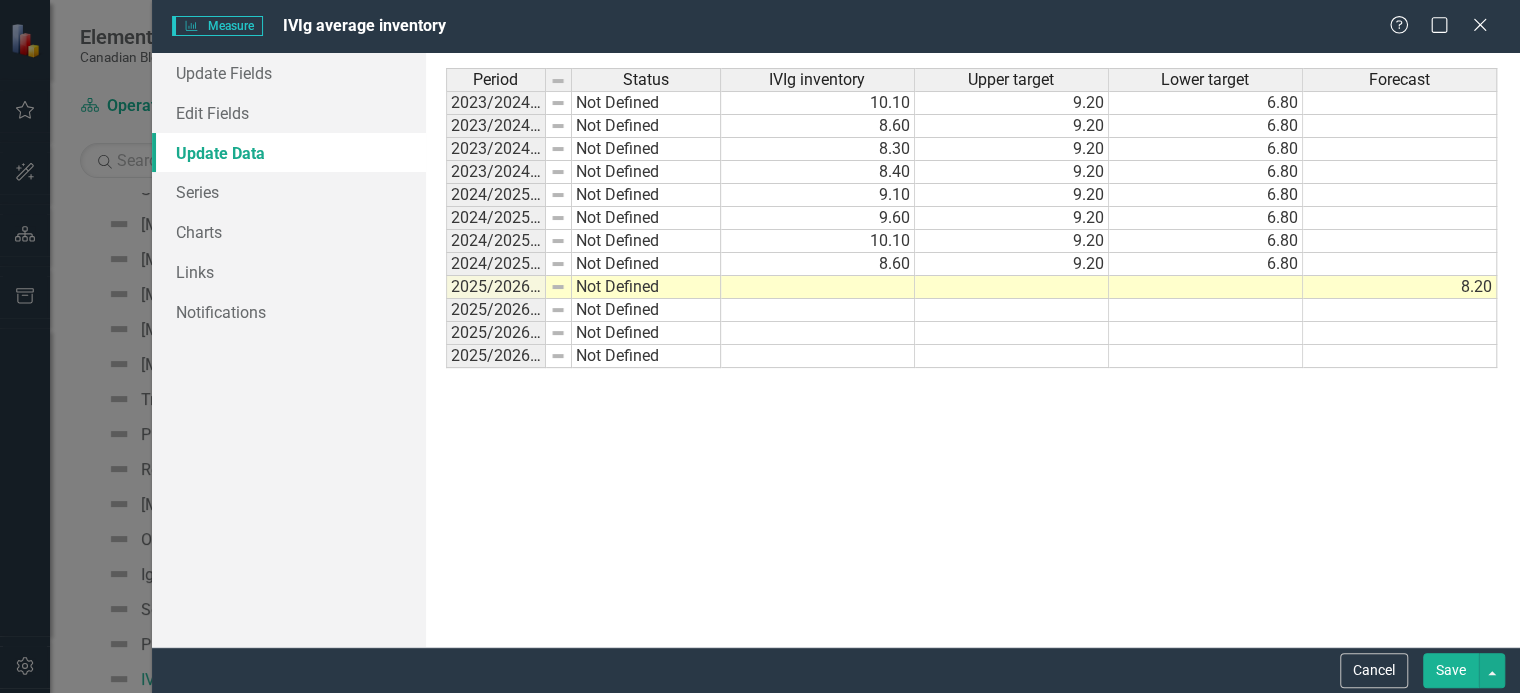 click at bounding box center [818, 287] 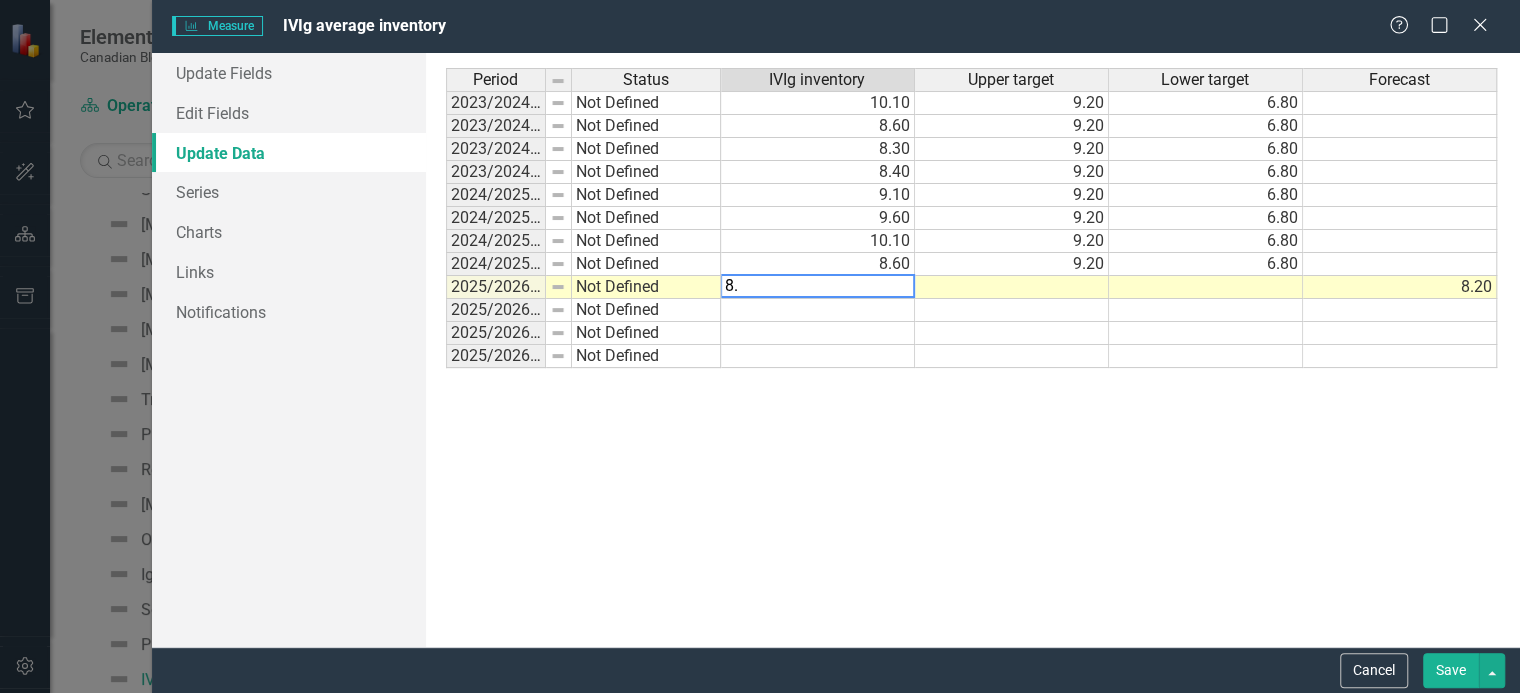 type on "8.4" 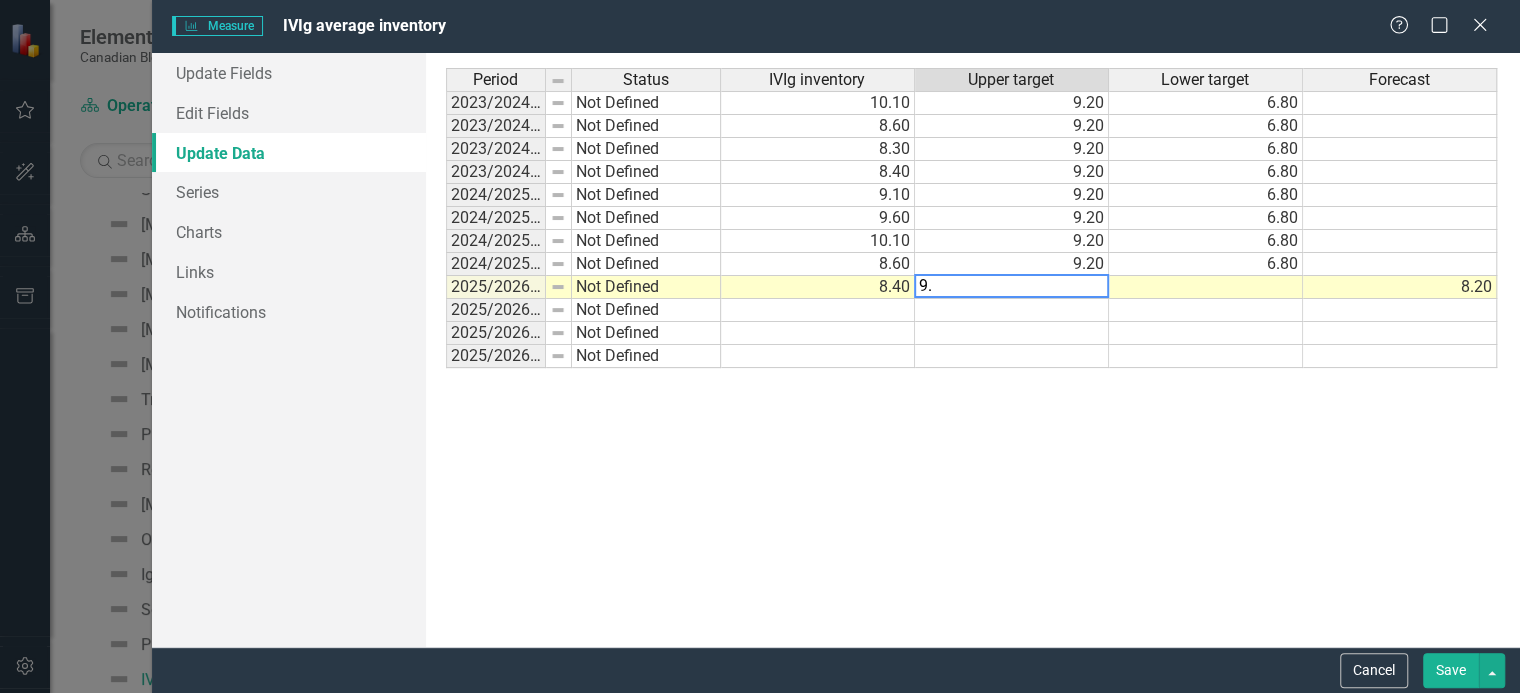 type on "9.2" 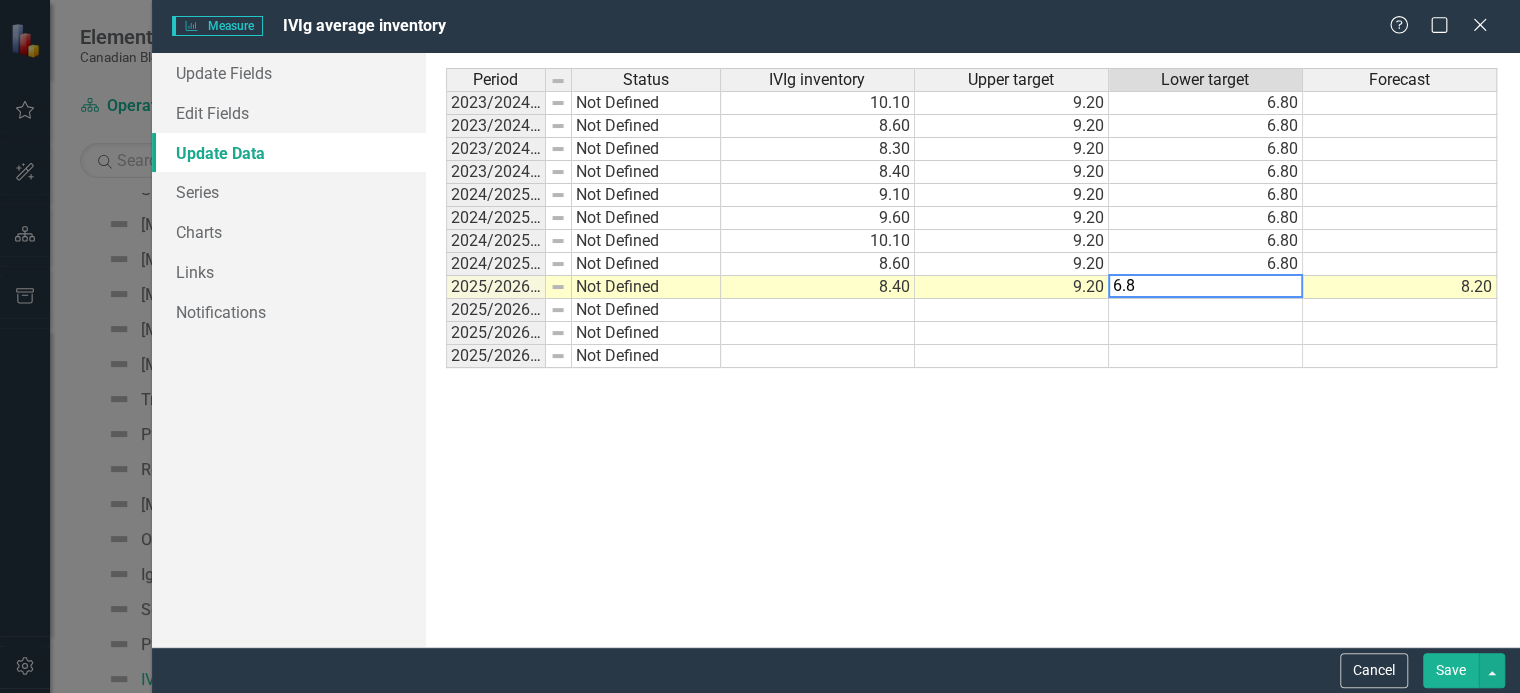 type on "8.2" 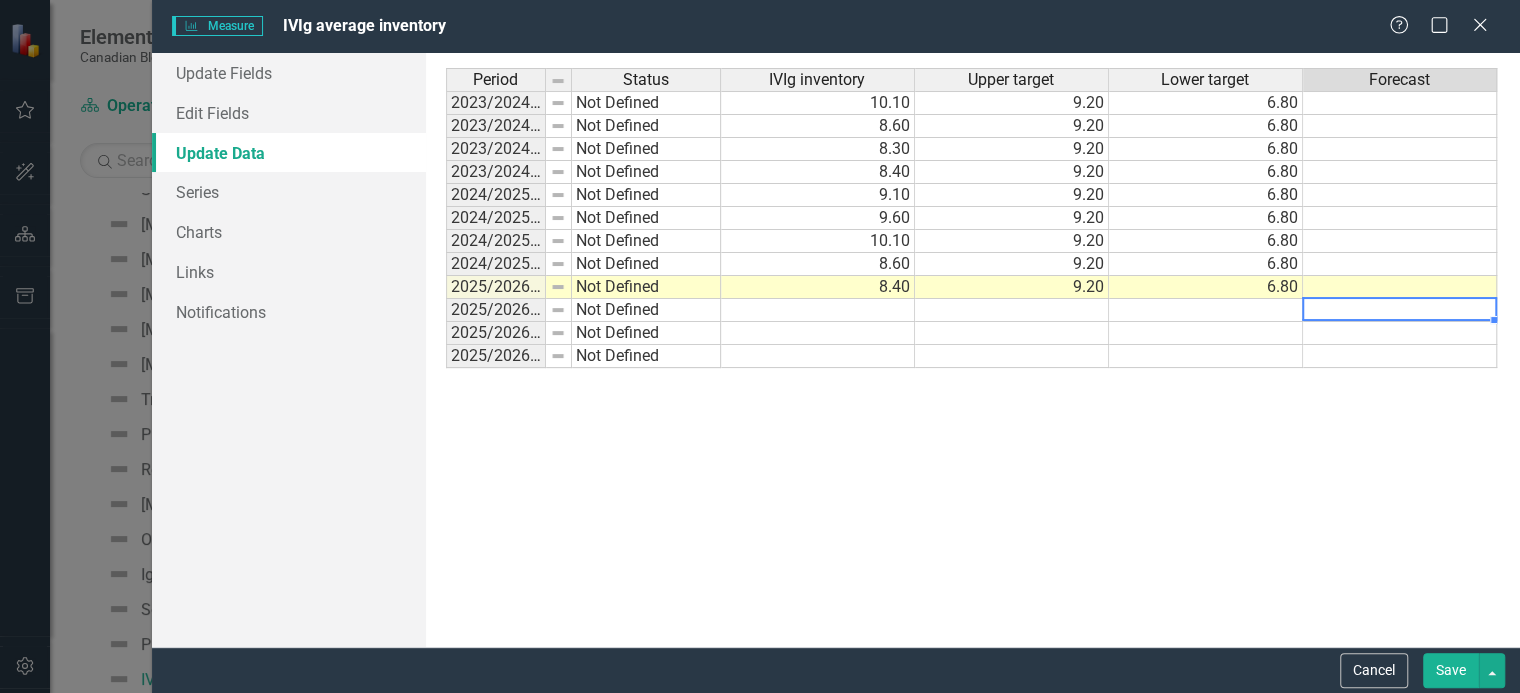 click at bounding box center (1400, 310) 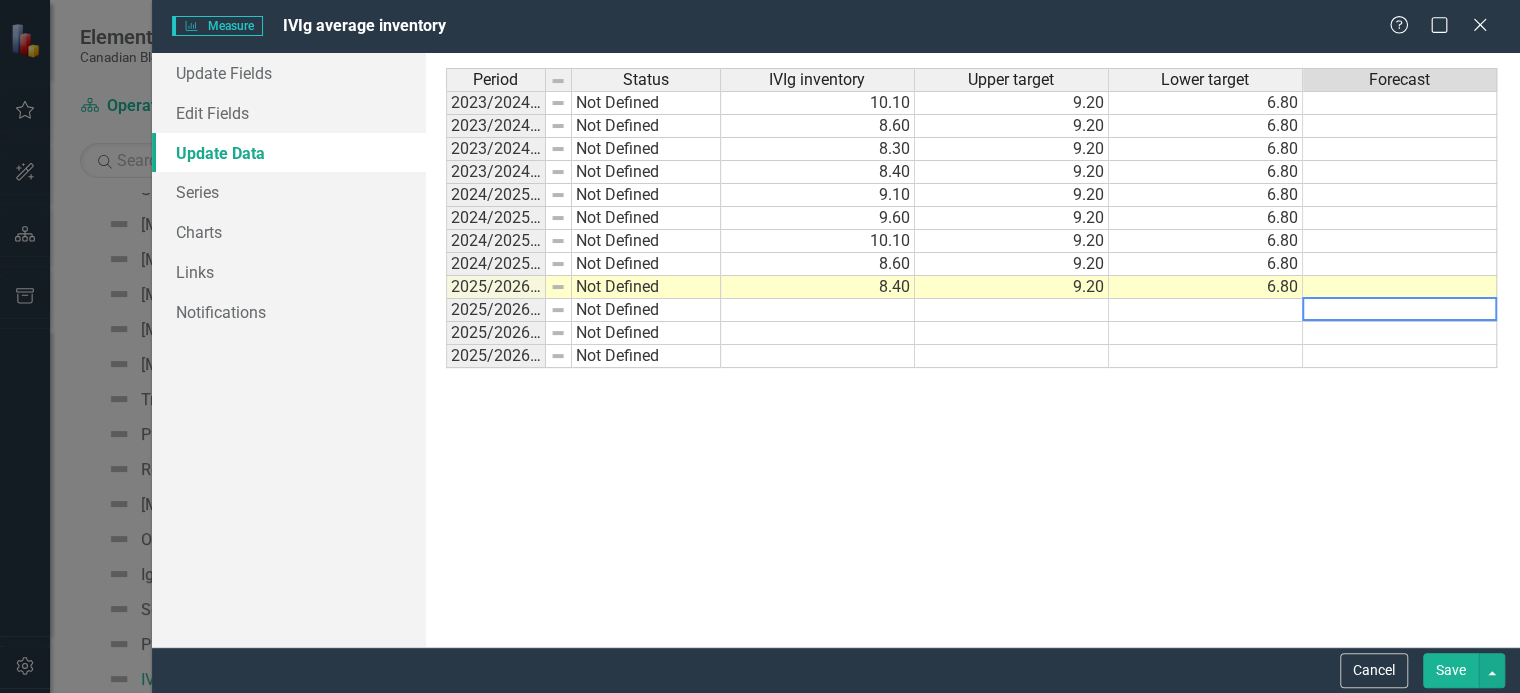 click on "Period Status IVIg inventory Upper target Lower target Forecast 2023/2024 Q1 Not Defined 10.10 9.20 6.80 2023/2024 Q2 Not Defined 8.60 9.20 6.80 2023/2024 Q3 Not Defined 8.30 9.20 6.80 2023/2024 Q4 Not Defined 8.40 9.20 6.80 2024/2025 Q1 Not Defined 9.10 9.20 6.80 2024/2025 Q2 Not Defined 9.60 9.20 6.80 2024/2025 Q3 Not Defined 10.10 9.20 6.80 2024/2025 Q4 Not Defined 8.60 9.20 6.80 2025/2026 Q1 Not Defined 8.40 9.20 6.80 2025/2026 Q2 Not Defined 2025/2026 Q3 Not Defined 2025/2026 Q4 Not Defined" at bounding box center [973, 350] 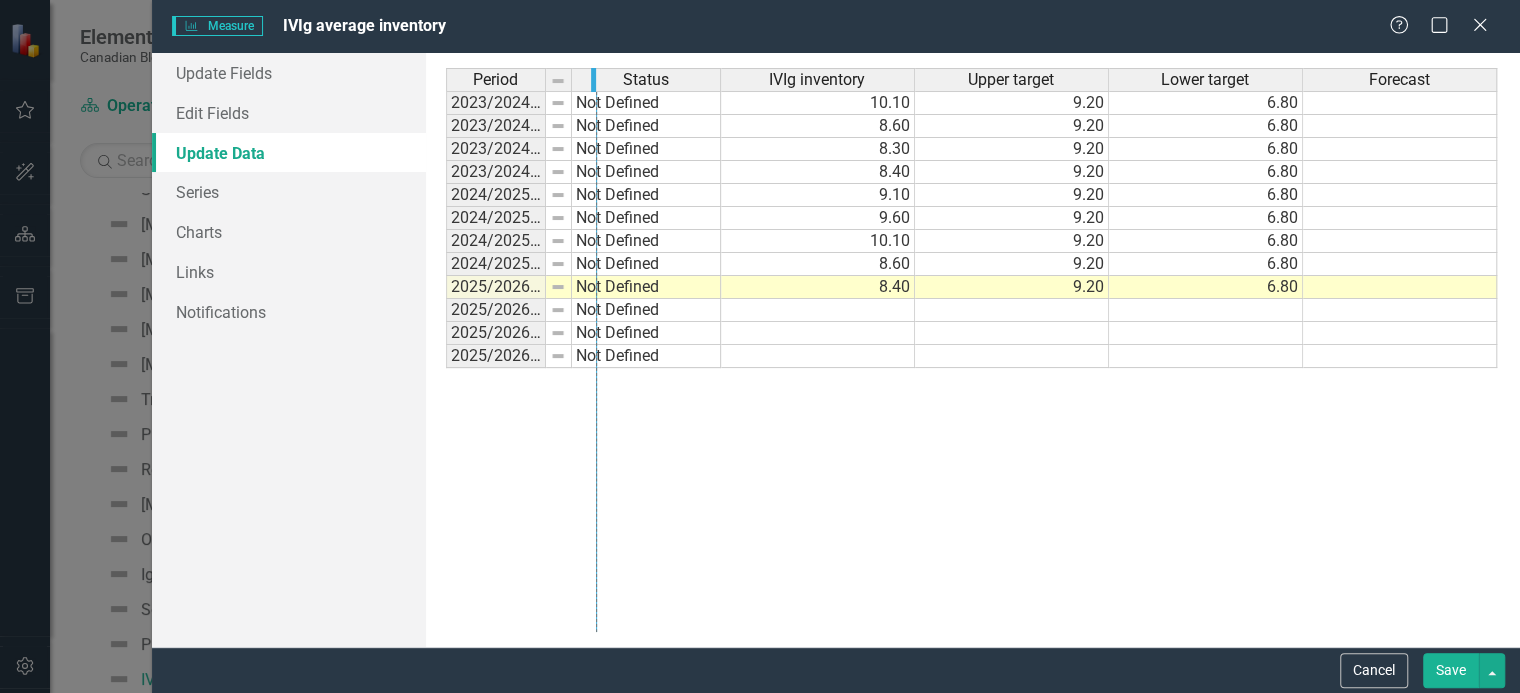 drag, startPoint x: 540, startPoint y: 73, endPoint x: 592, endPoint y: 87, distance: 53.851646 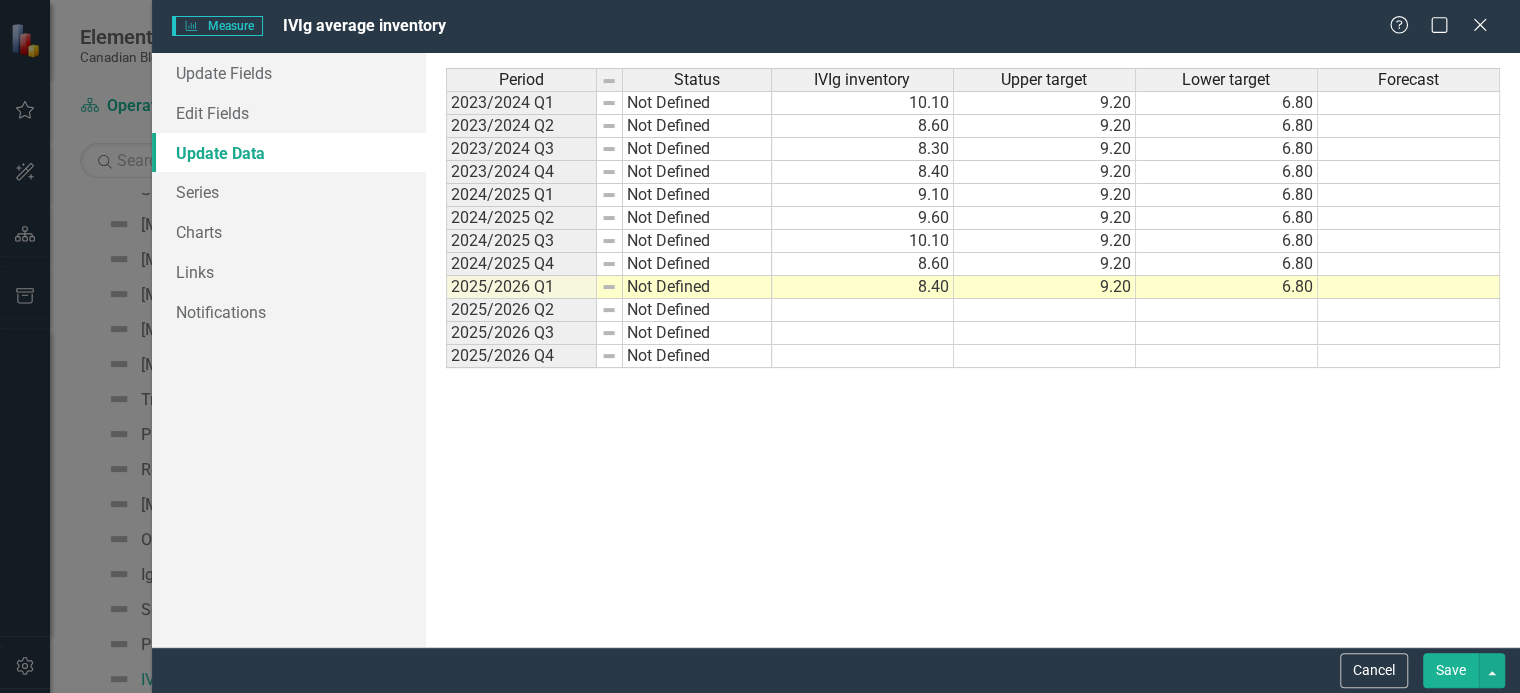 click at bounding box center (1409, 310) 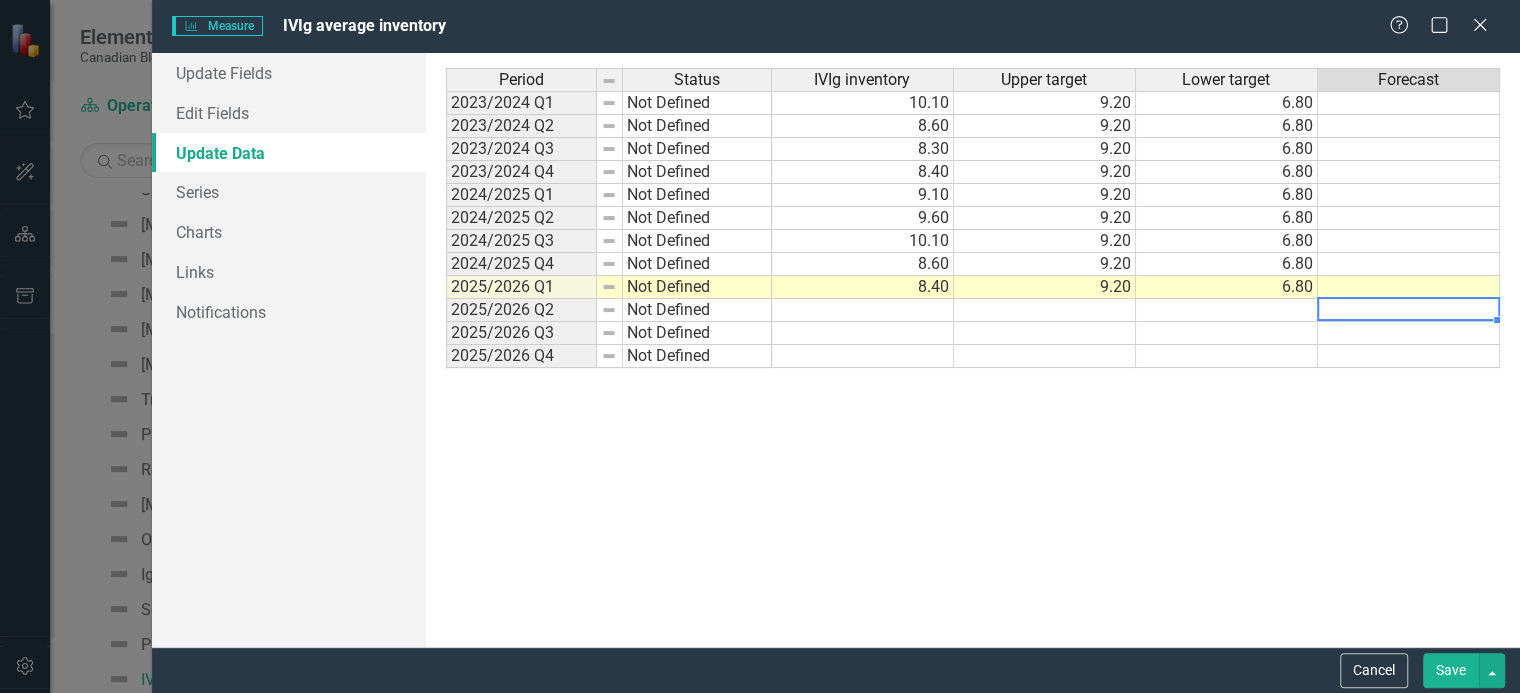 click at bounding box center (1409, 310) 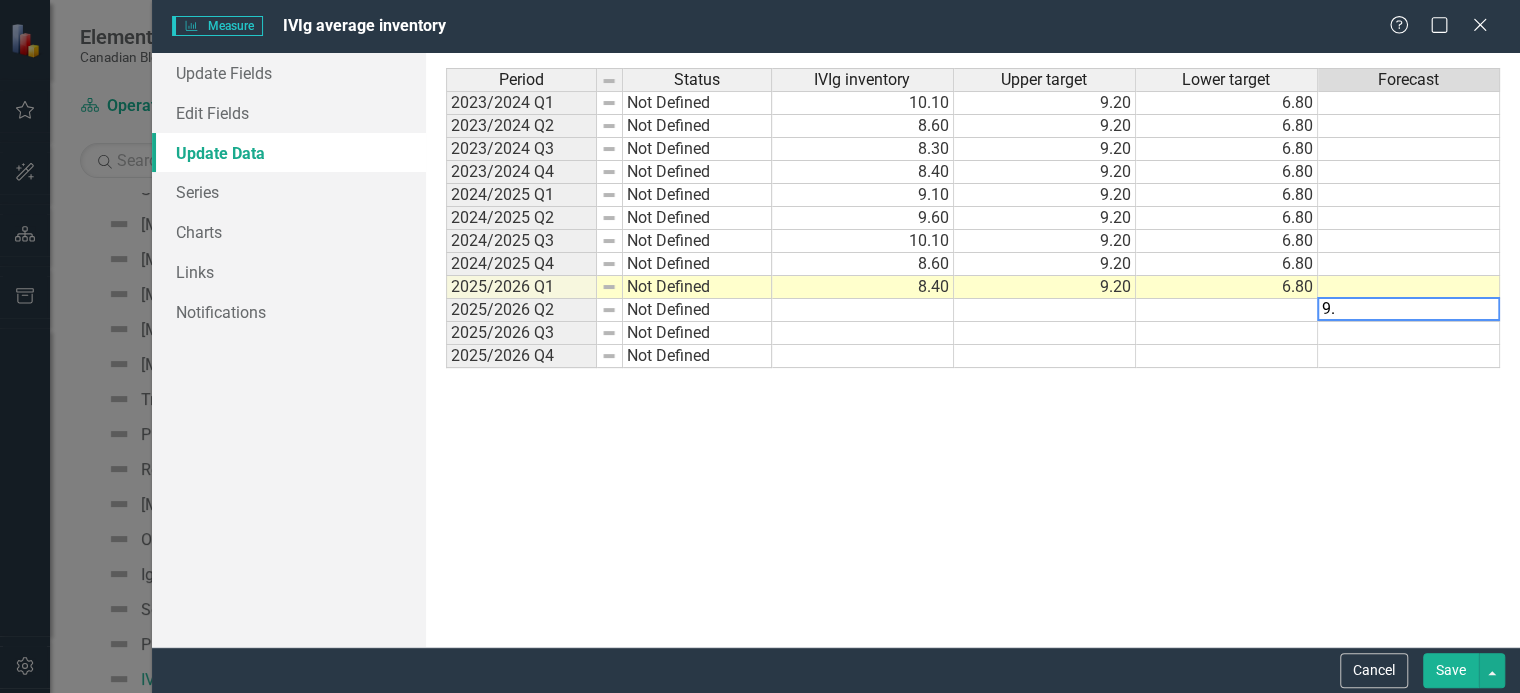 type on "9.2" 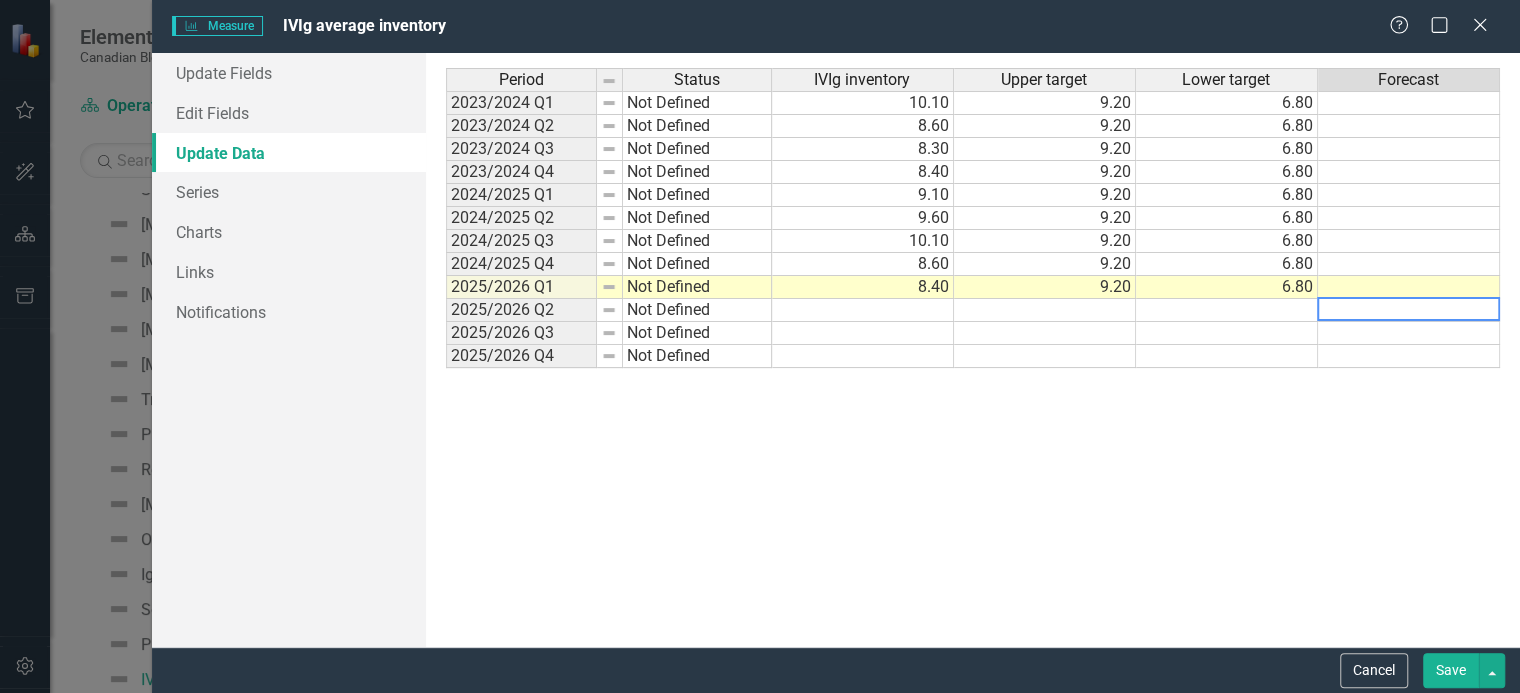 type 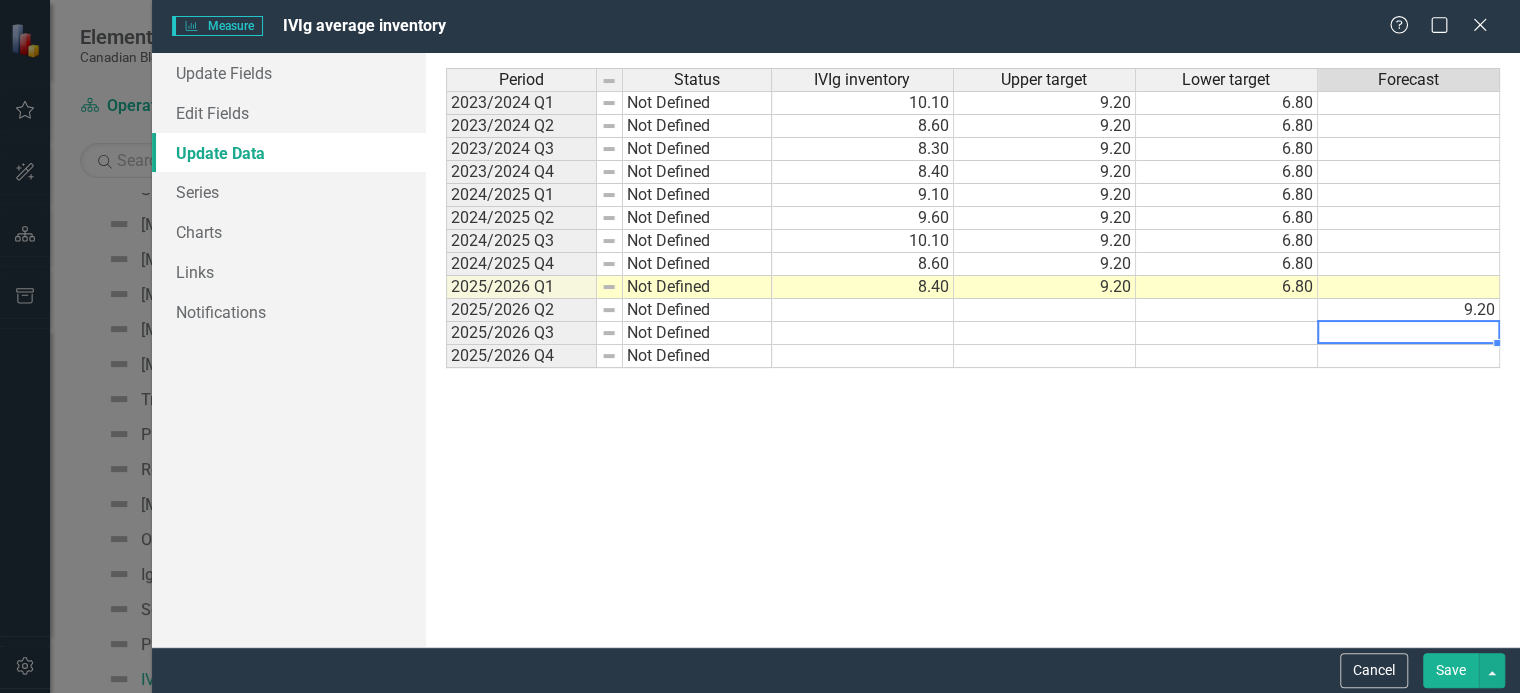 click on "Save" at bounding box center [1451, 670] 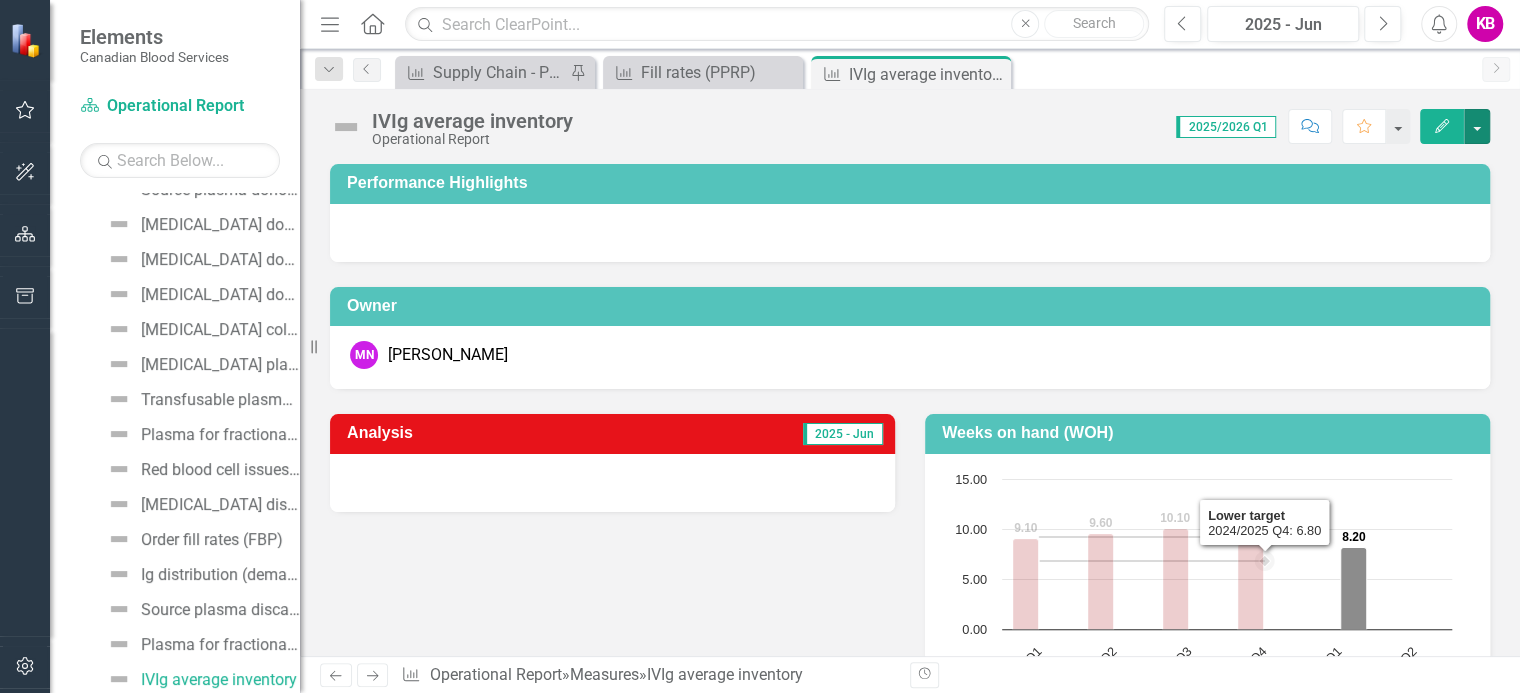 scroll, scrollTop: 149, scrollLeft: 0, axis: vertical 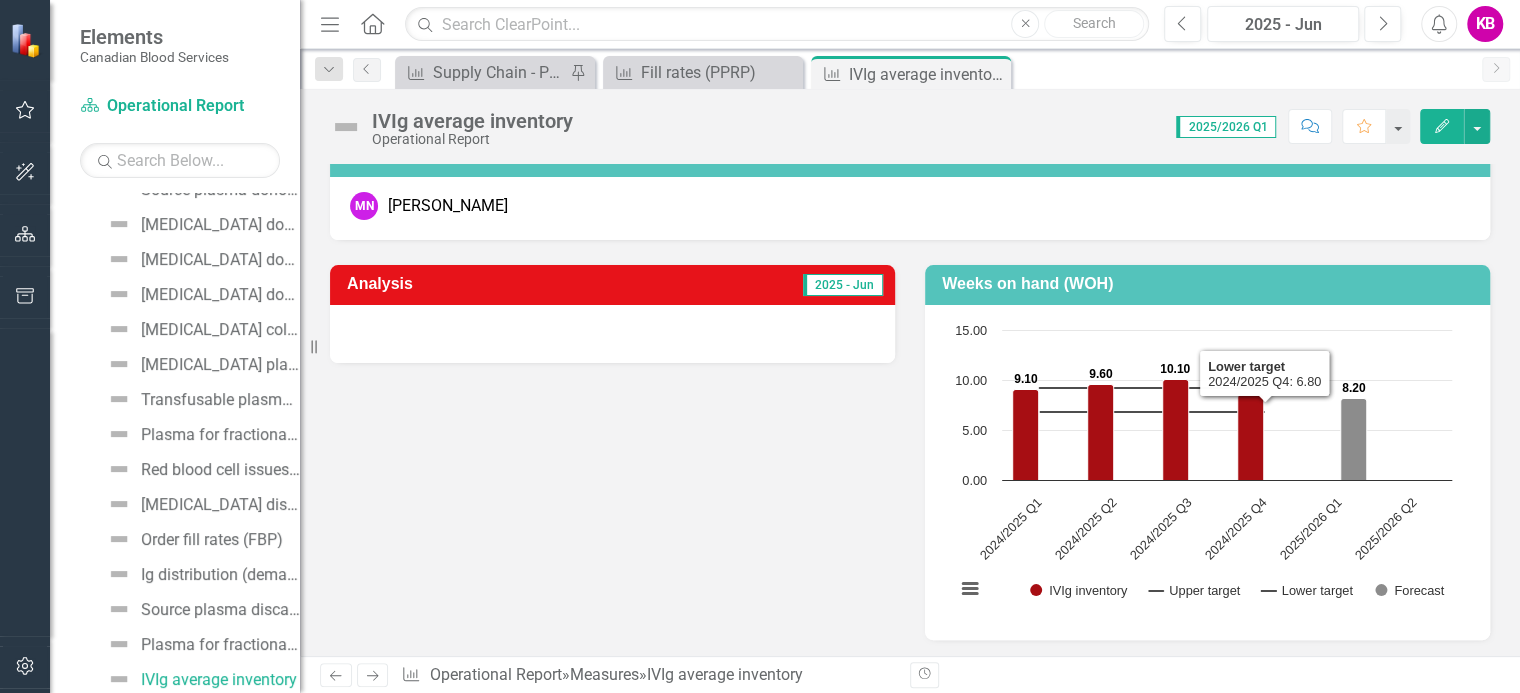 click on "Performance Highlights Owner MN [PERSON_NAME] Analysis 2025 - Jun Weeks on hand (WOH) Chart Combination chart with 4 data series. Weeks on hand (WOH) (Chart Type: Column)
Plot Bands
2024/2025 Q1
IVIg inventory: 9.10	Upper target: 9.20	Lower target: 6.80	Forecast: No Value
2024/2025 Q2
IVIg inventory: 9.60	Upper target: 9.20	Lower target: 6.80	Forecast: No Value
2024/2025 Q3
IVIg inventory: 10.10	Upper target: 9.20	Lower target: 6.80	Forecast: No Value
2024/2025 Q4
IVIg inventory: 8.60	Upper target: 9.20	Lower target: 6.80	Forecast: No Value
2025/2026 Q1
IVIg inventory: No Value	Upper target: No Value	Lower target: No Value	Forecast: 8.20
2025/2026 Q2
IVIg inventory: No Value	Upper target: No Value	Lower target: No Value	Forecast: No Value The chart has 1 X axis displaying categories.  The chart has 1 Y axis displaying values. Data ranges from 6.8 to 10.1. Created with Highcharts 11.4.8 Chart context menu 9.10 9.60 10.10 8.60 8.20 IVIg inventory Upper target Lower target Forecast 2024/2025 Q1 2024/2025 Q2" at bounding box center [910, 529] 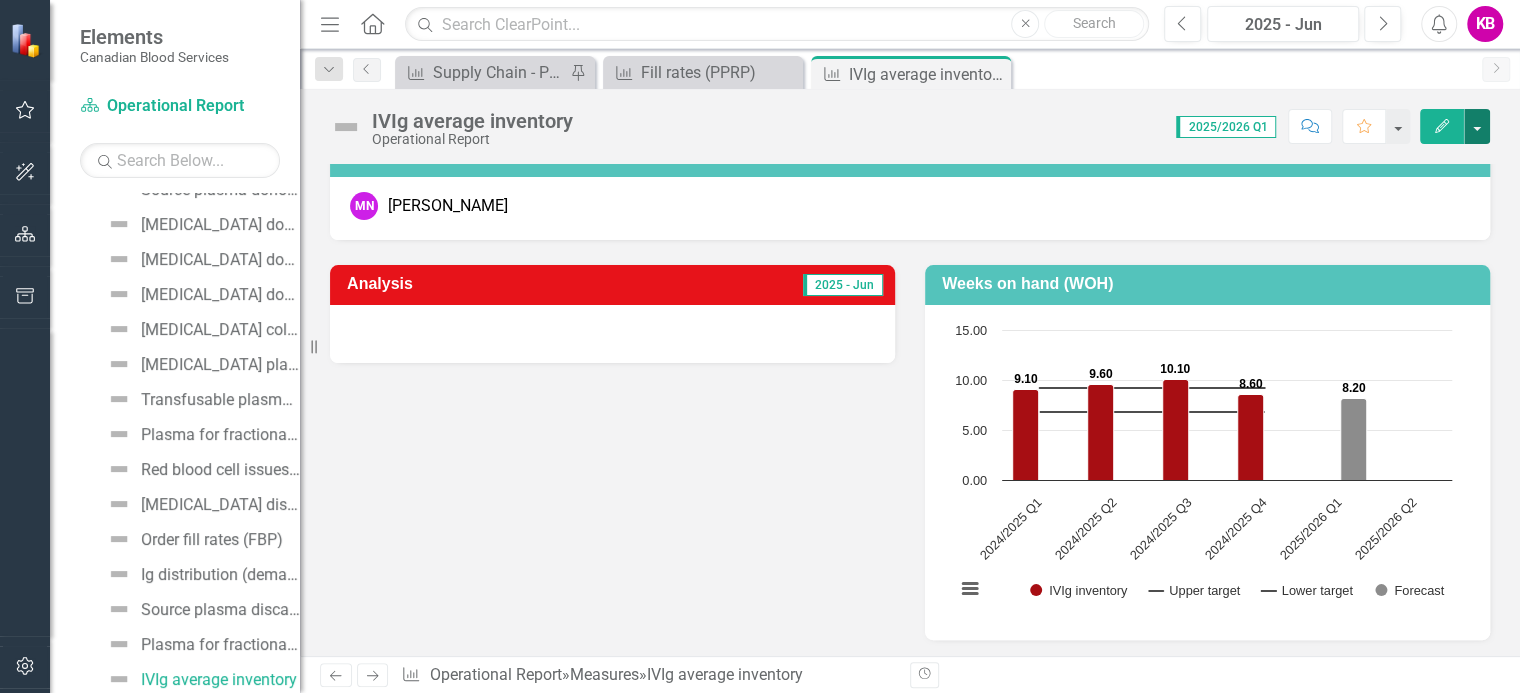click at bounding box center [1477, 126] 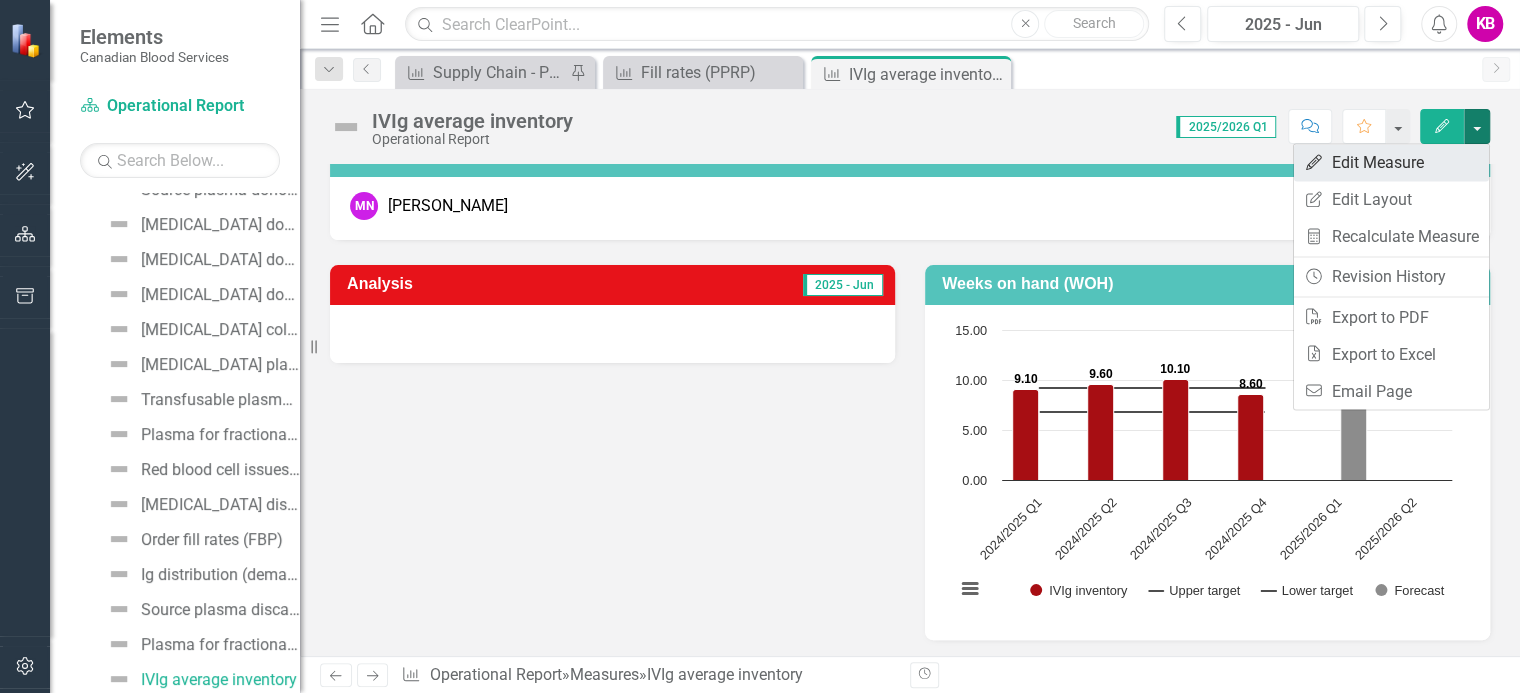 click on "Edit Edit Measure" at bounding box center [1391, 162] 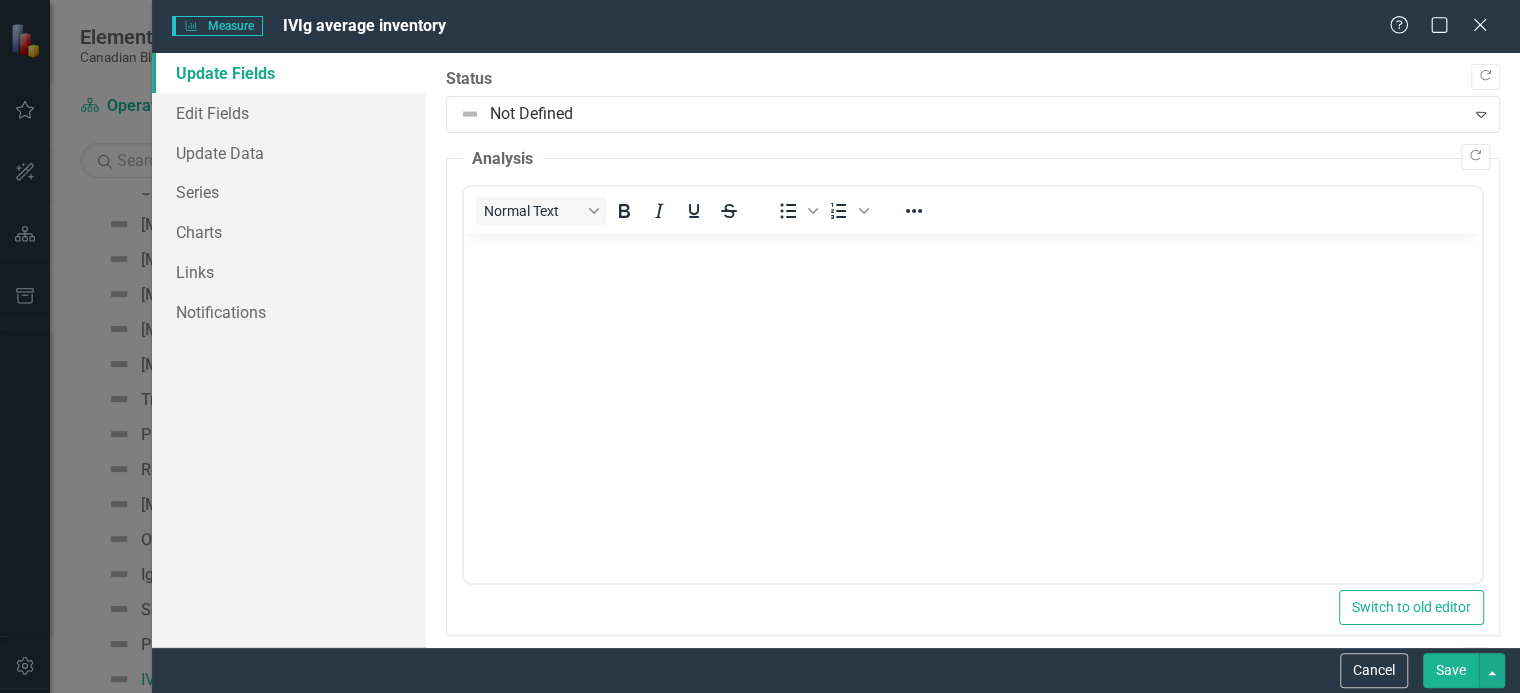 scroll, scrollTop: 0, scrollLeft: 0, axis: both 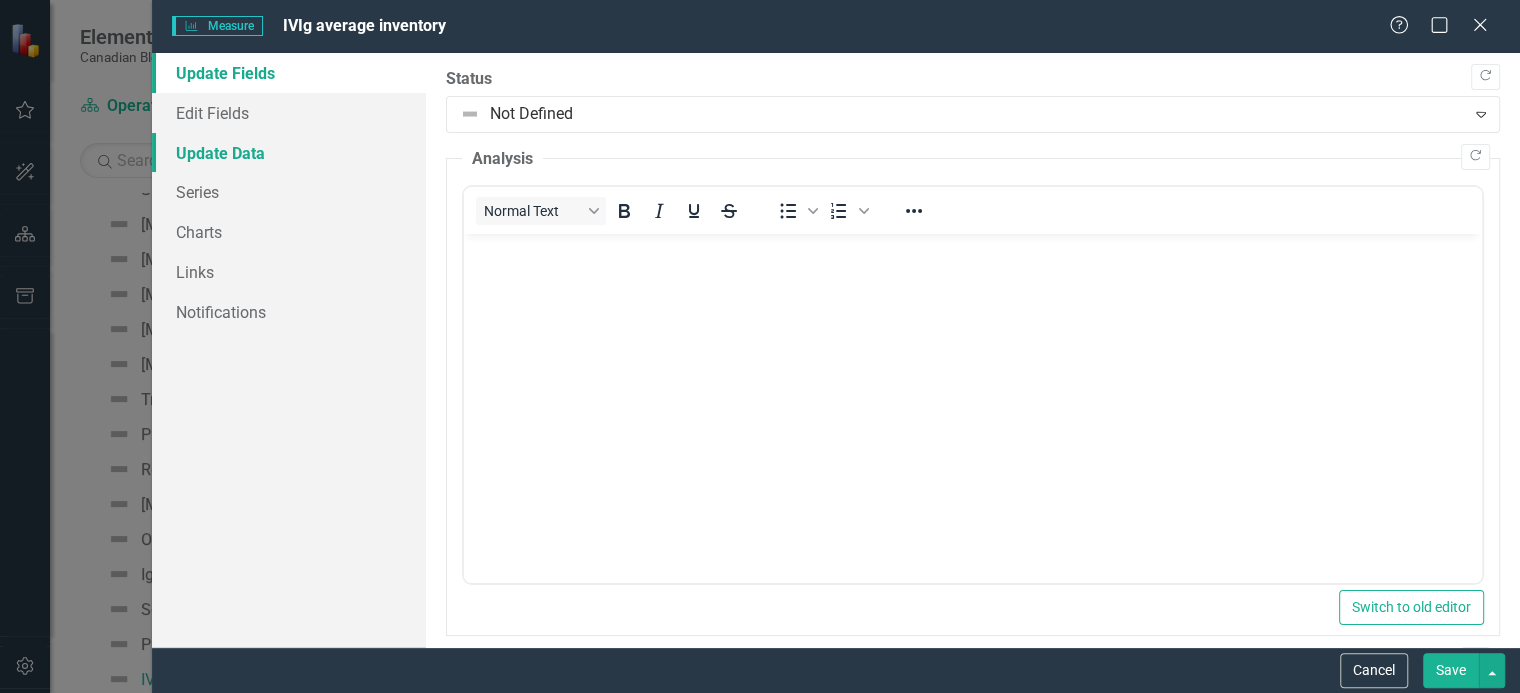 click on "Update  Data" at bounding box center (289, 153) 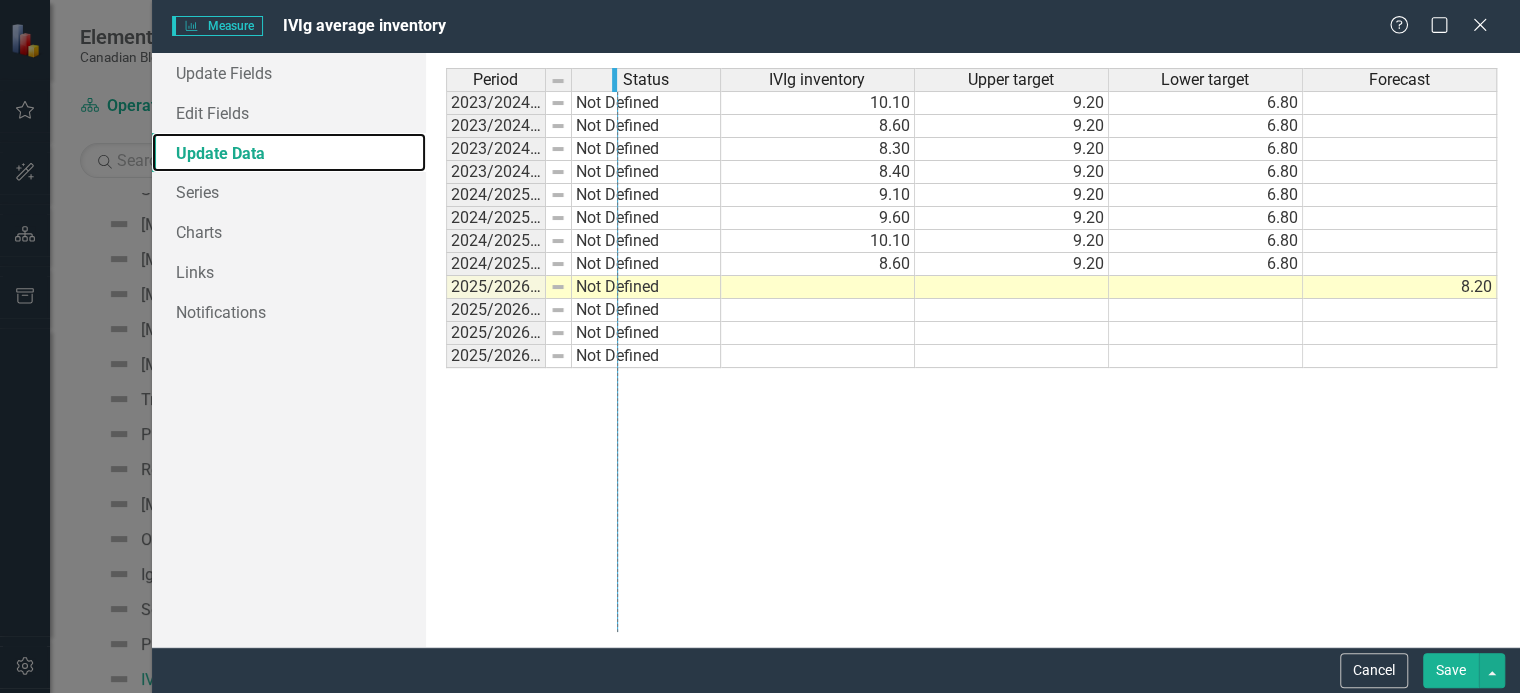 drag, startPoint x: 541, startPoint y: 76, endPoint x: 634, endPoint y: 85, distance: 93.43447 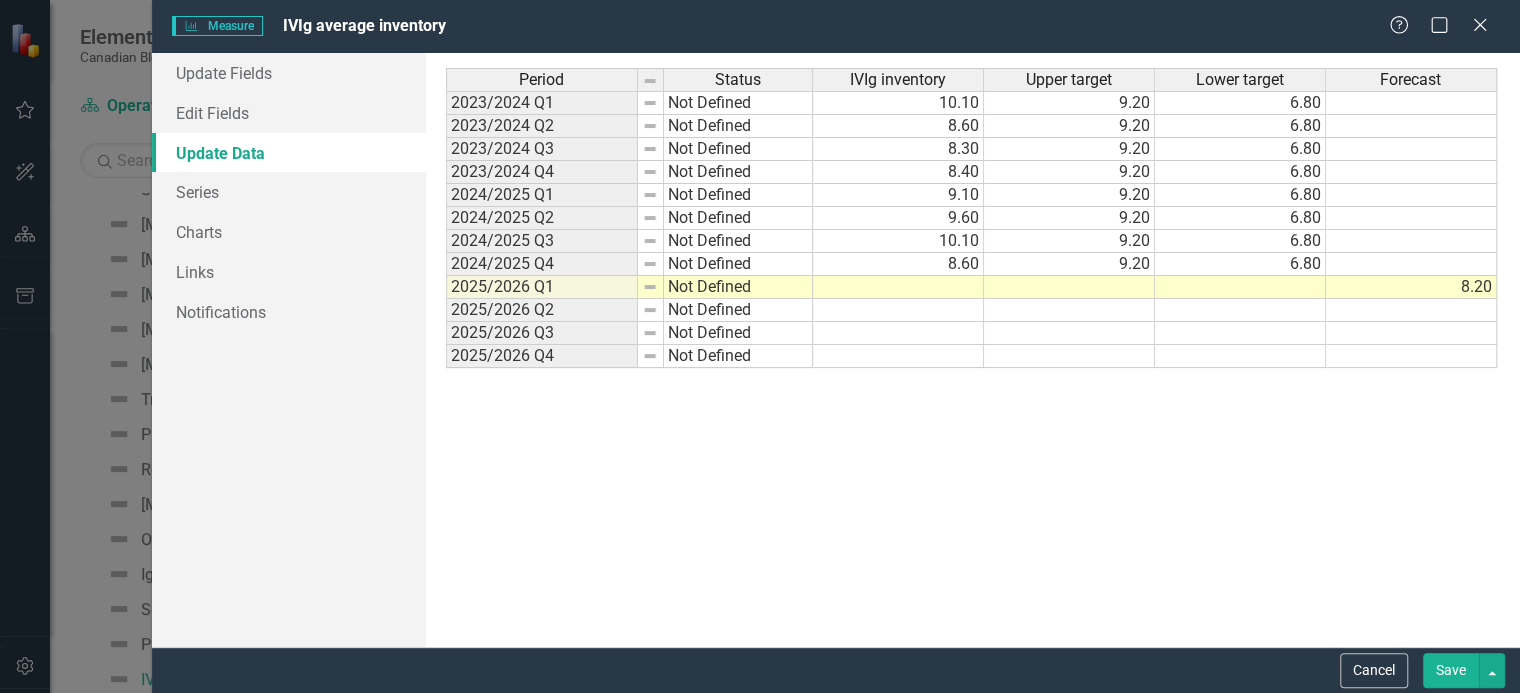click at bounding box center [898, 287] 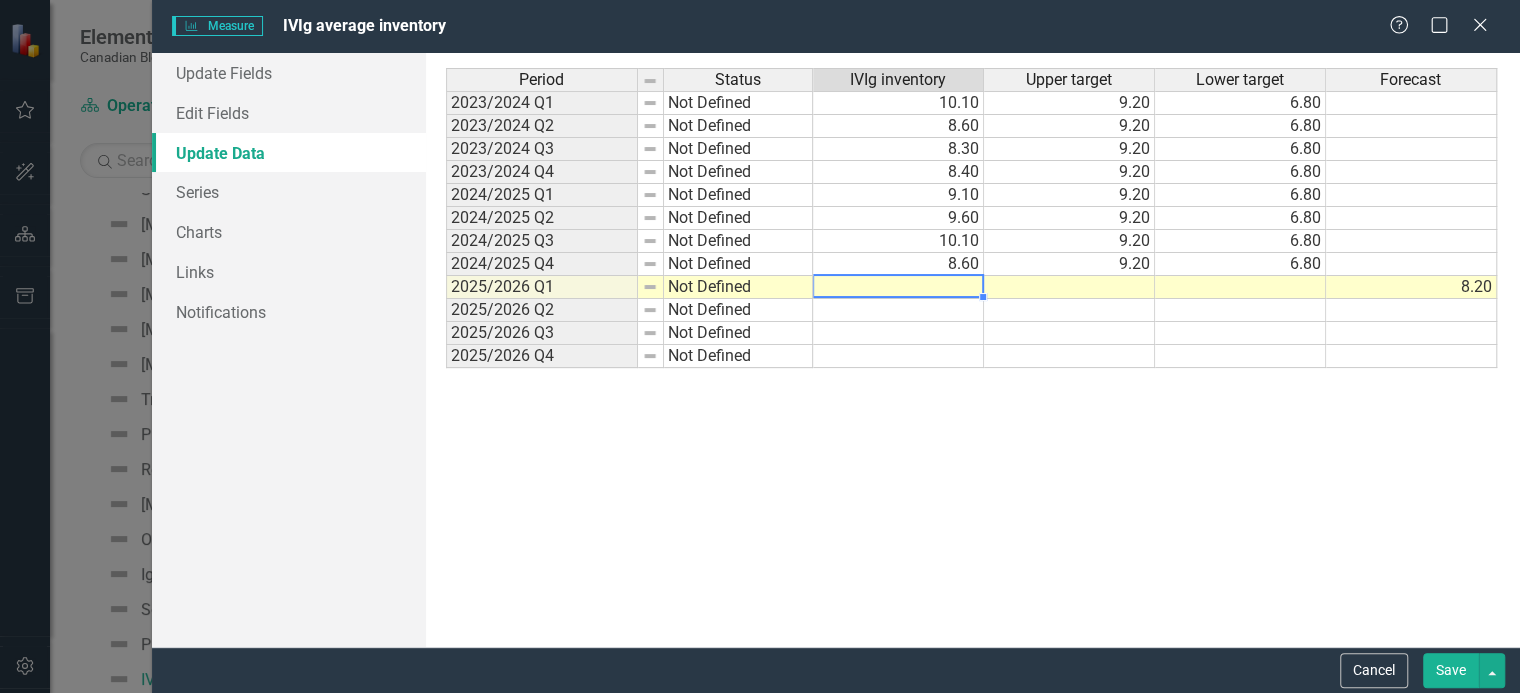 drag, startPoint x: 891, startPoint y: 277, endPoint x: 905, endPoint y: 285, distance: 16.124516 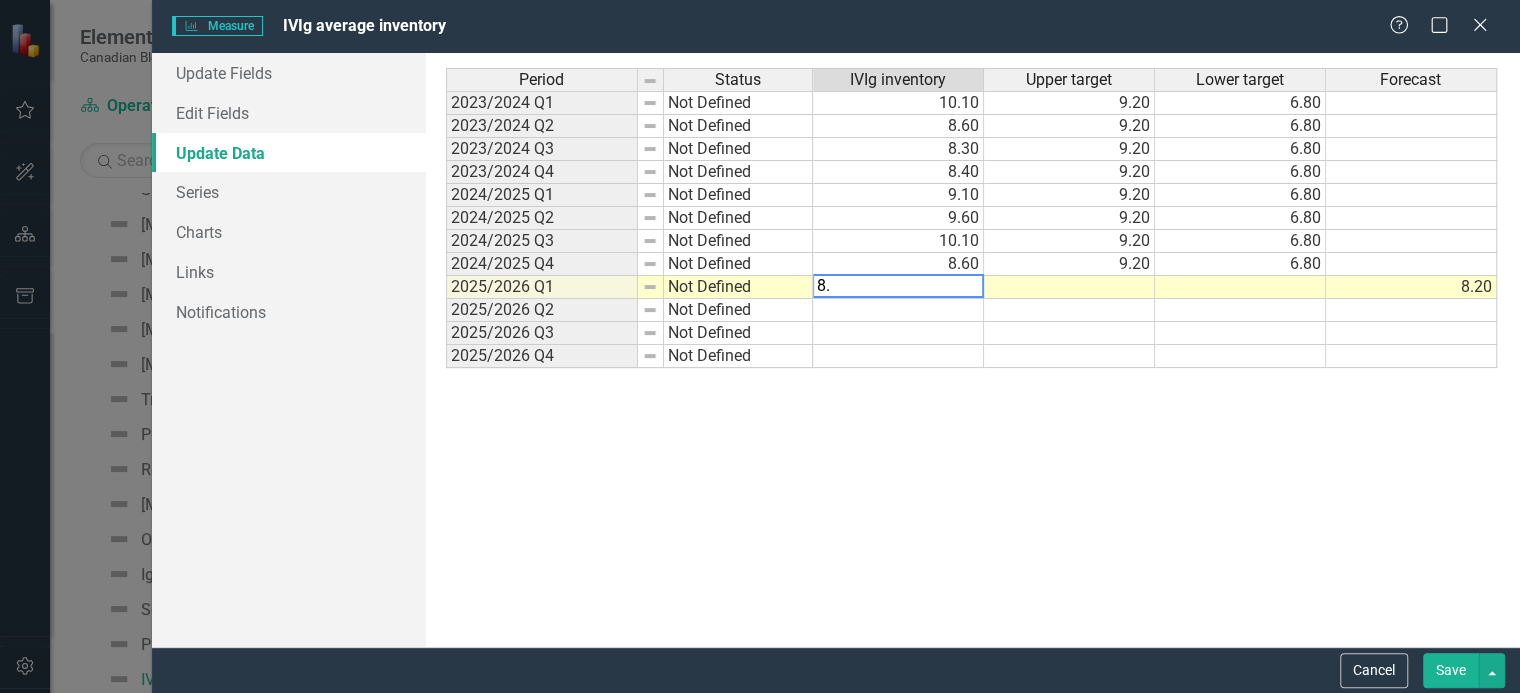 type on "8.4" 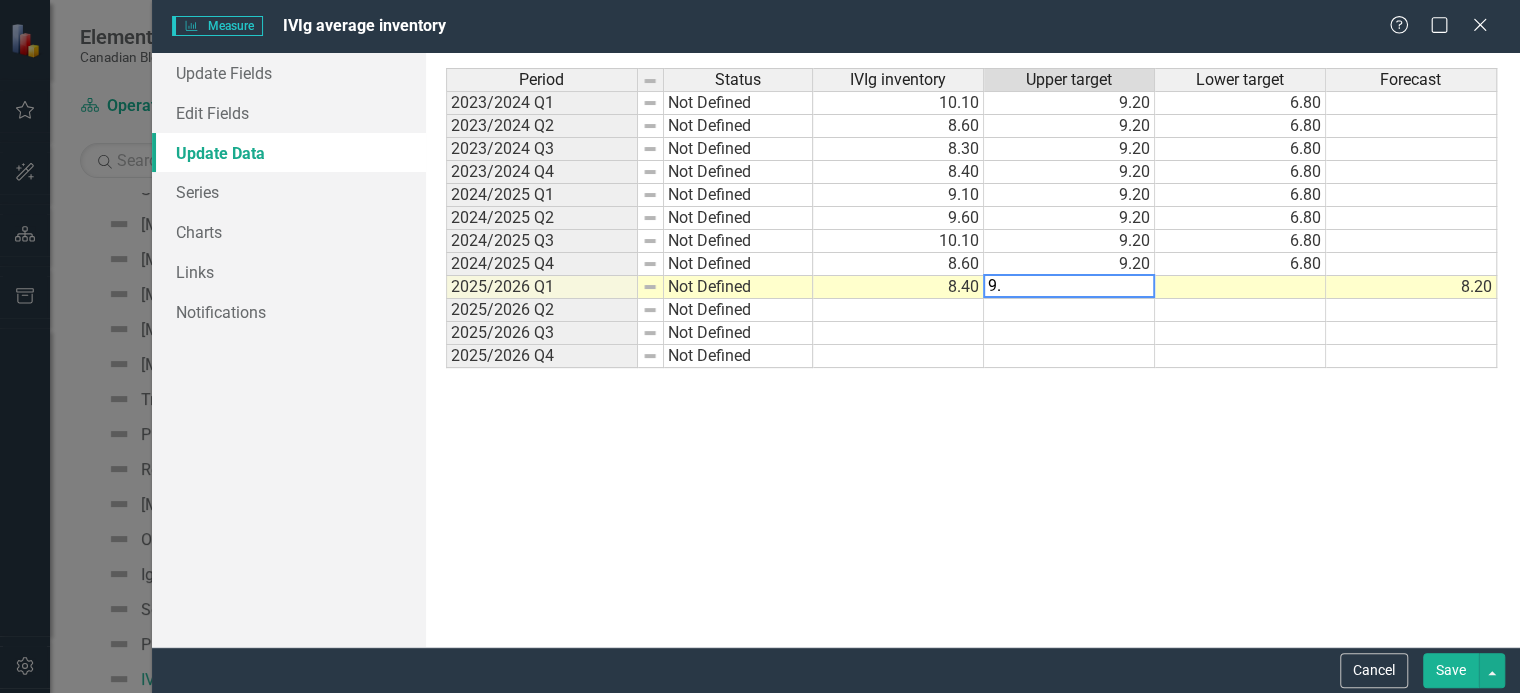 type on "9.2" 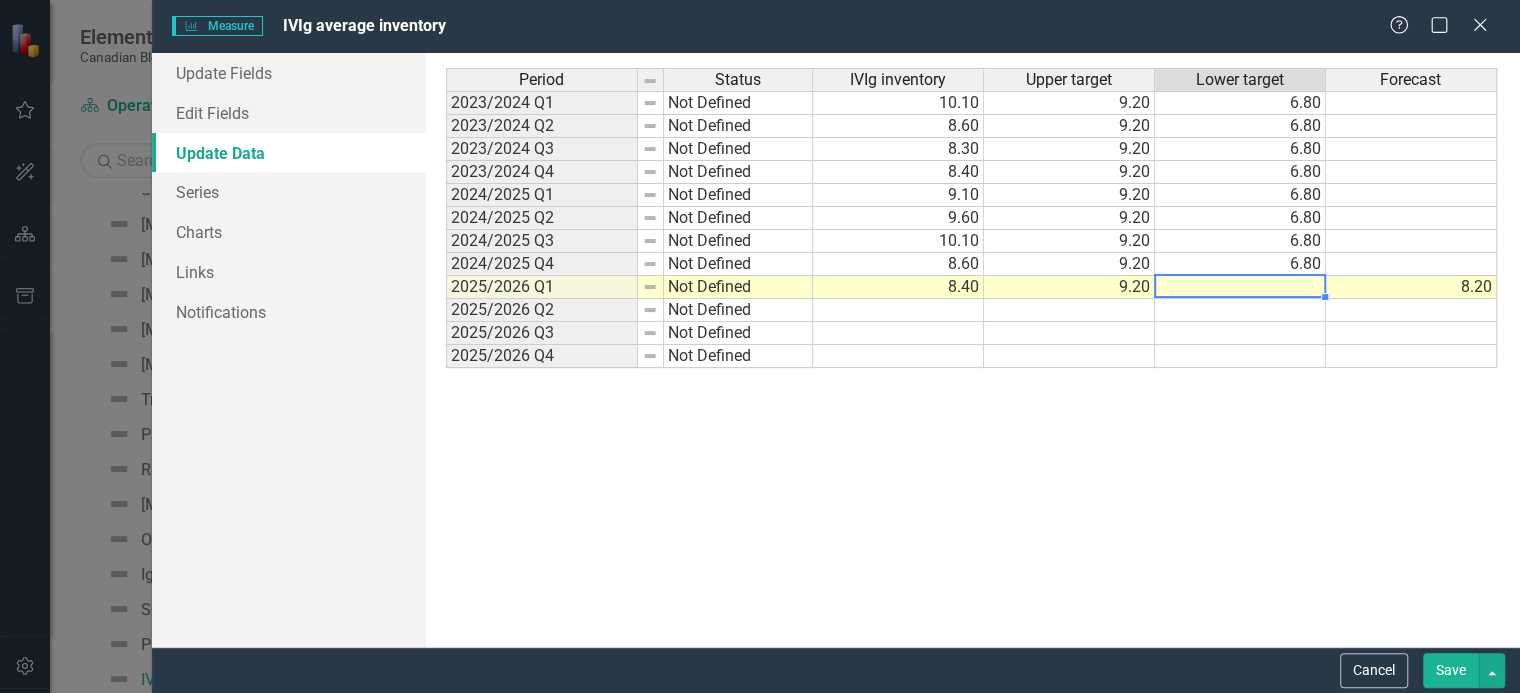 type on "3" 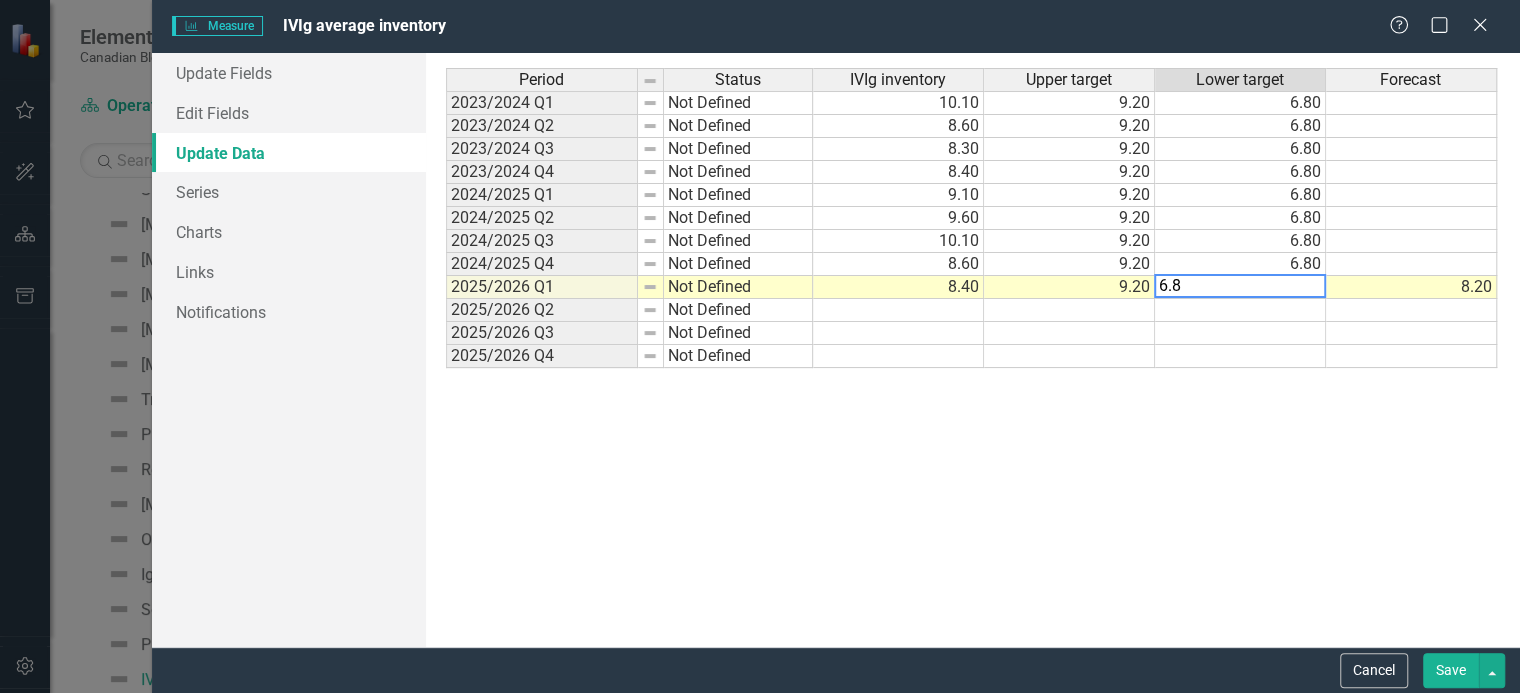 type on "8.2" 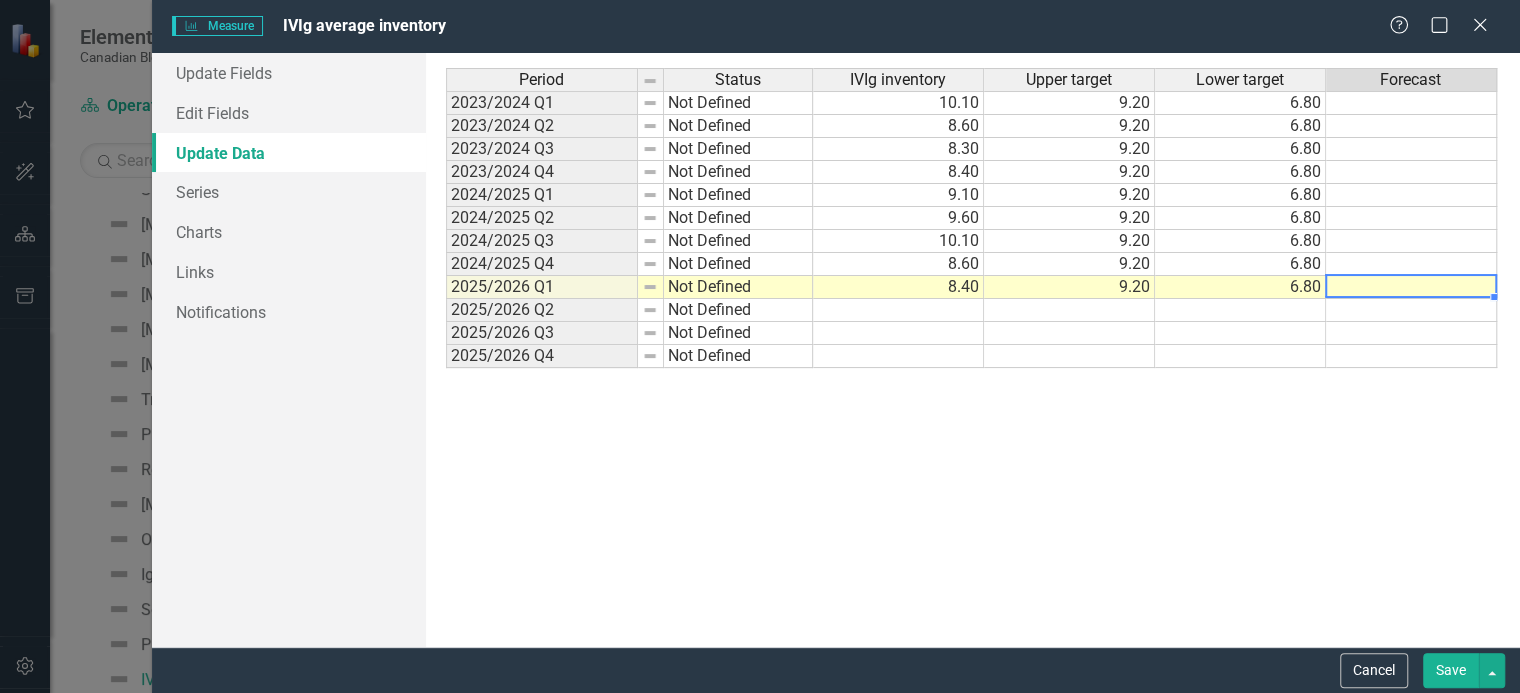 click at bounding box center [1411, 310] 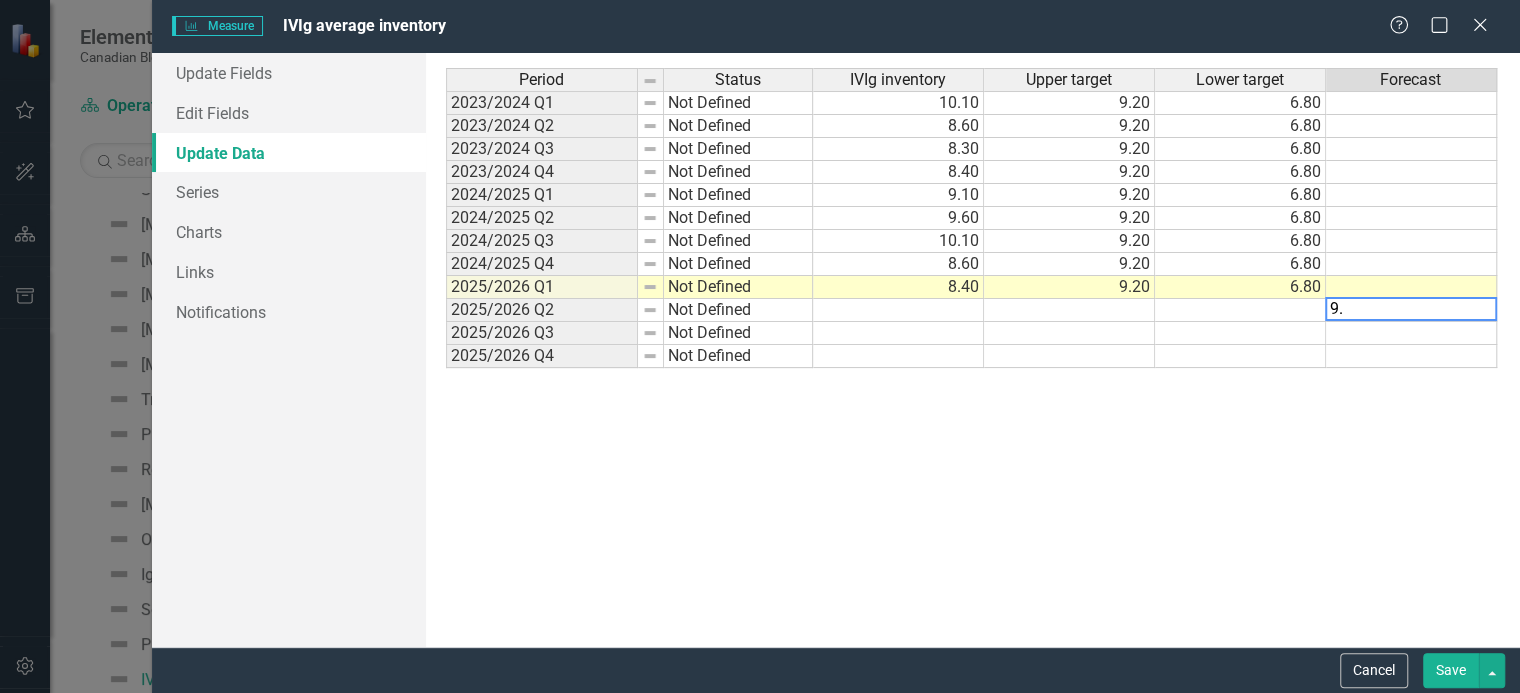 type on "9.2" 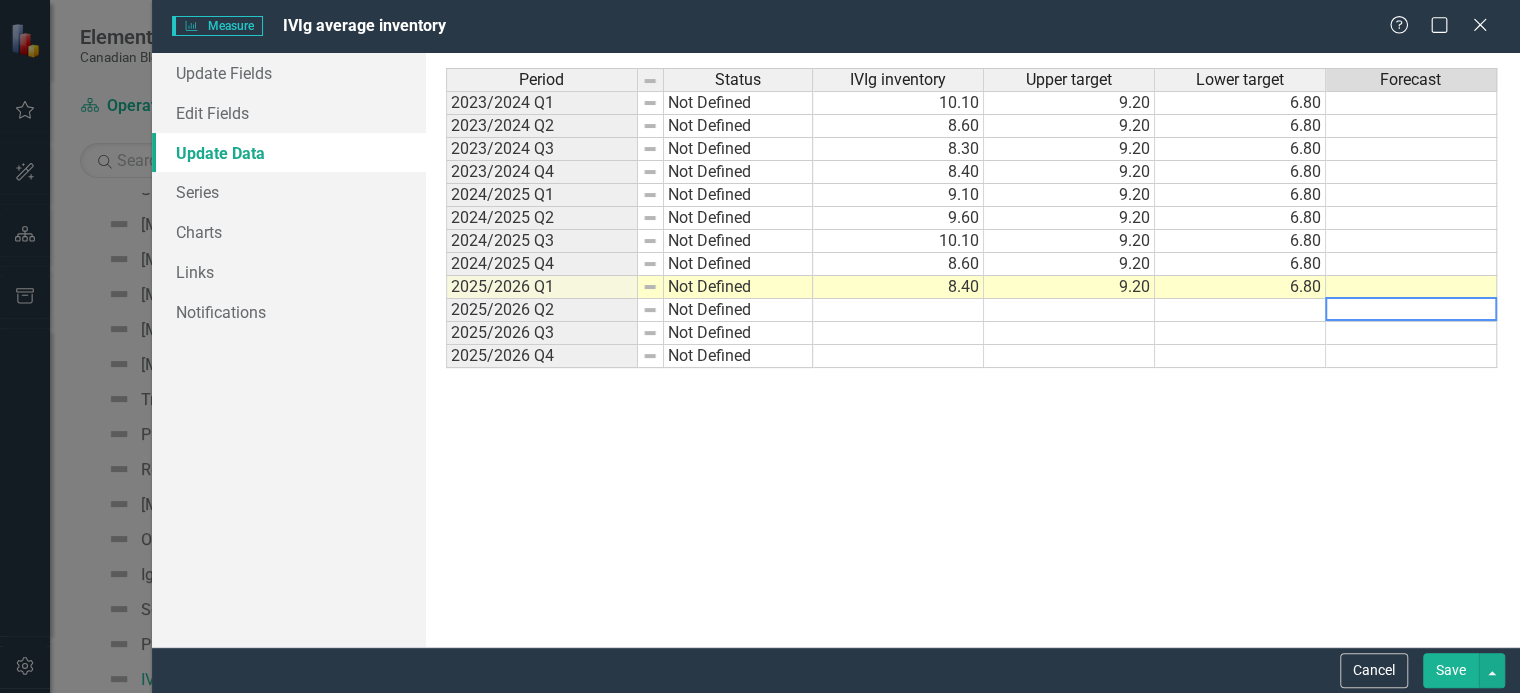 type 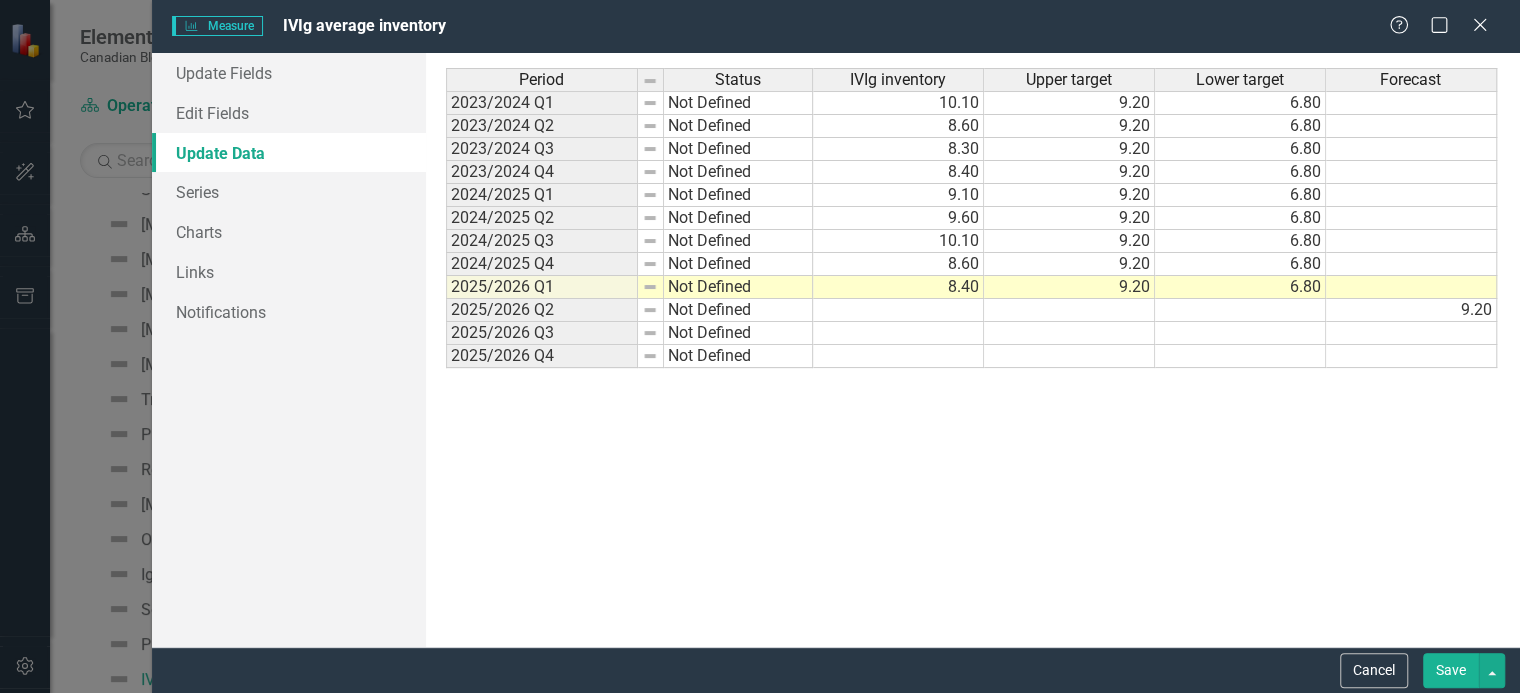 click on "Save" at bounding box center [1451, 670] 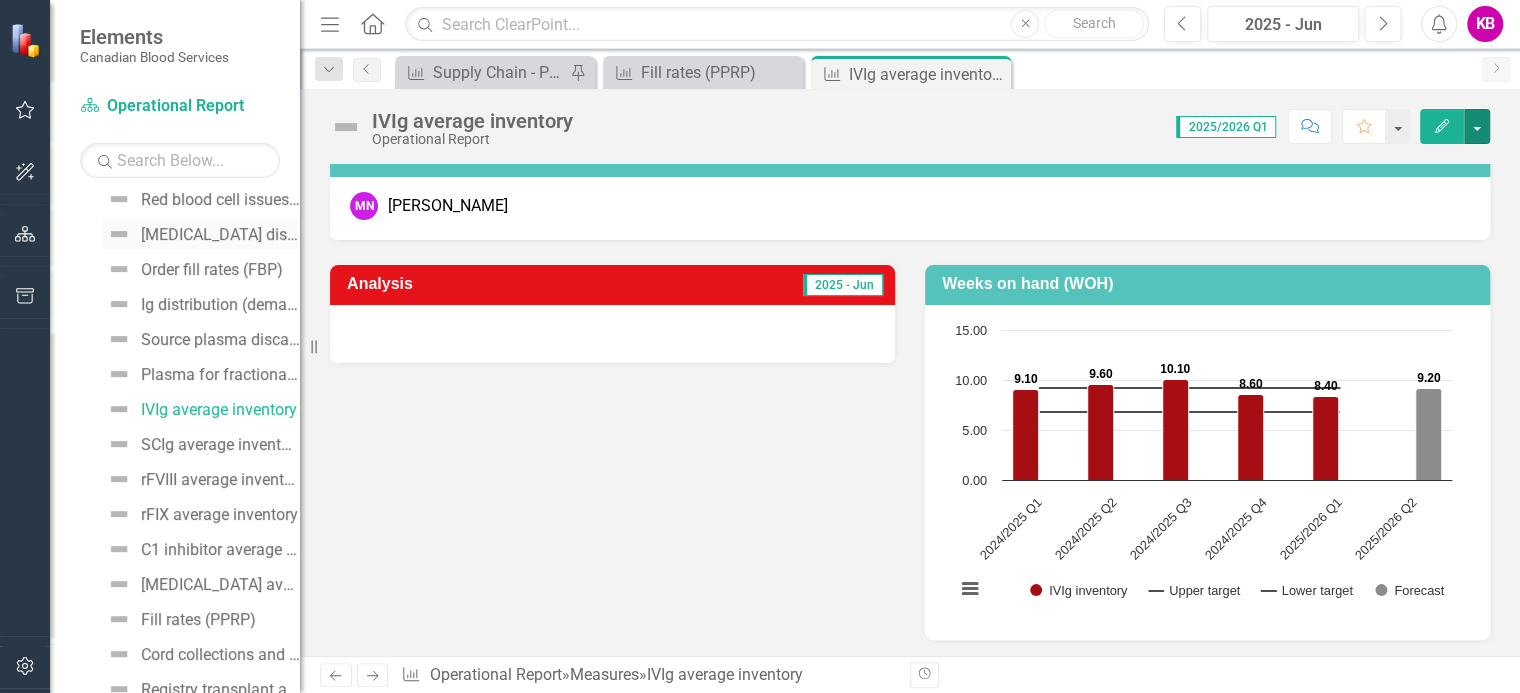 scroll, scrollTop: 606, scrollLeft: 0, axis: vertical 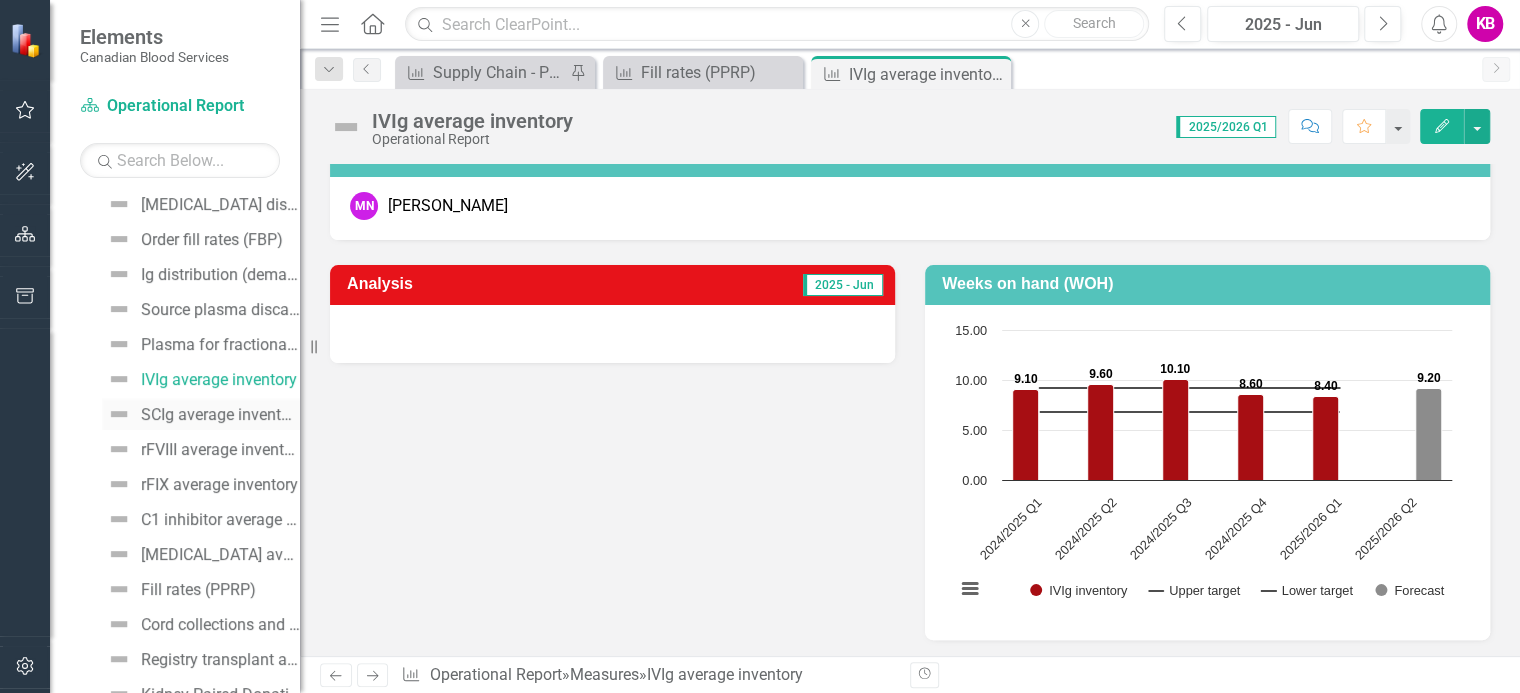 click on "SCIg average inventory" at bounding box center [220, 415] 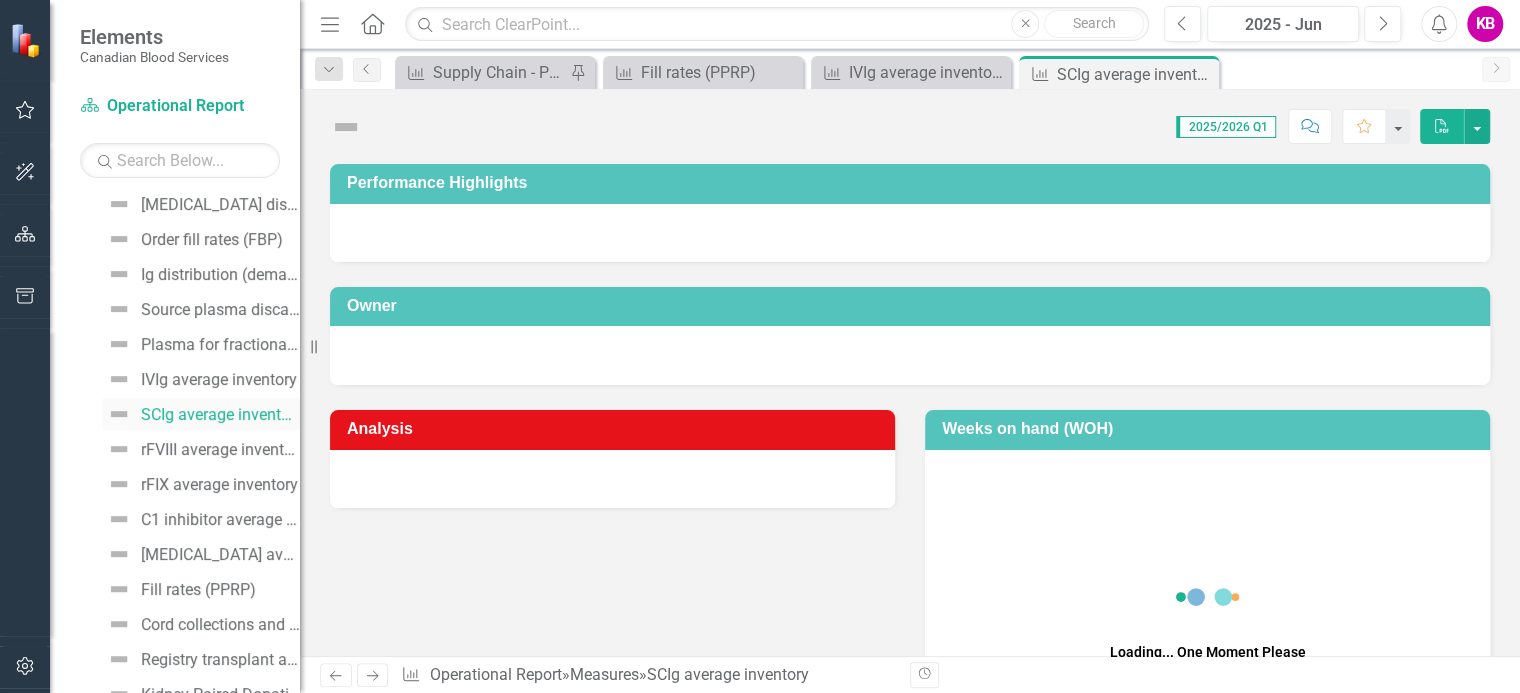 scroll, scrollTop: 341, scrollLeft: 0, axis: vertical 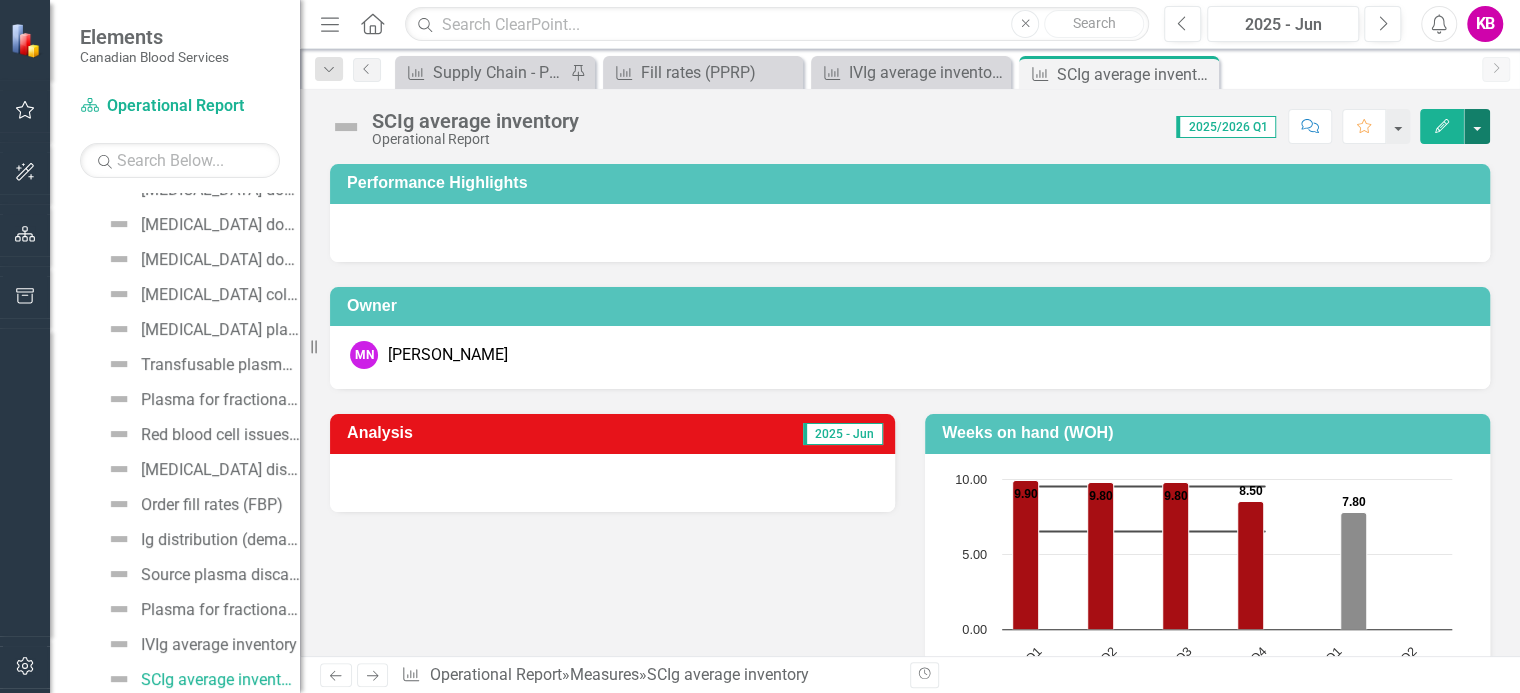 click at bounding box center (1477, 126) 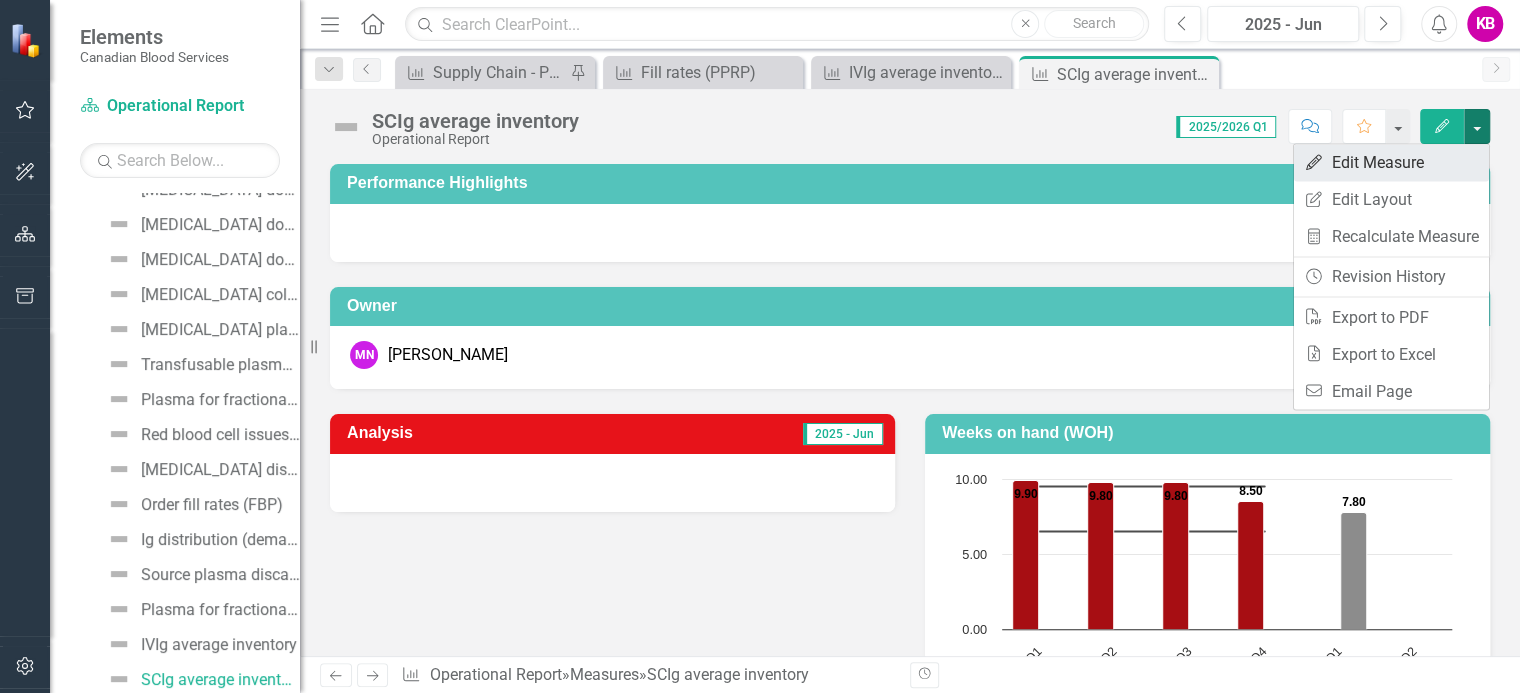 click on "Edit Edit Measure" at bounding box center (1391, 162) 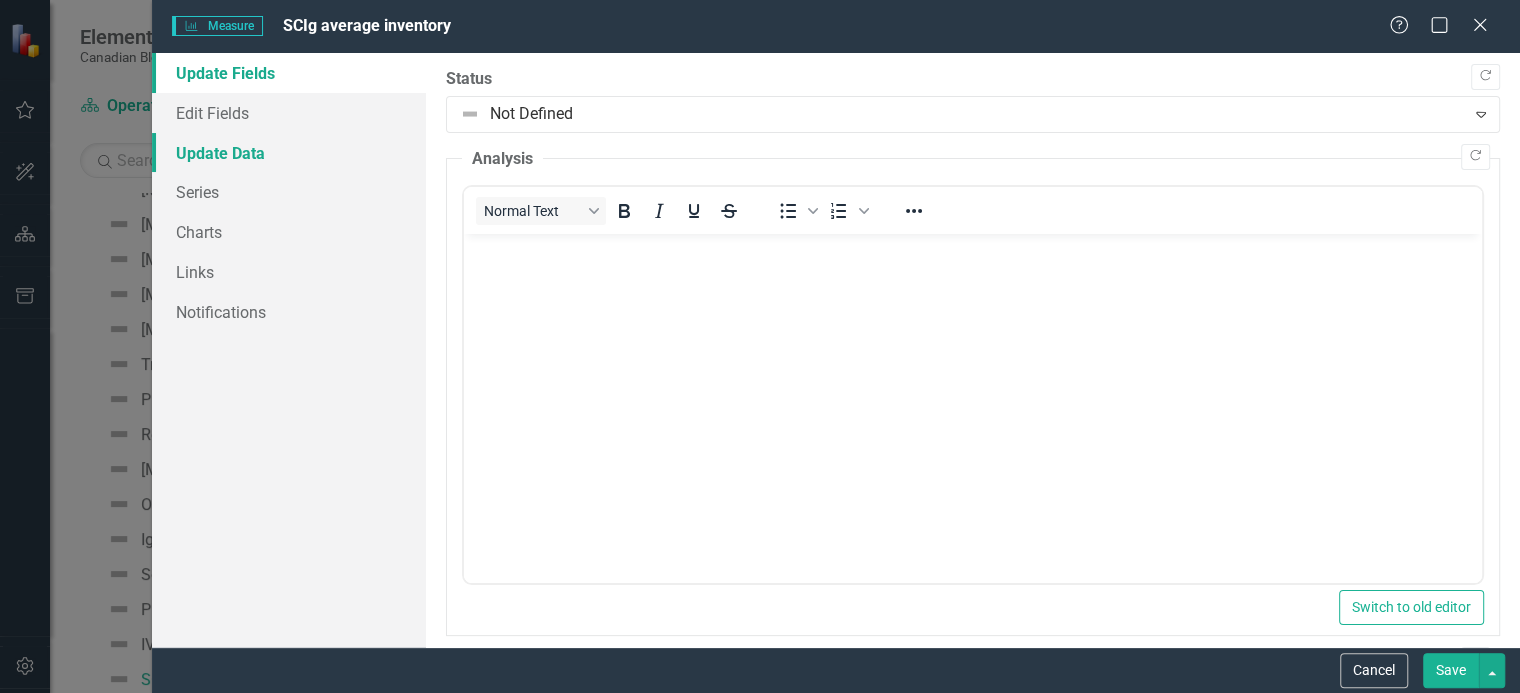 scroll, scrollTop: 0, scrollLeft: 0, axis: both 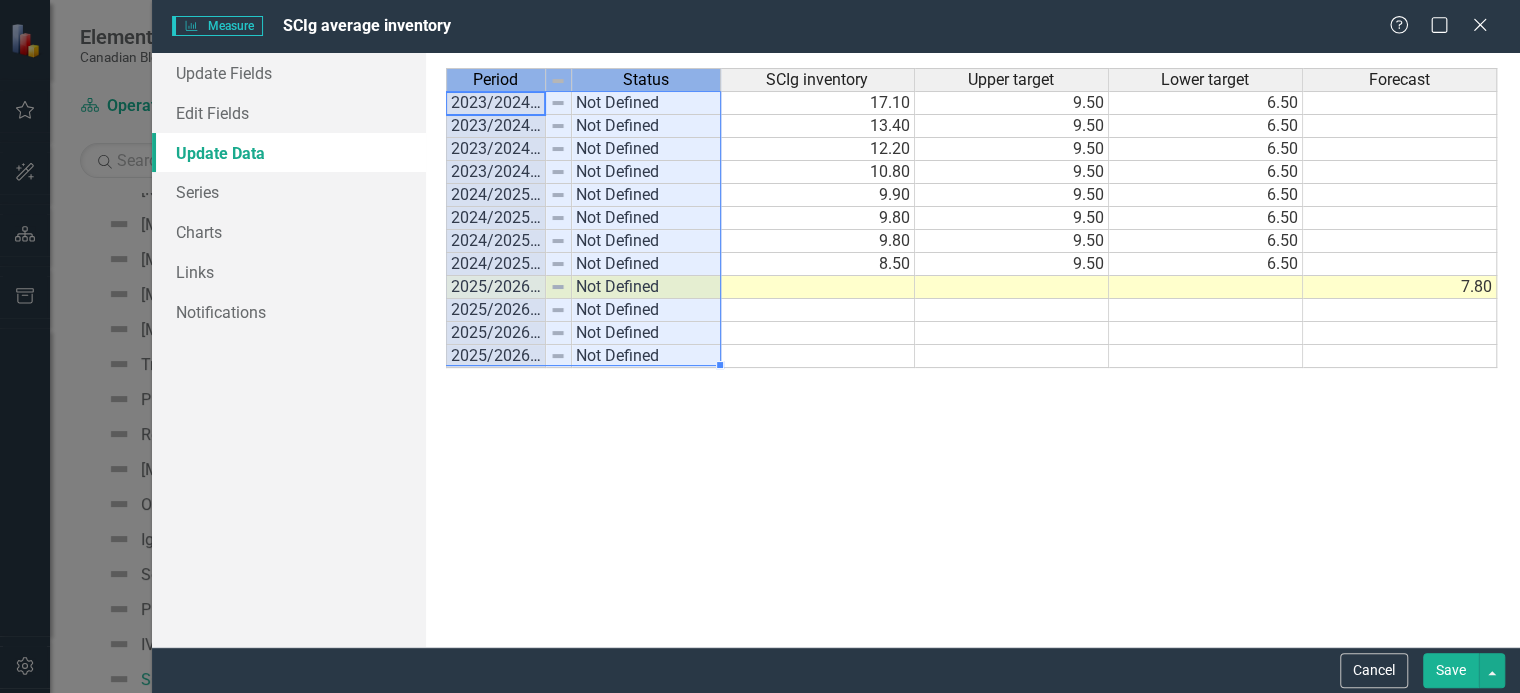 drag, startPoint x: 543, startPoint y: 75, endPoint x: 586, endPoint y: 93, distance: 46.615448 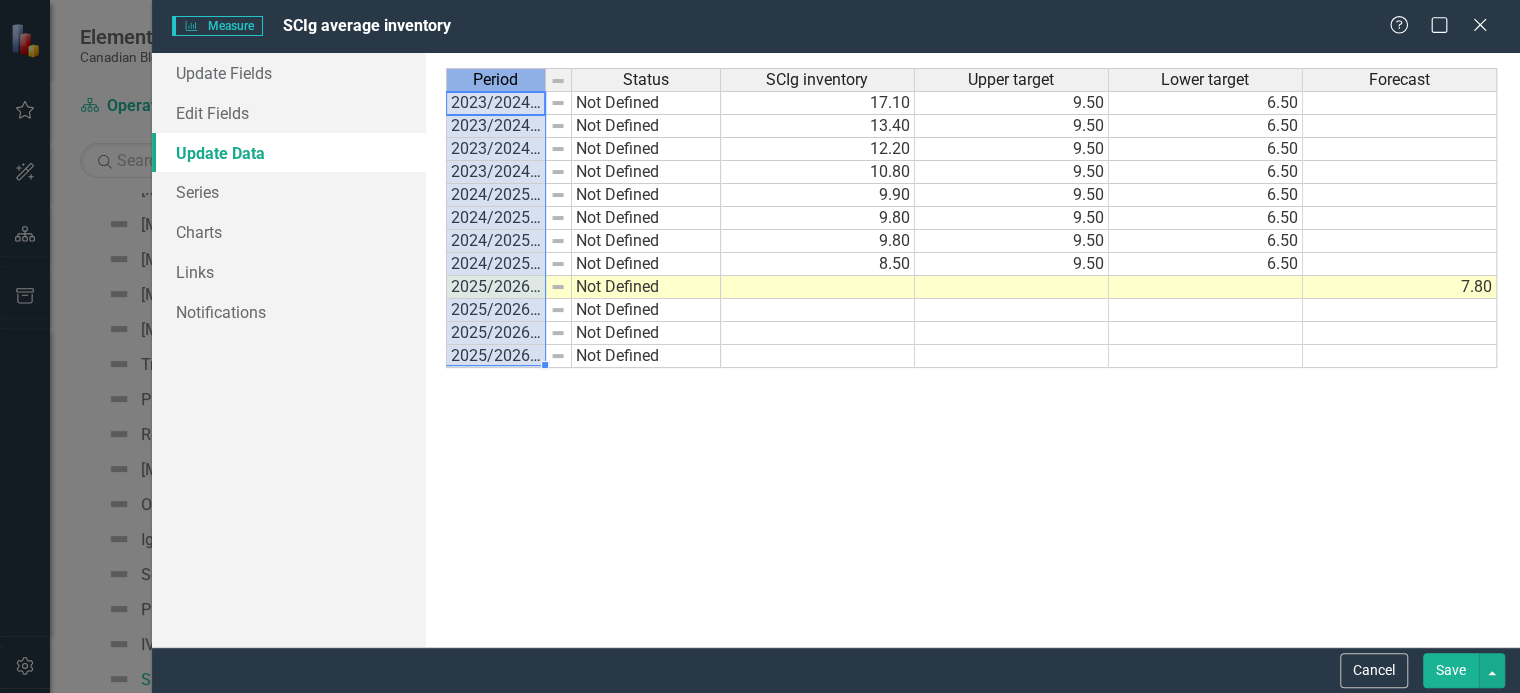 click on "Period" at bounding box center [495, 80] 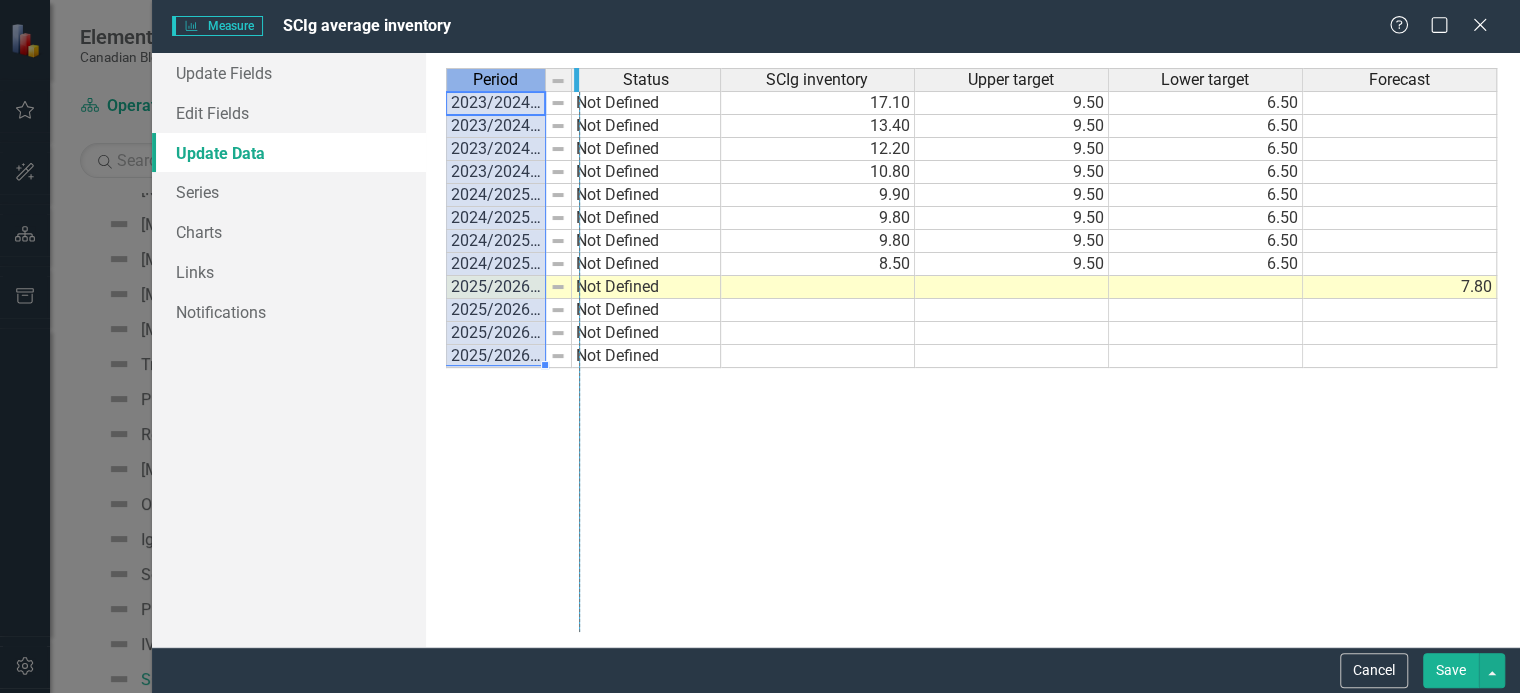 drag, startPoint x: 539, startPoint y: 79, endPoint x: 574, endPoint y: 96, distance: 38.910152 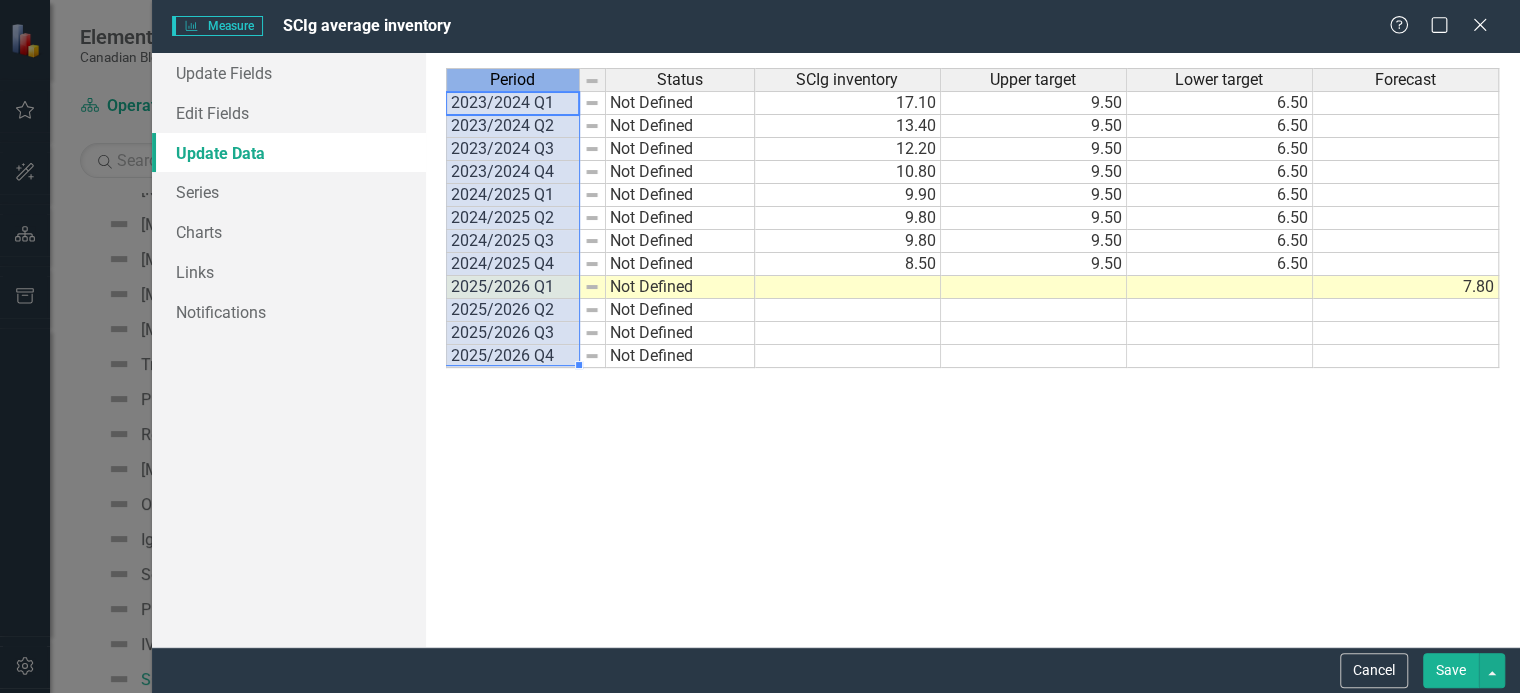 click at bounding box center (848, 287) 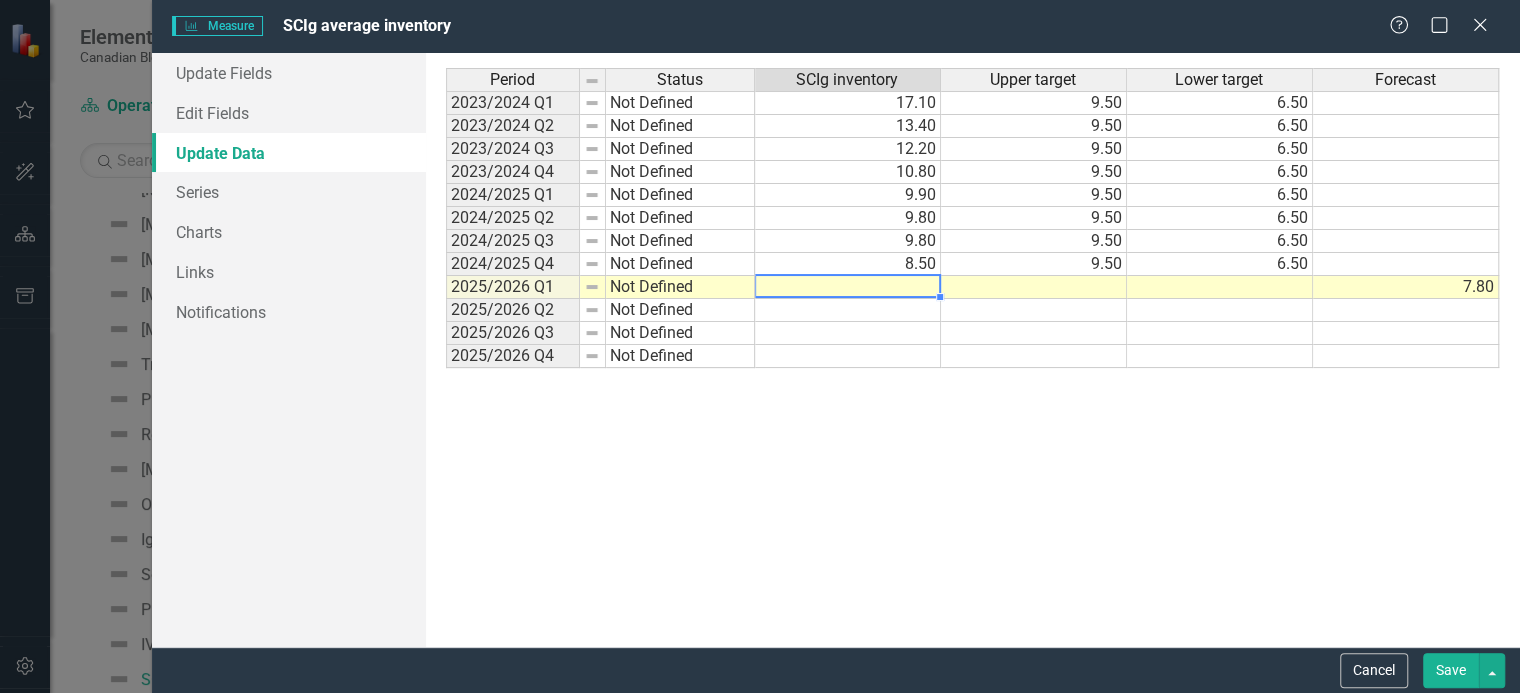 click at bounding box center (848, 287) 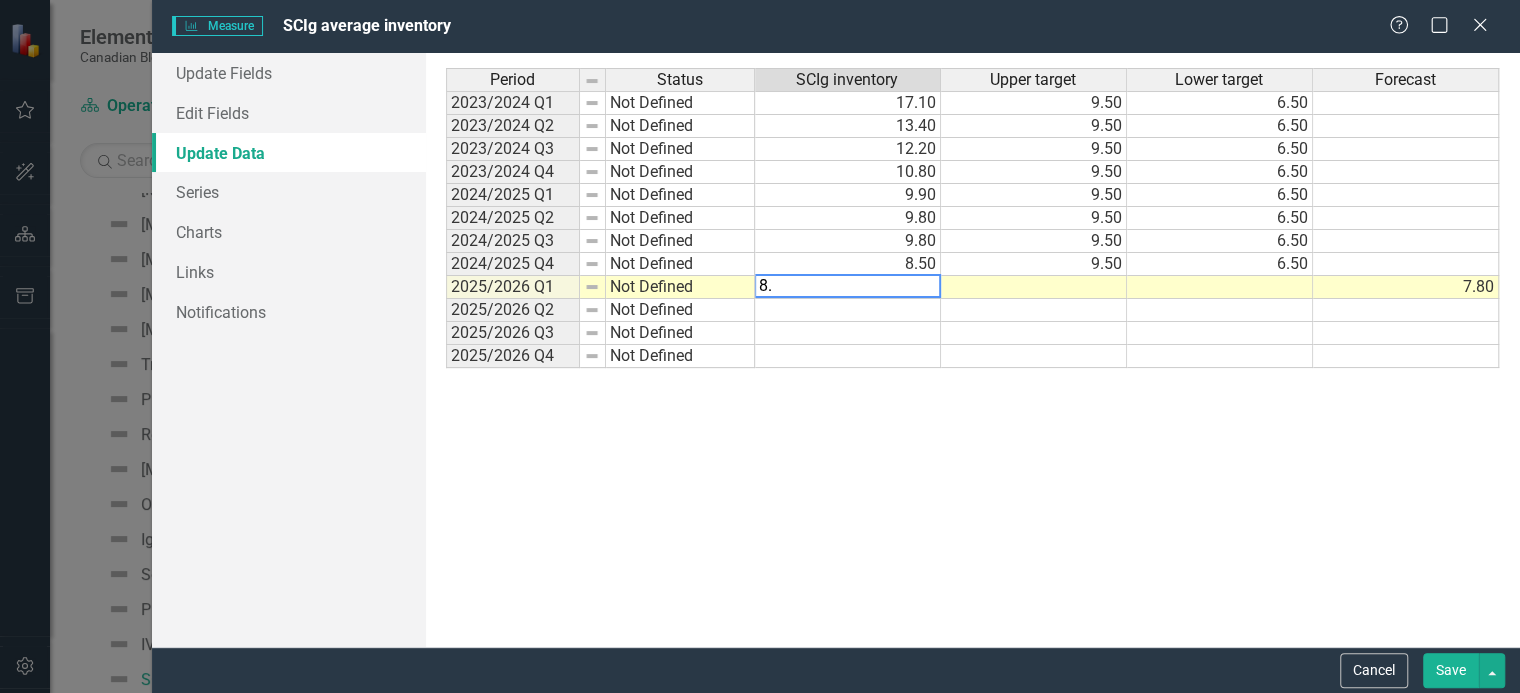 type on "8.8" 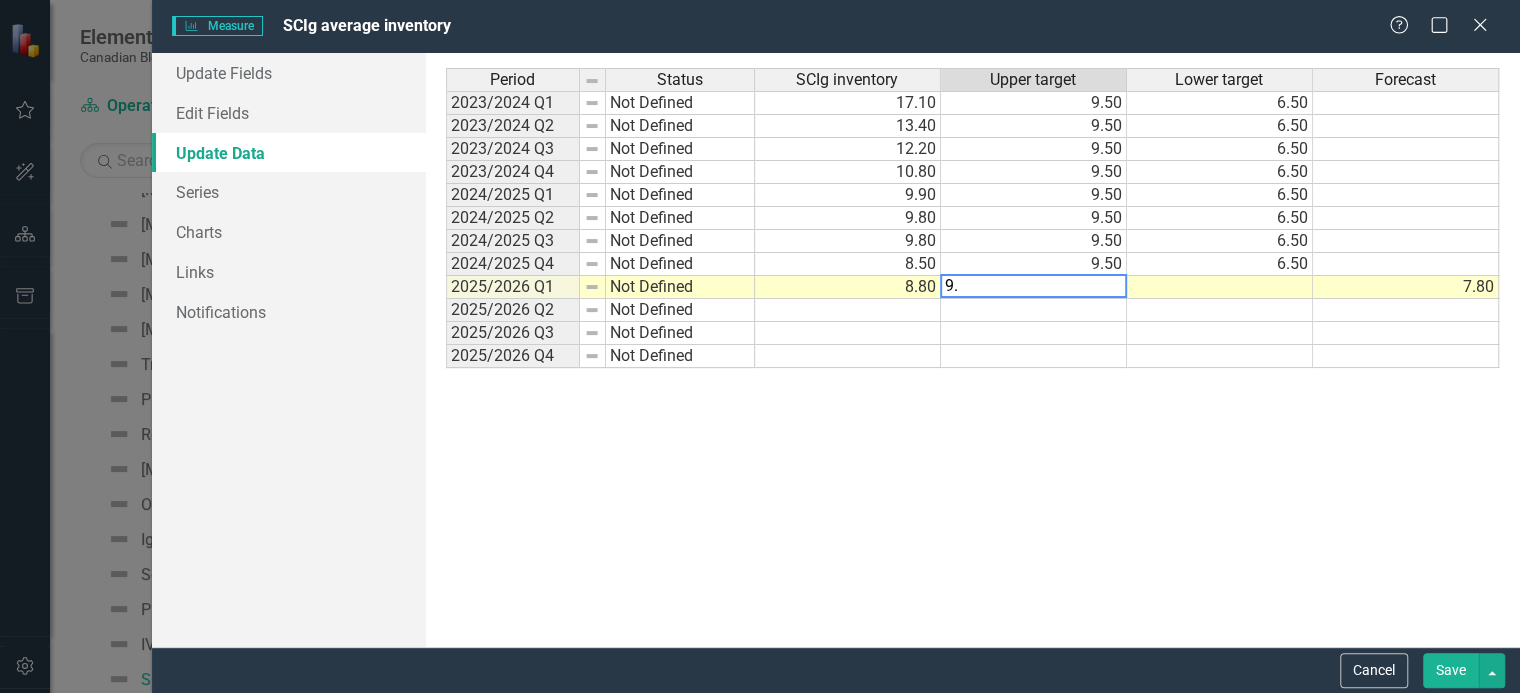 type on "9.5" 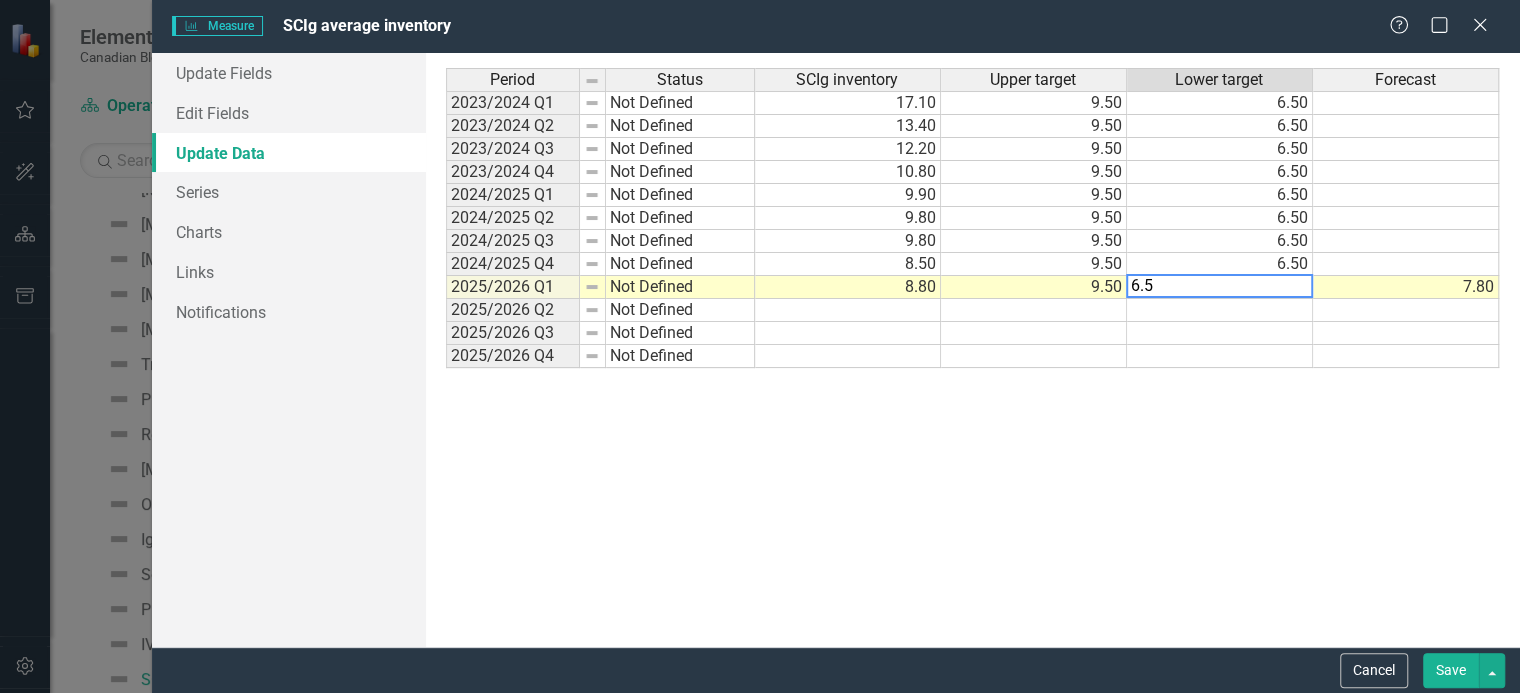 type on "7.8" 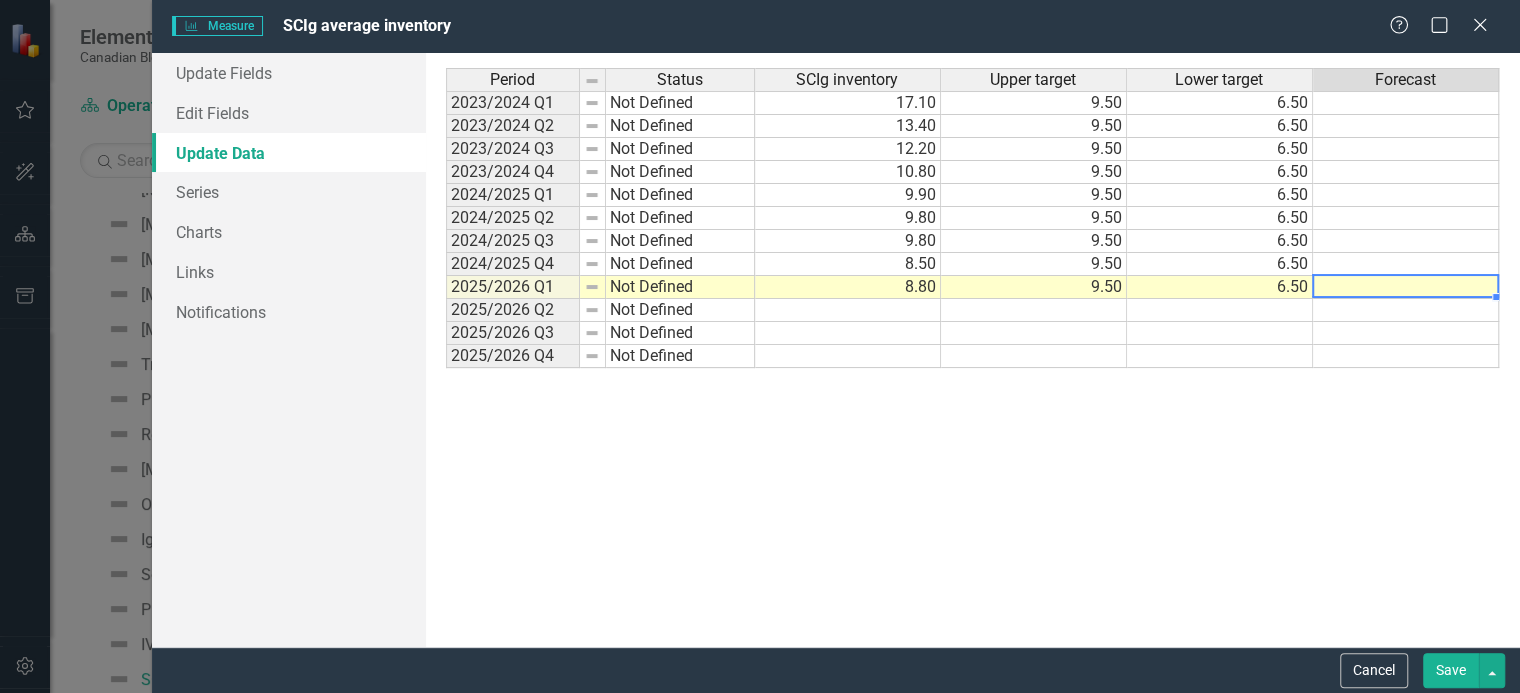 click at bounding box center [1406, 310] 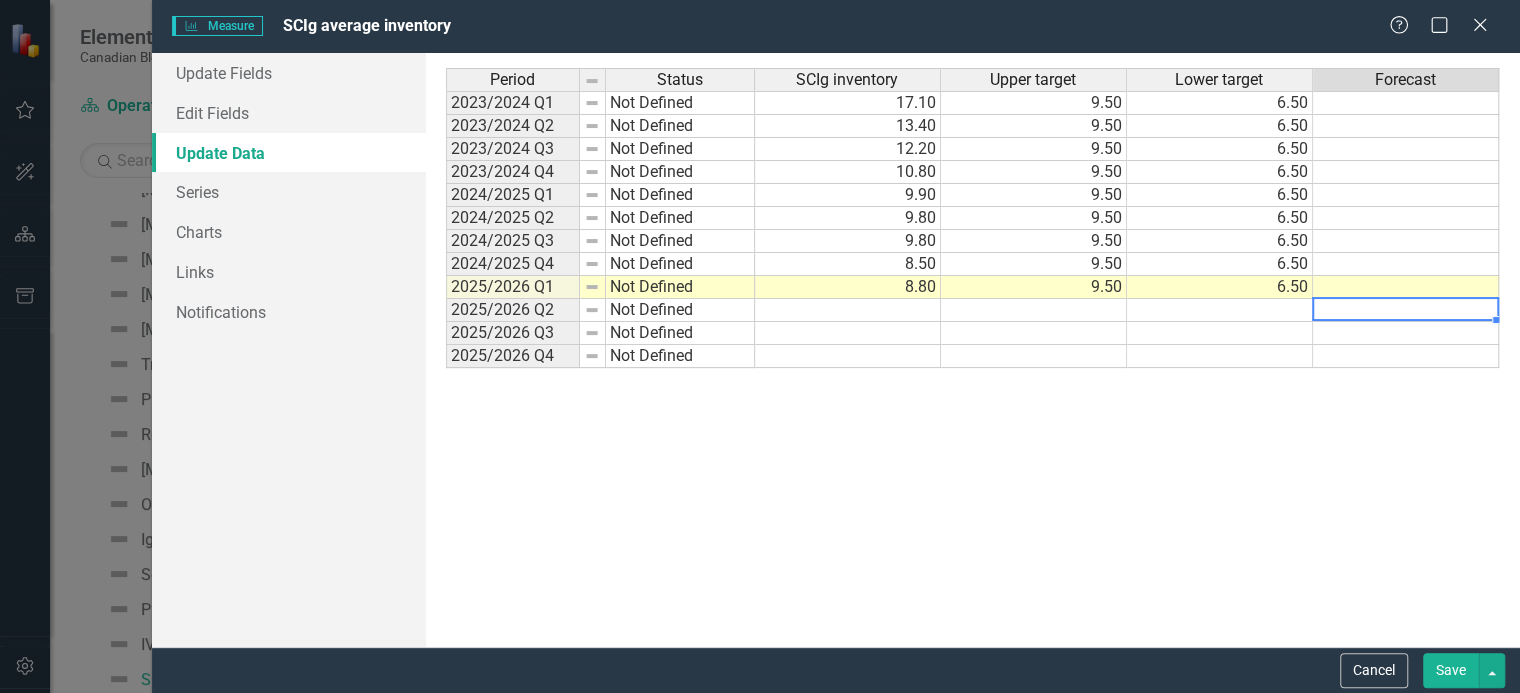 click at bounding box center [1406, 333] 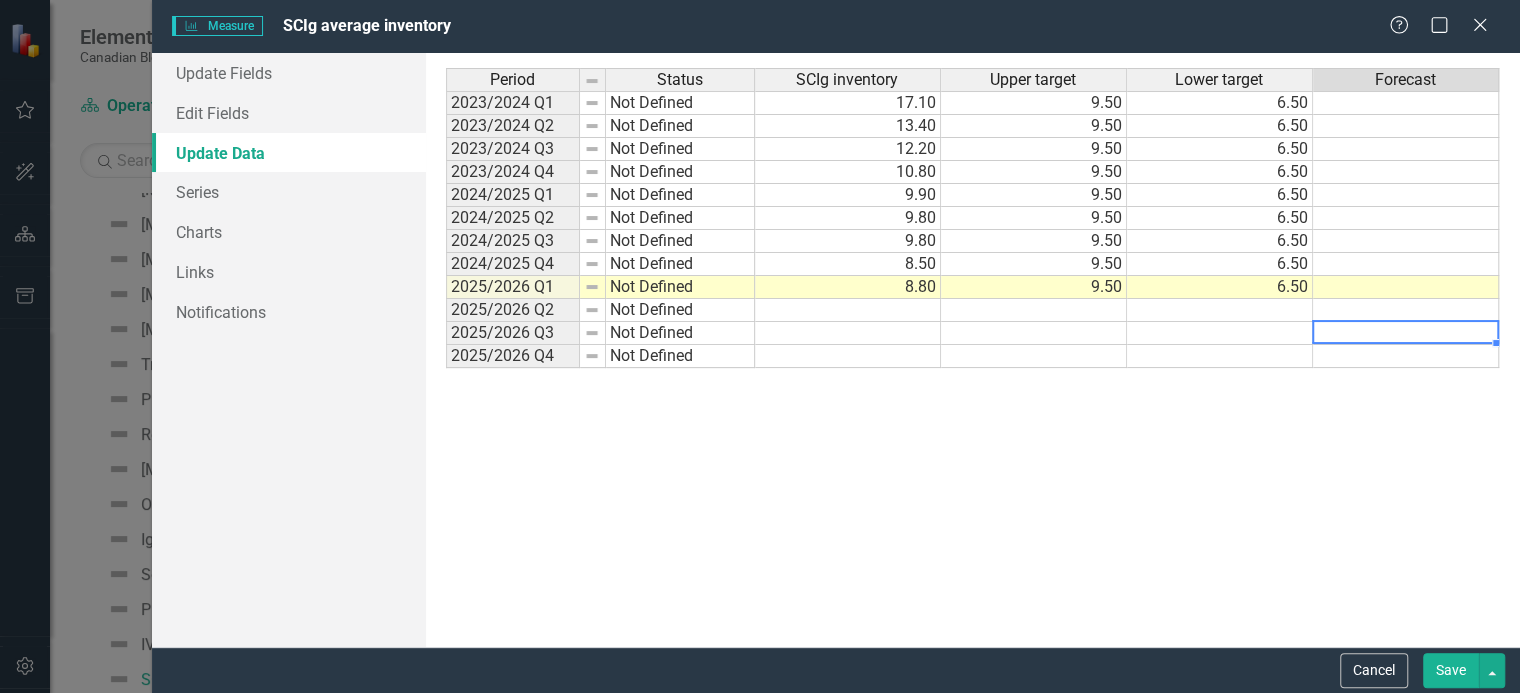 click at bounding box center [1406, 310] 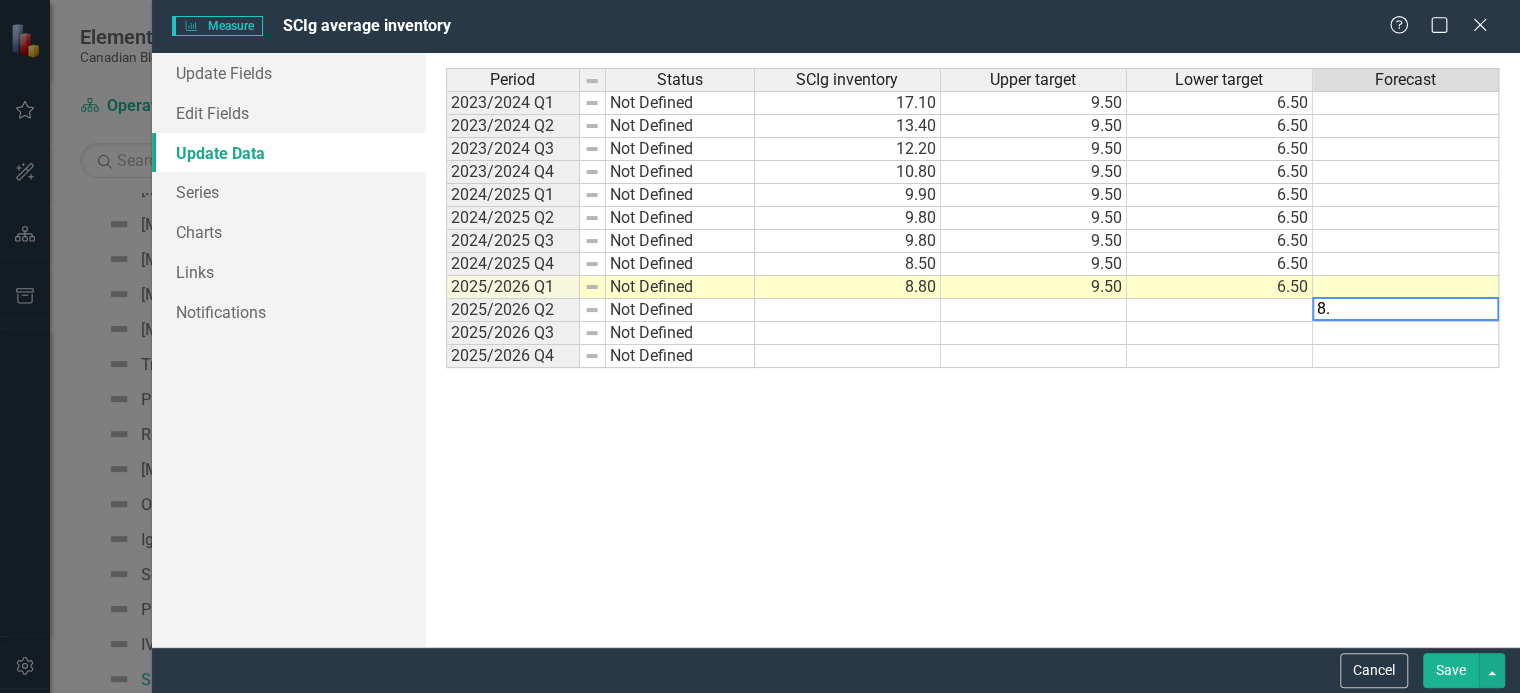 type on "8.6" 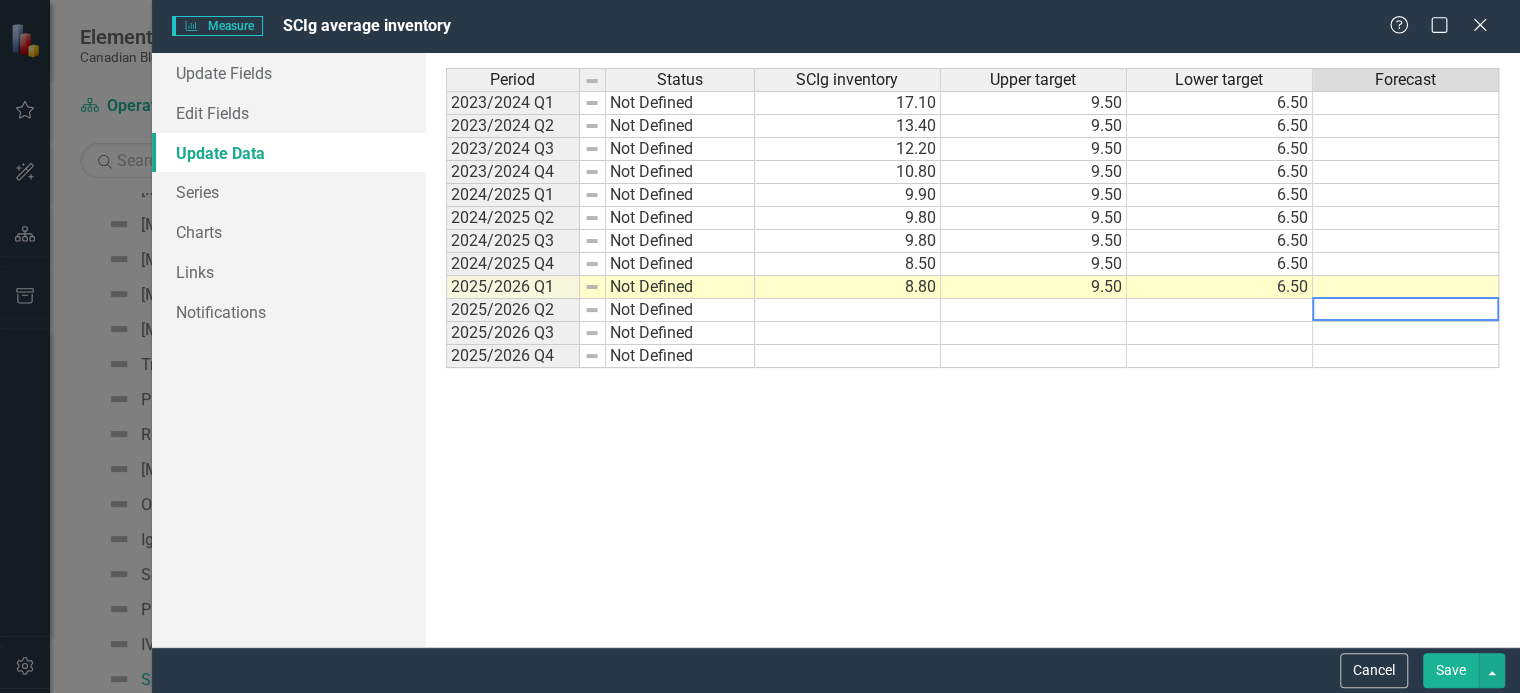 type 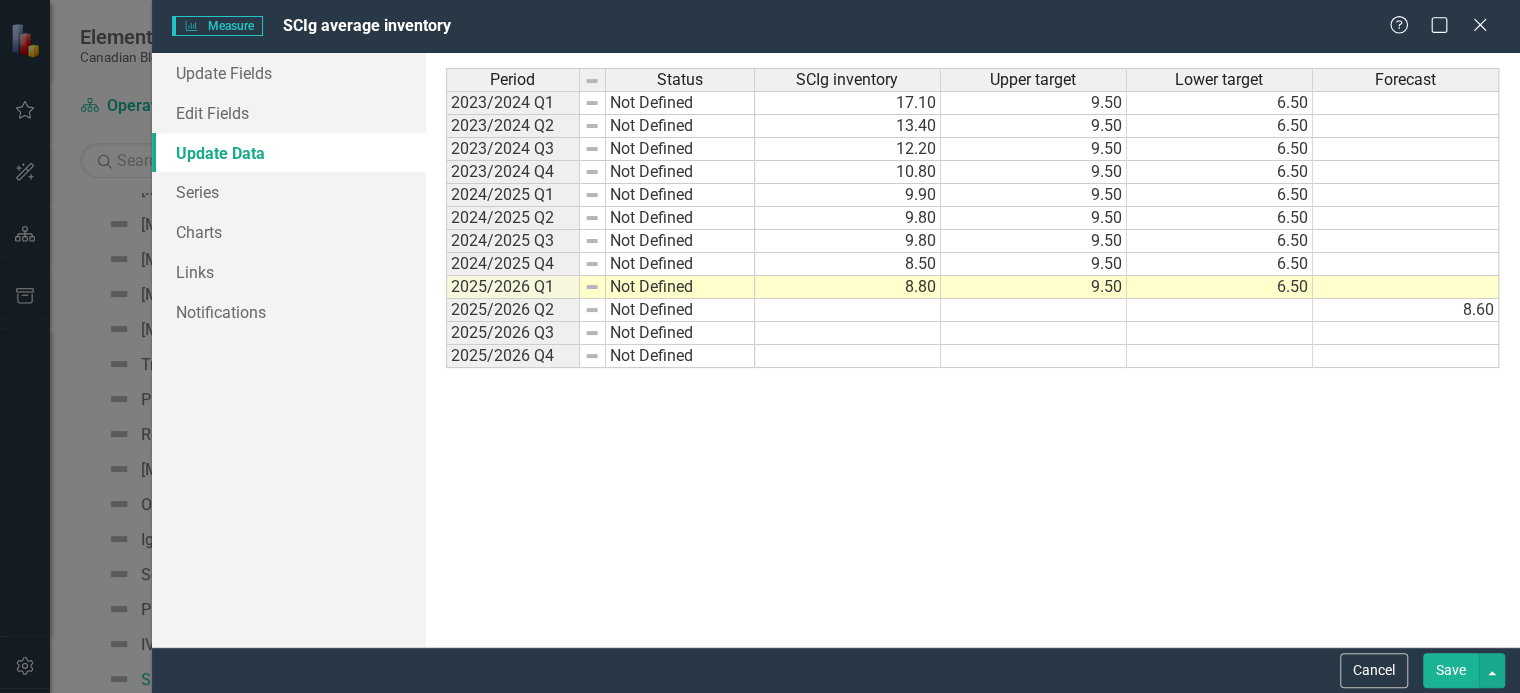 click on "Save" at bounding box center [1451, 670] 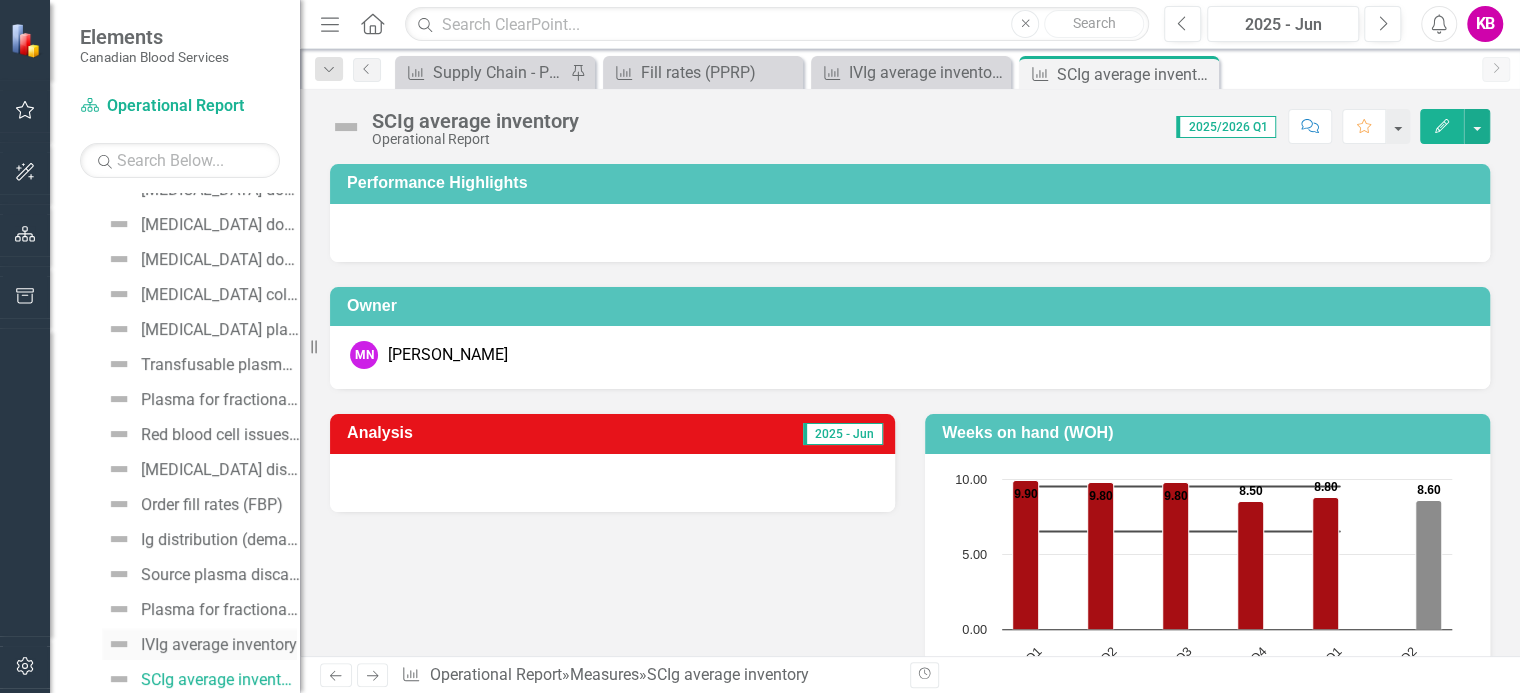 click on "IVIg average inventory" at bounding box center (219, 645) 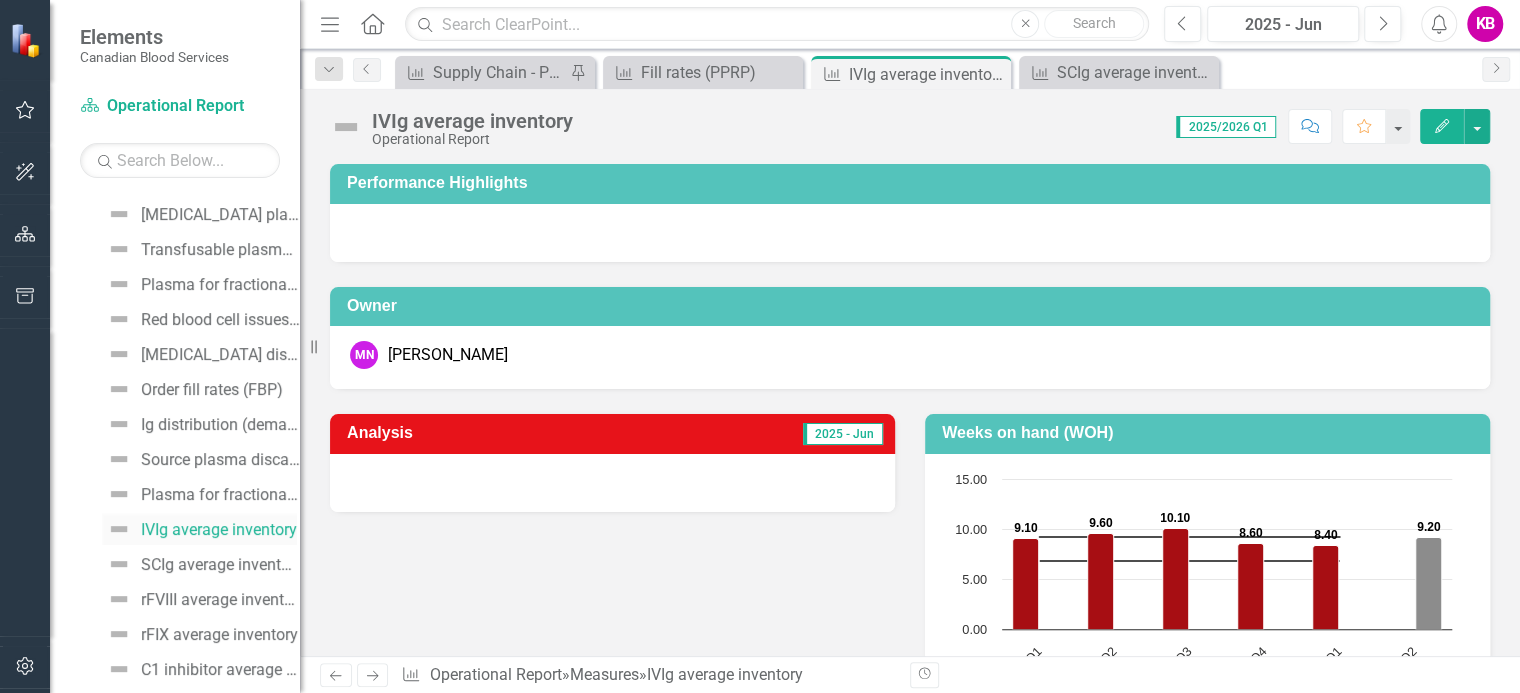 scroll, scrollTop: 606, scrollLeft: 0, axis: vertical 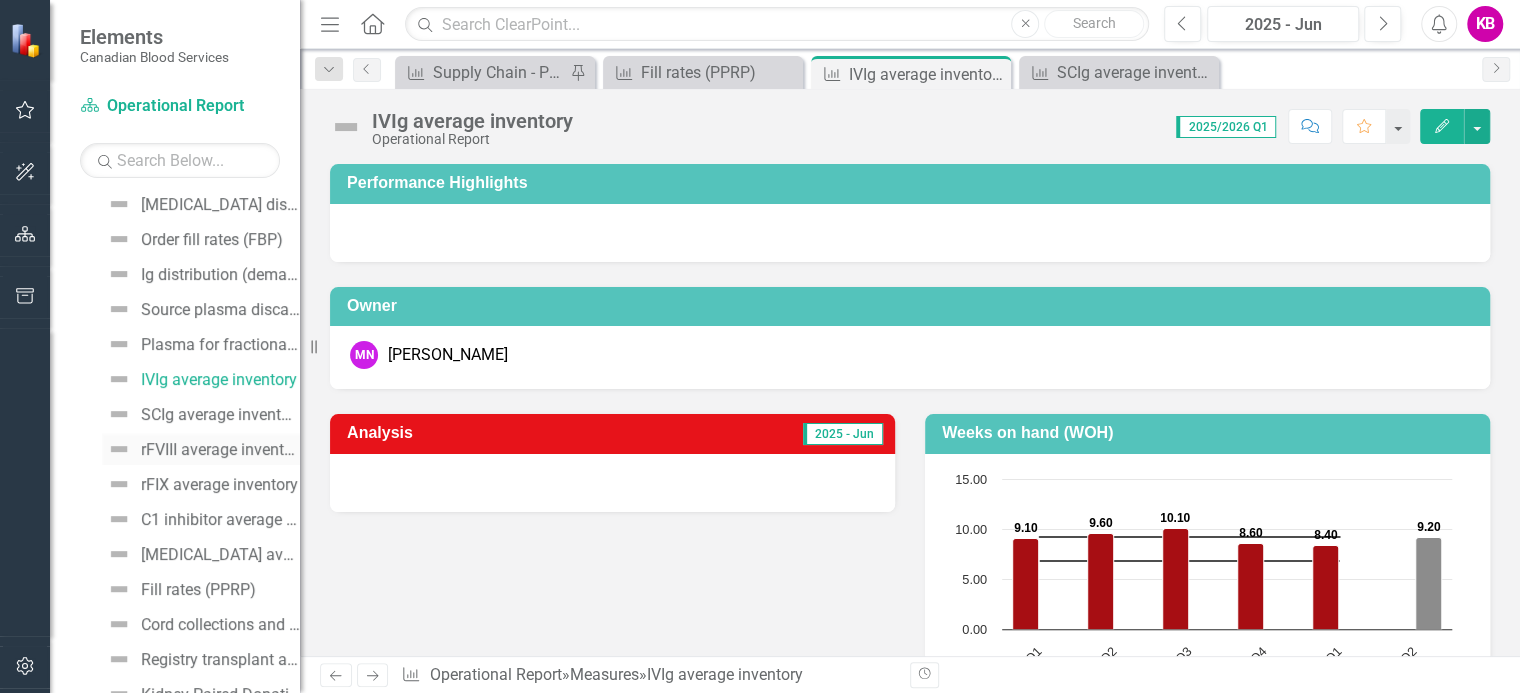 click on "rFVIII average inventory" at bounding box center [220, 450] 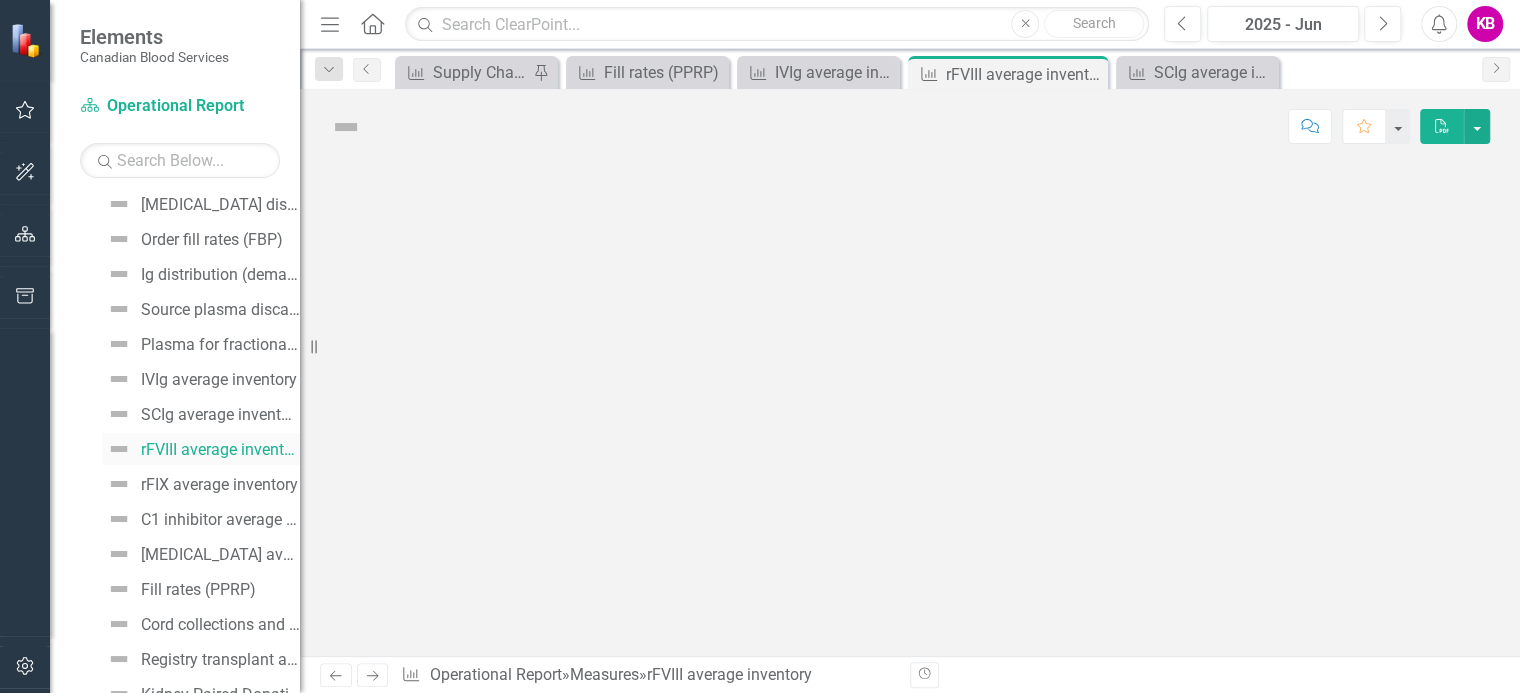 scroll, scrollTop: 376, scrollLeft: 0, axis: vertical 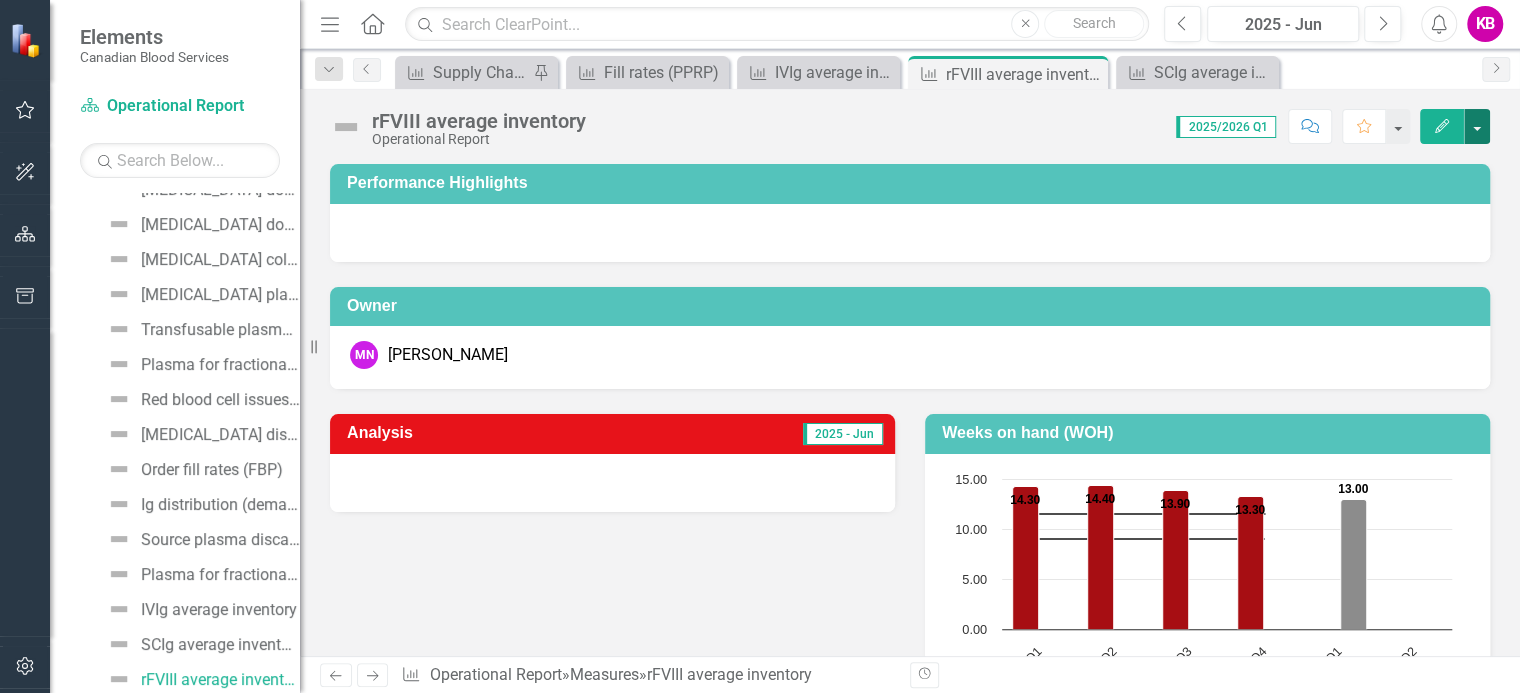click at bounding box center [1477, 126] 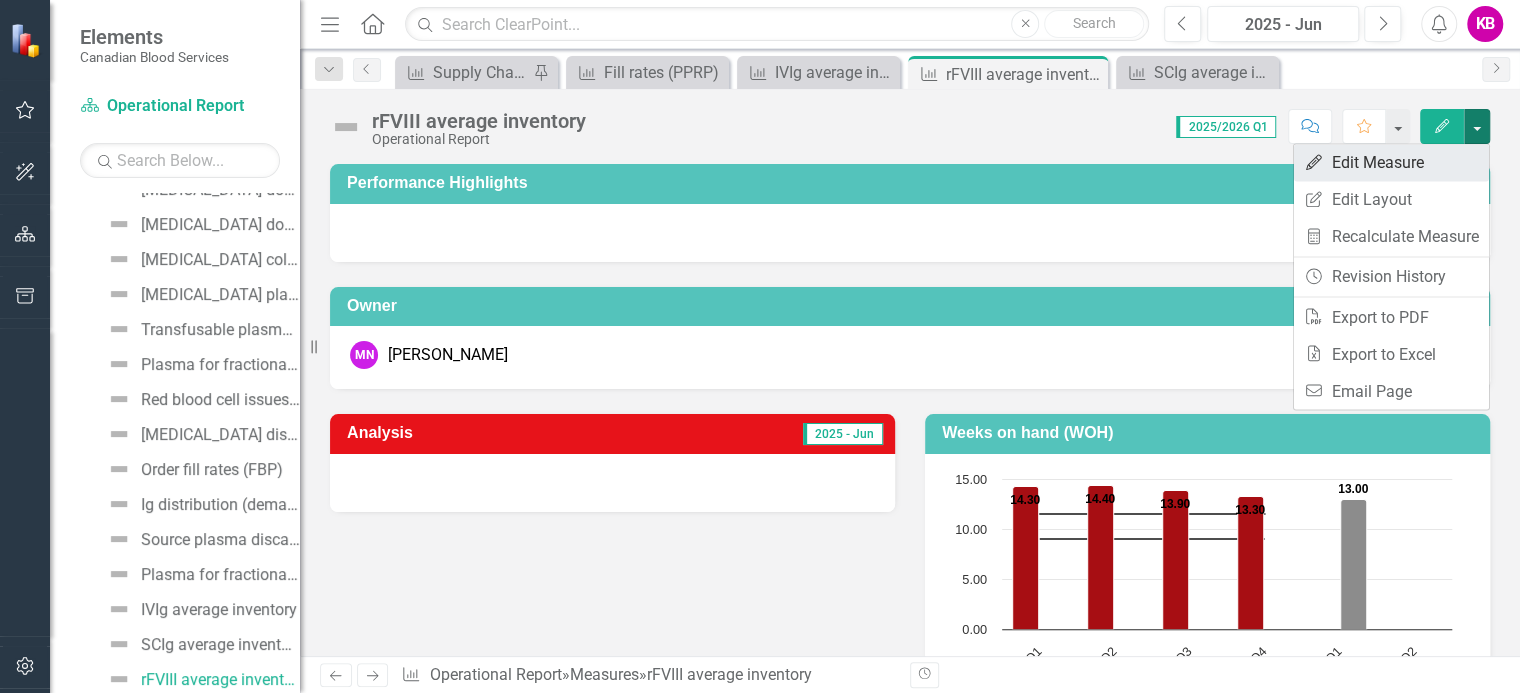 click on "Edit Edit Measure" at bounding box center (1391, 162) 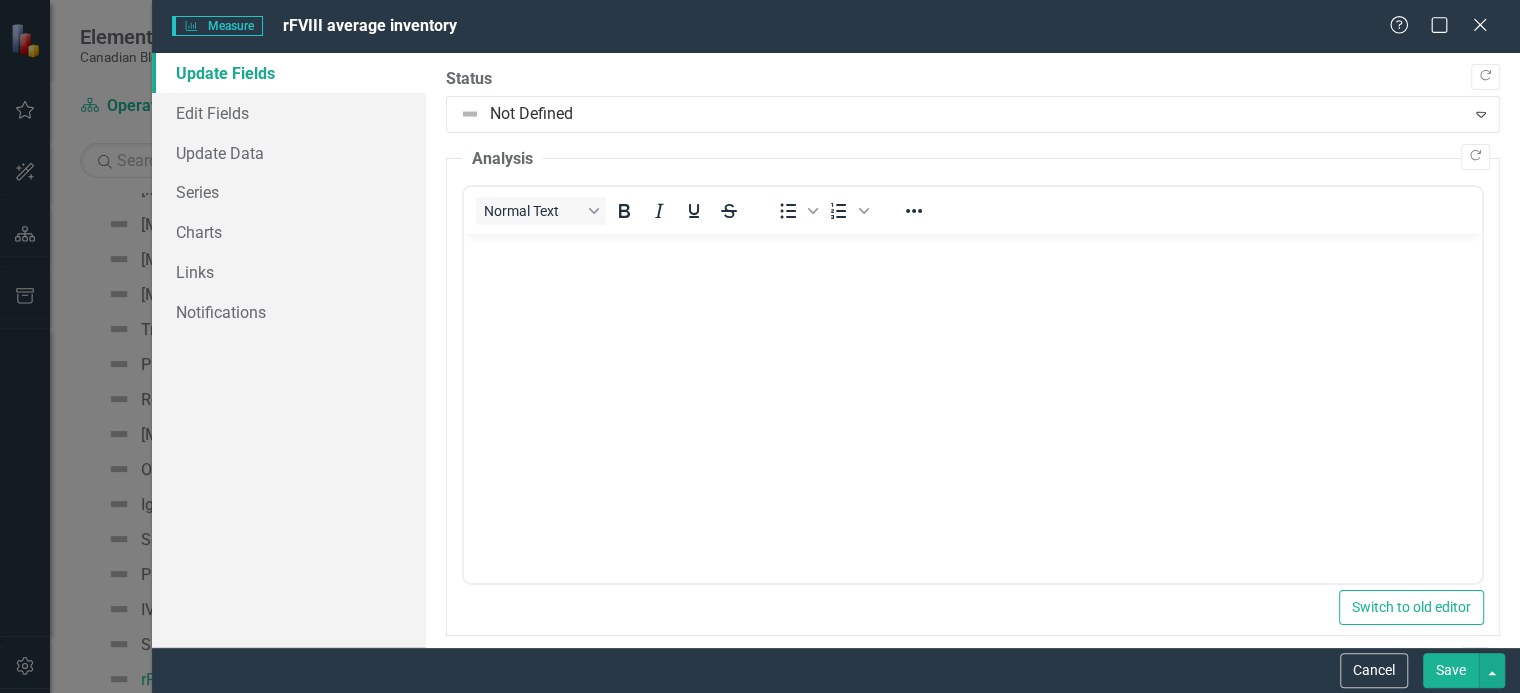 scroll, scrollTop: 0, scrollLeft: 0, axis: both 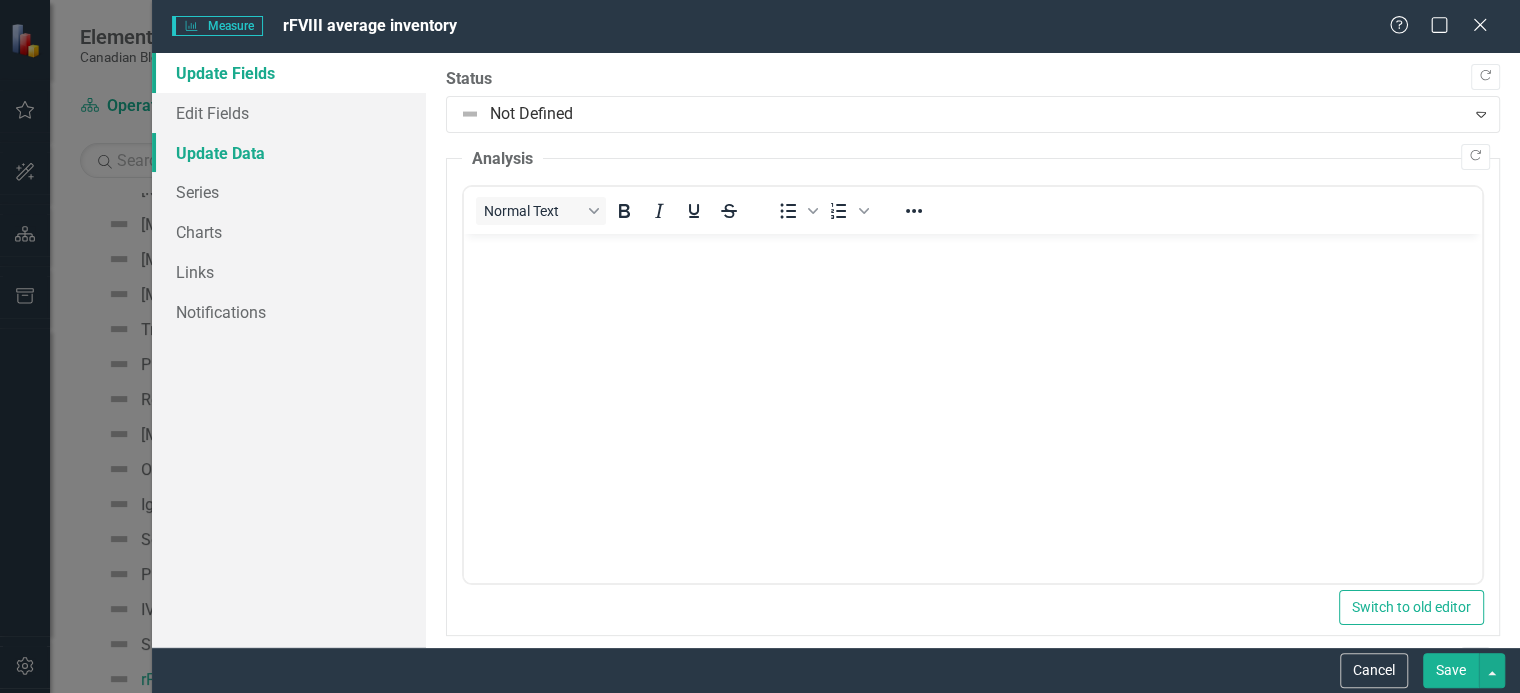 click on "Update  Data" at bounding box center (289, 153) 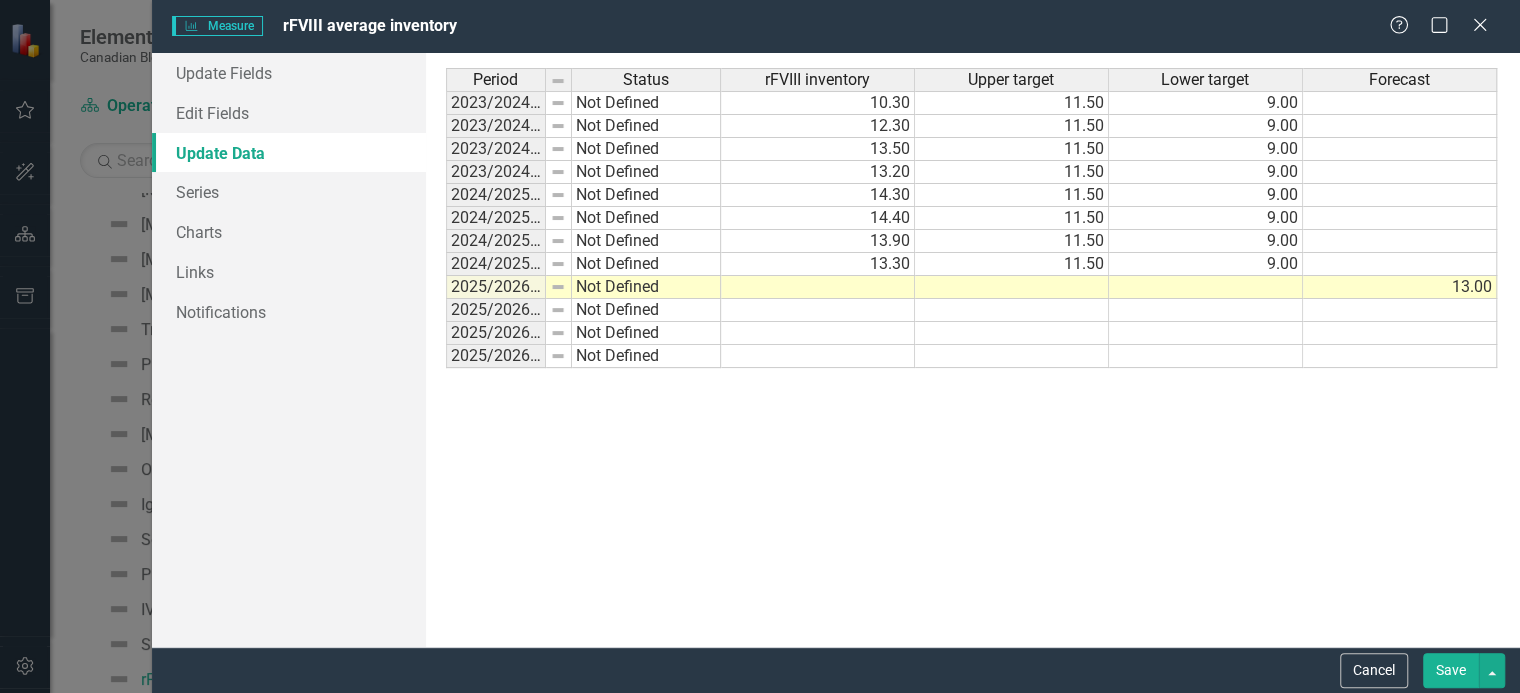 click at bounding box center (818, 287) 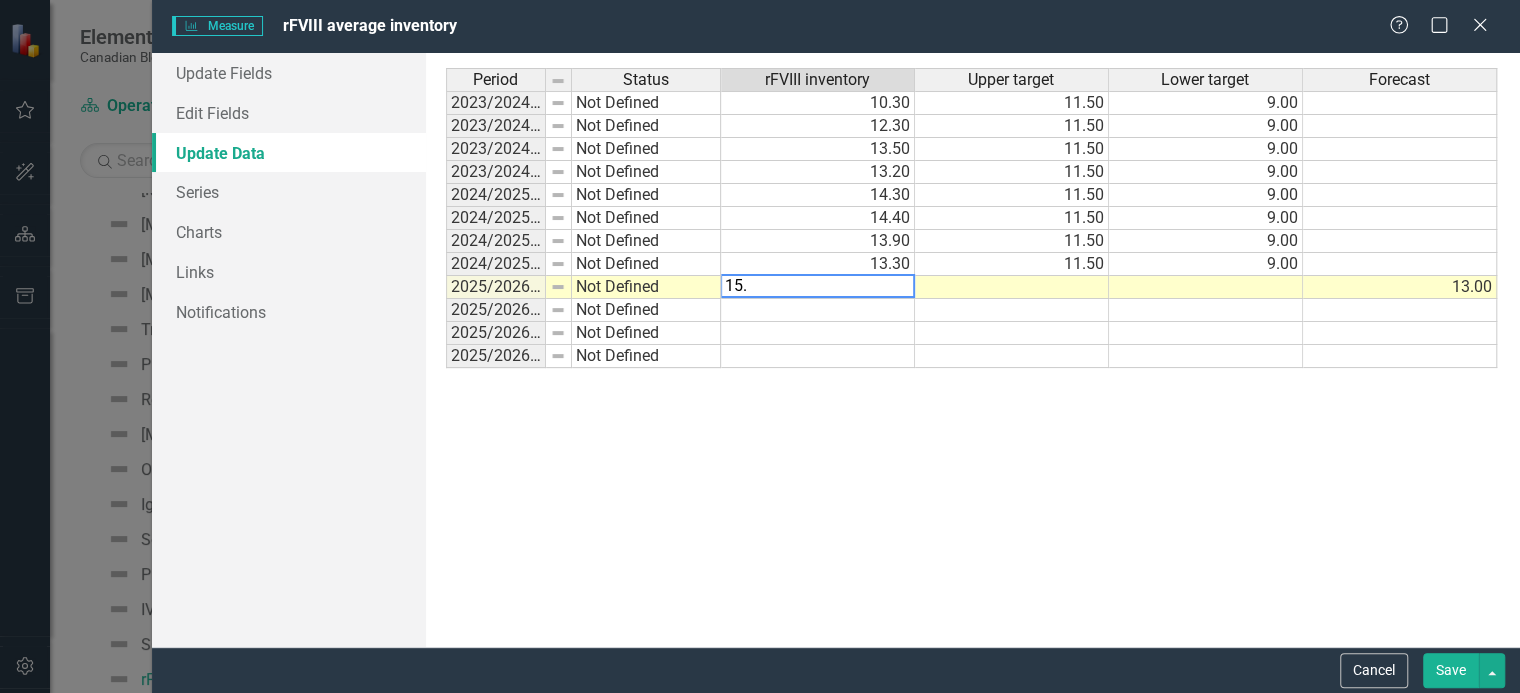 type on "15.4" 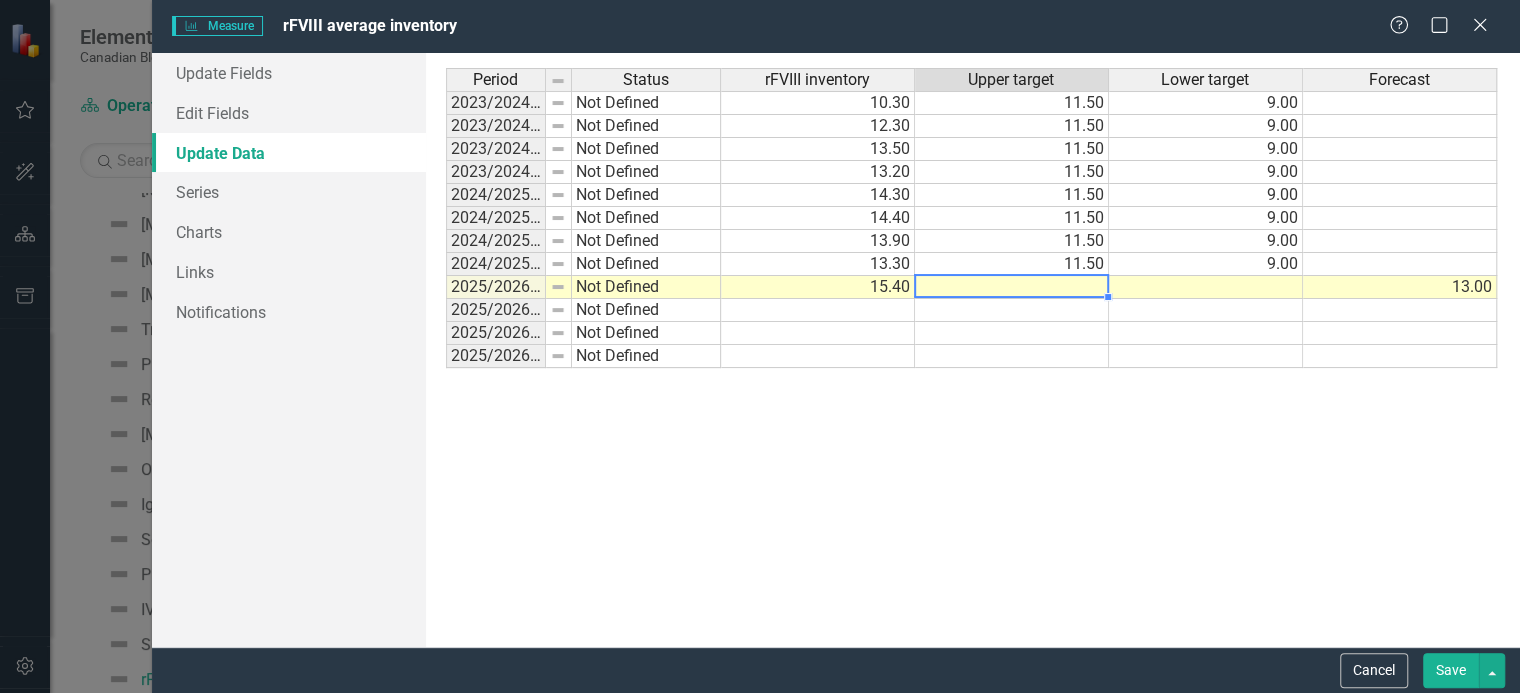 click at bounding box center [1012, 287] 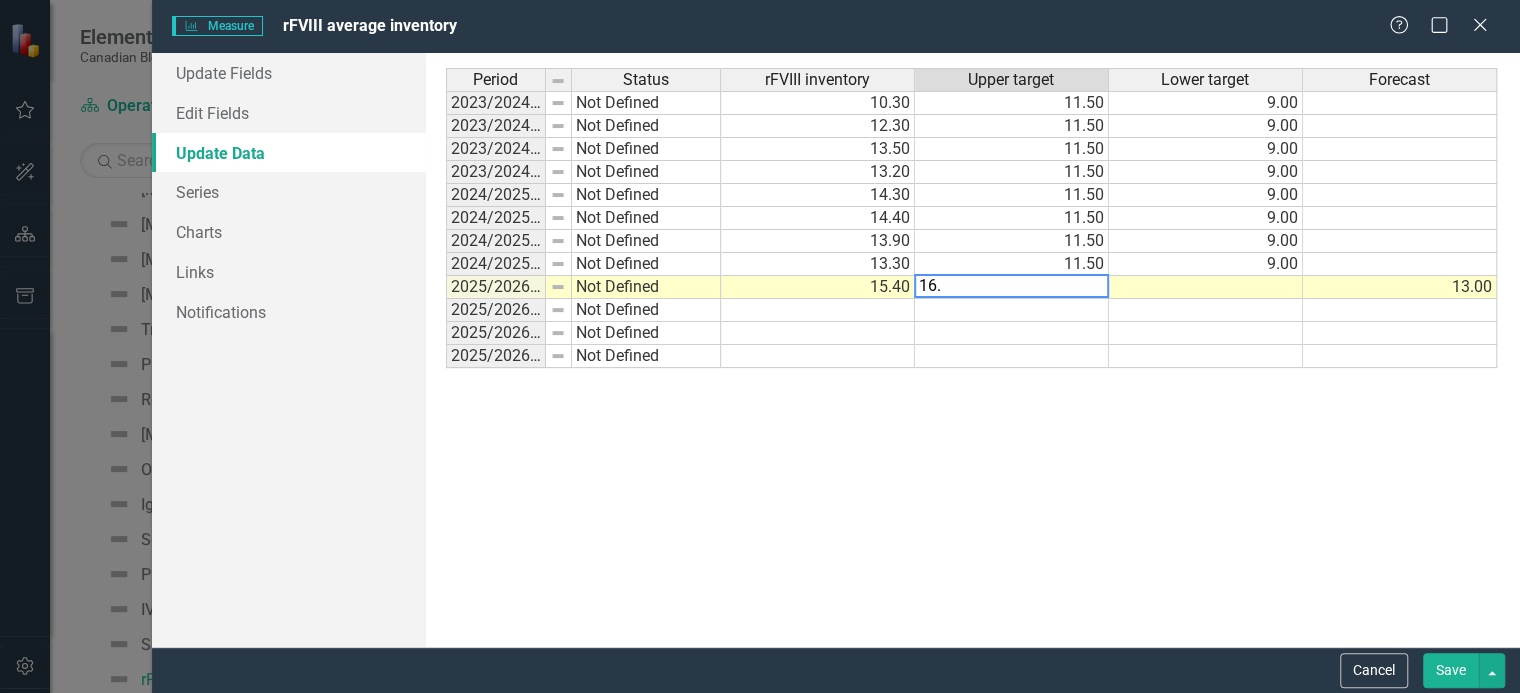 type on "16.3" 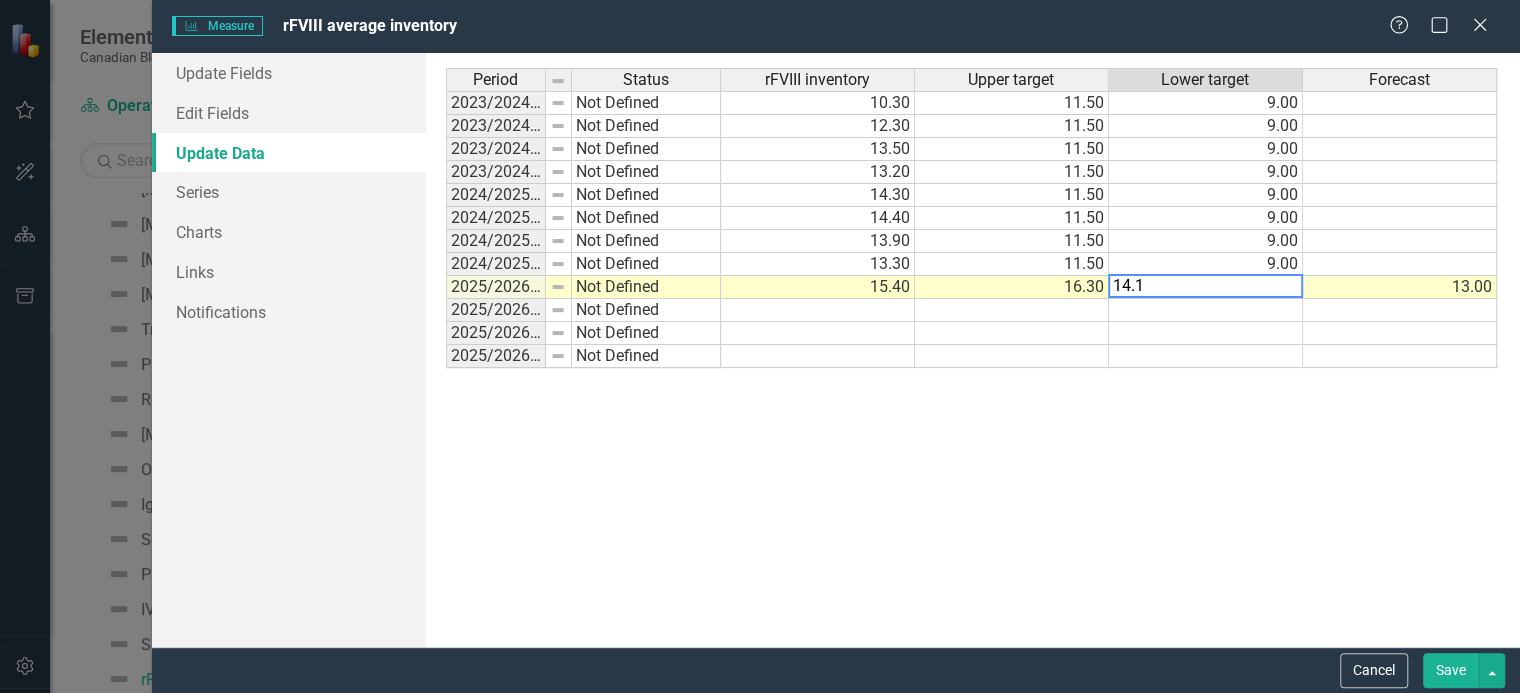 type on "13" 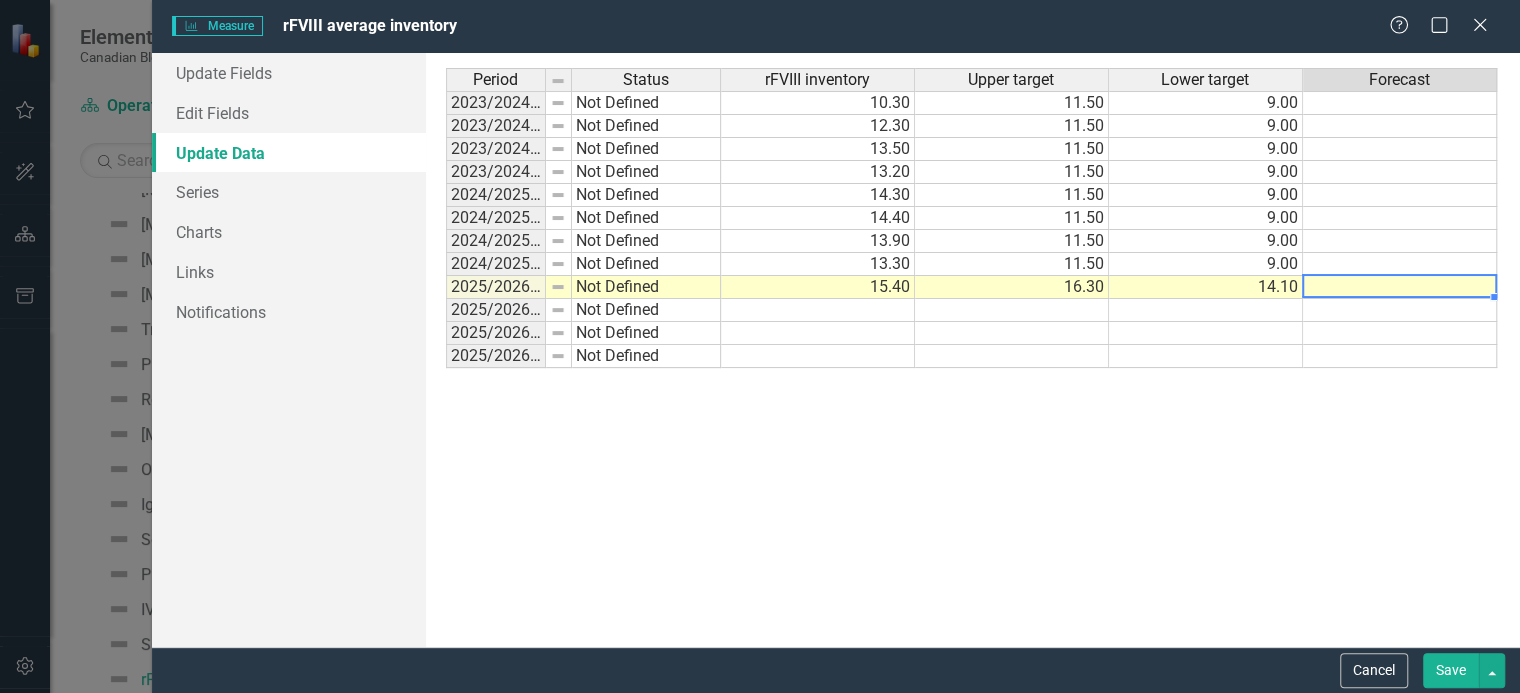 click at bounding box center (1400, 310) 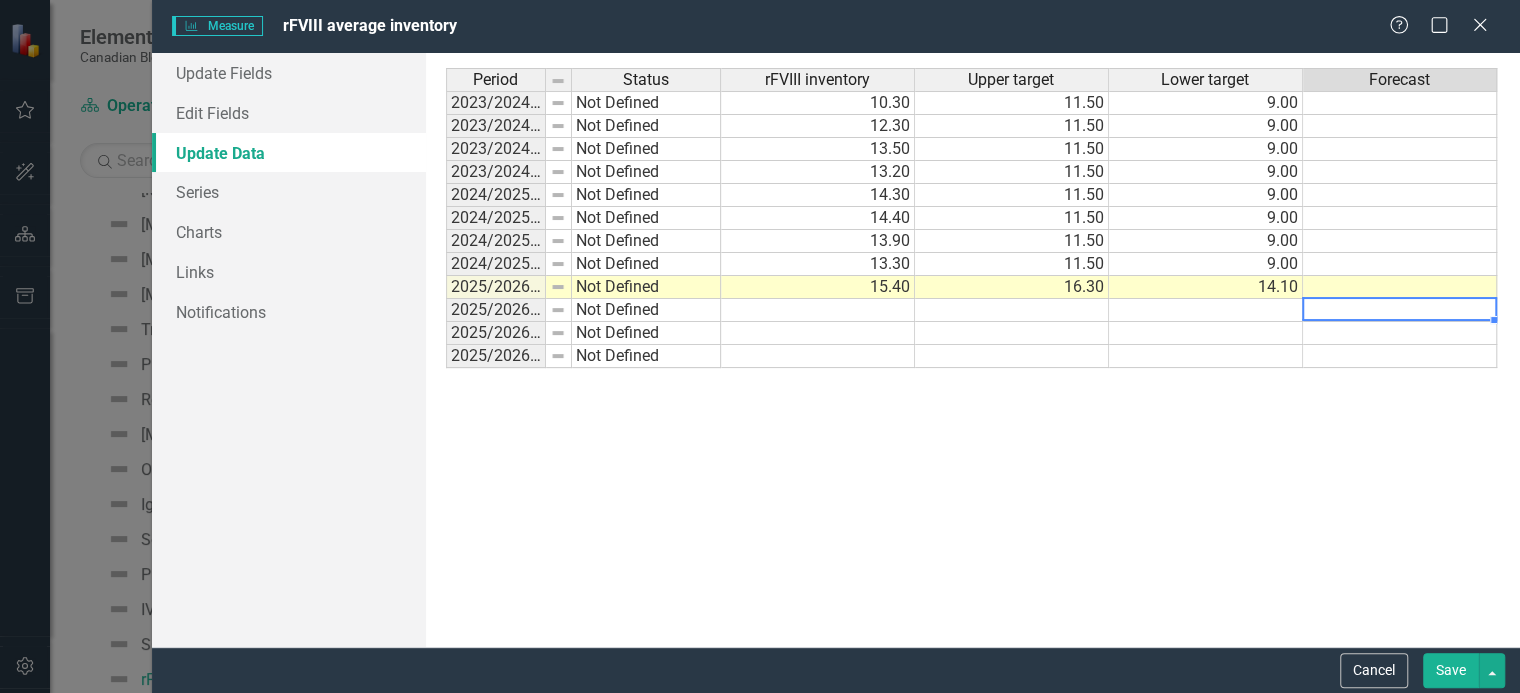 click at bounding box center [1400, 310] 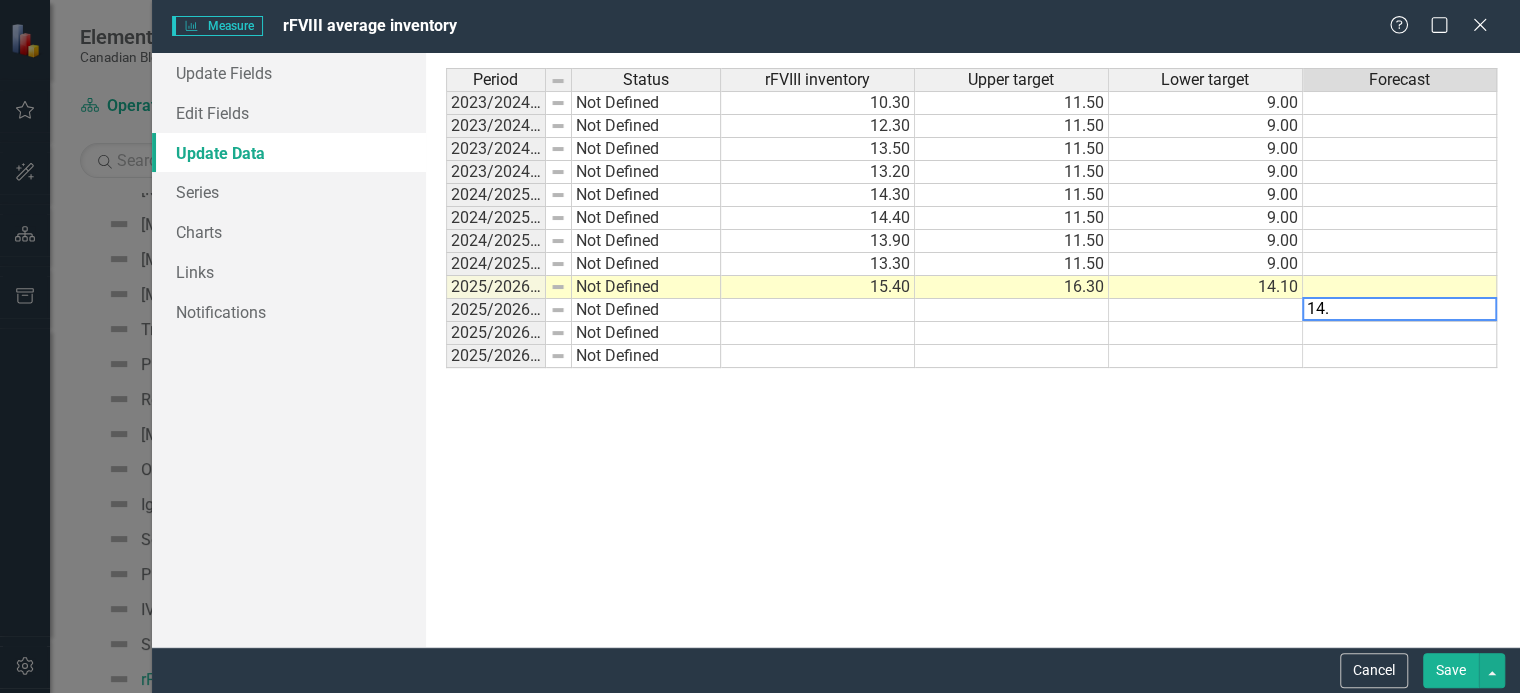 type on "14.5" 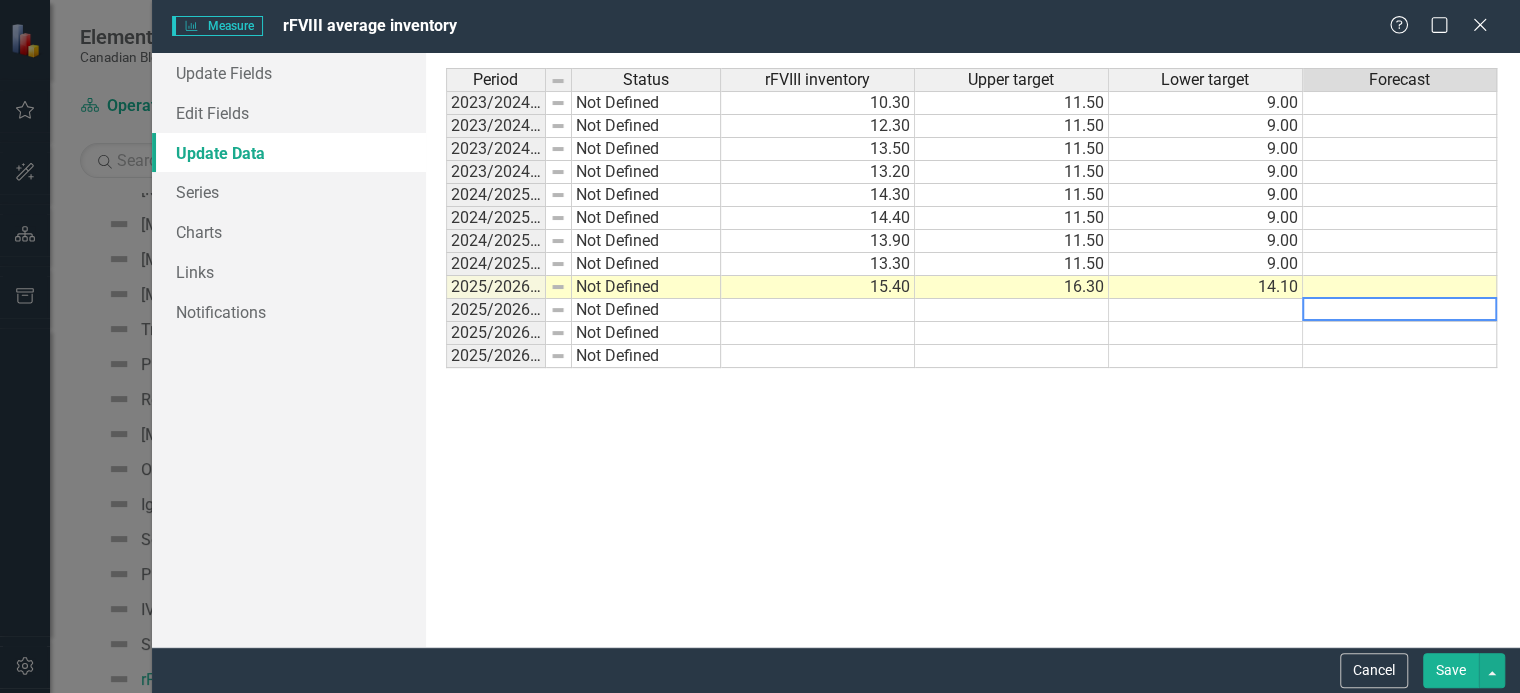 type 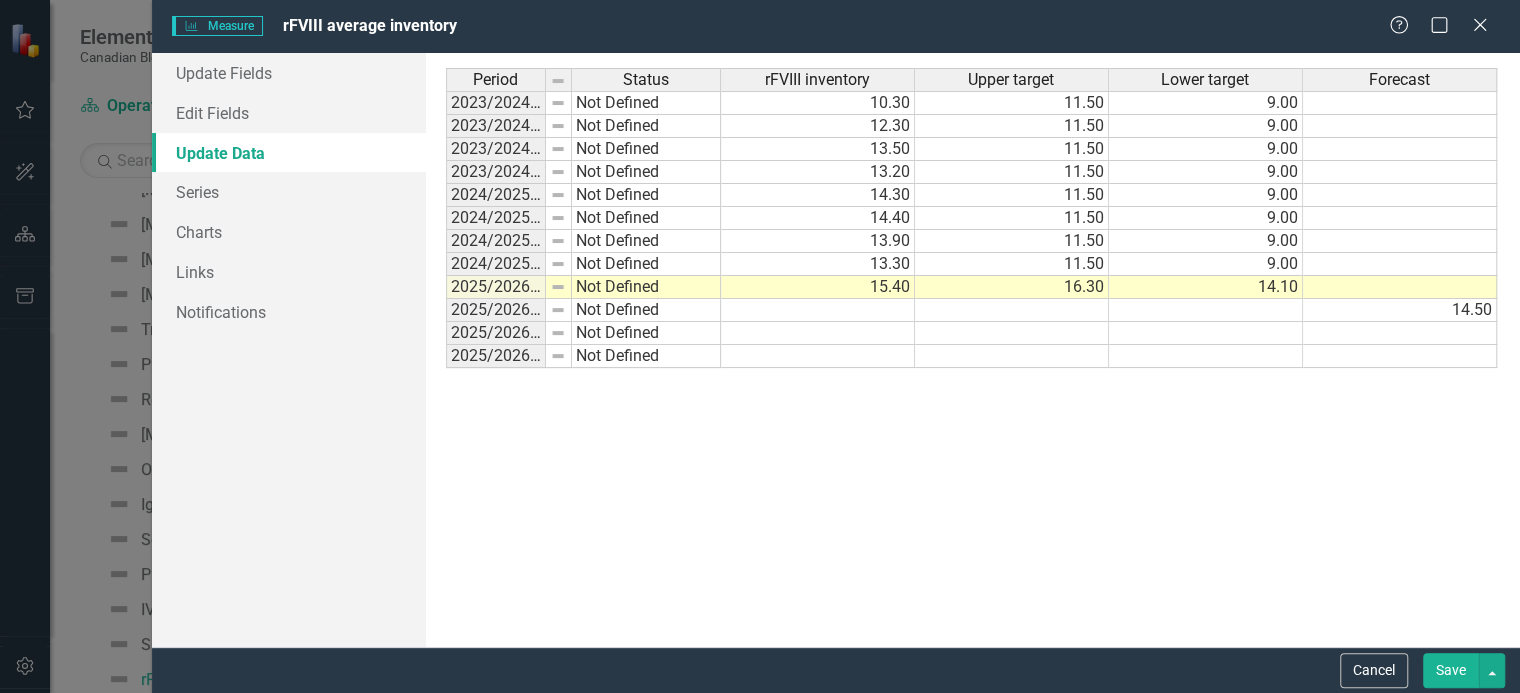 click on "Save" at bounding box center (1451, 670) 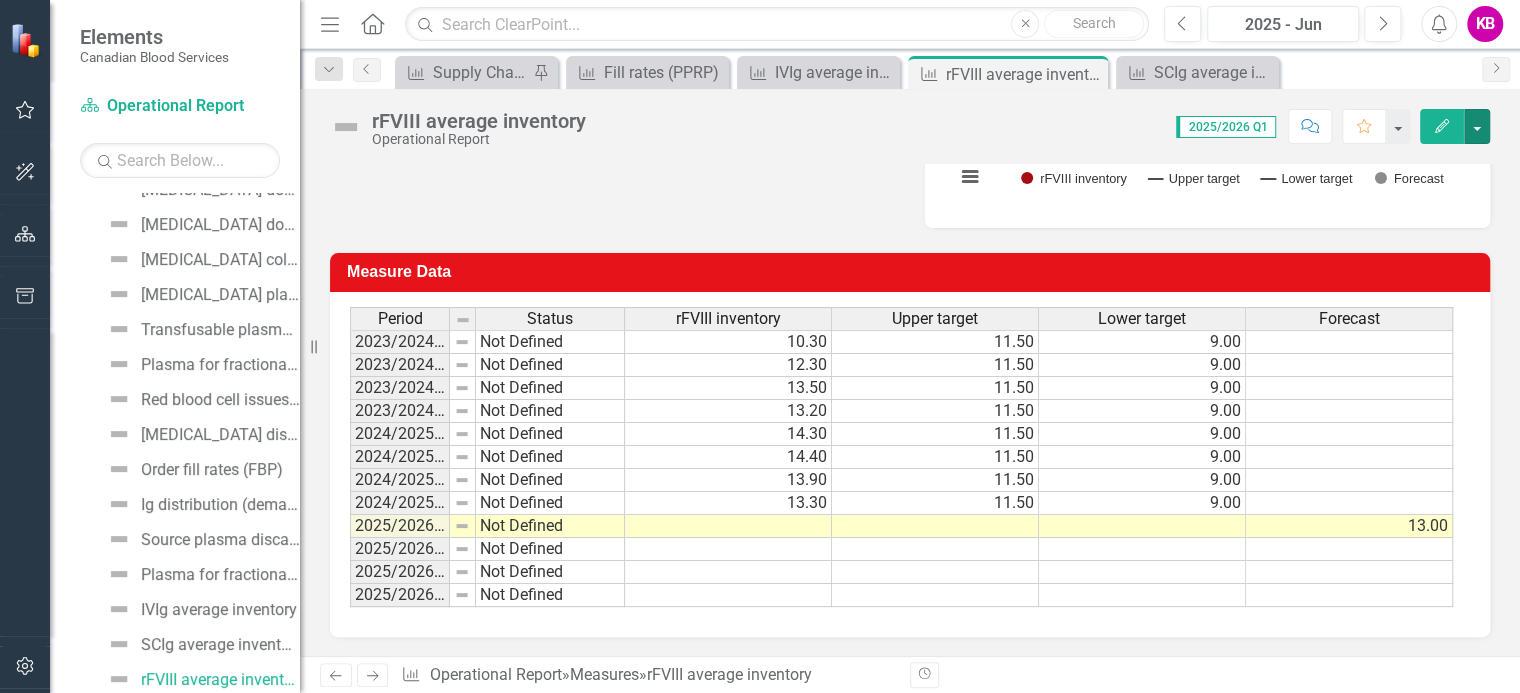 scroll, scrollTop: 261, scrollLeft: 0, axis: vertical 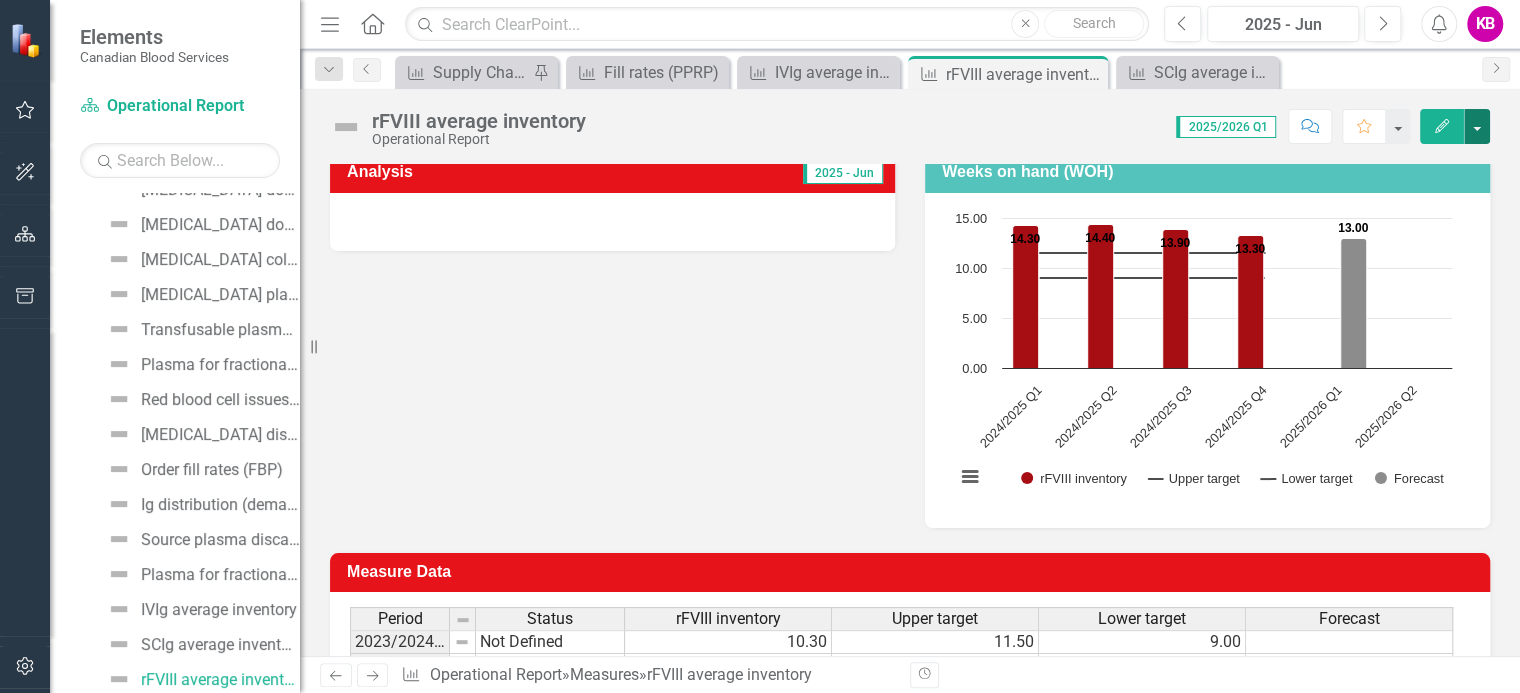 click at bounding box center [1477, 126] 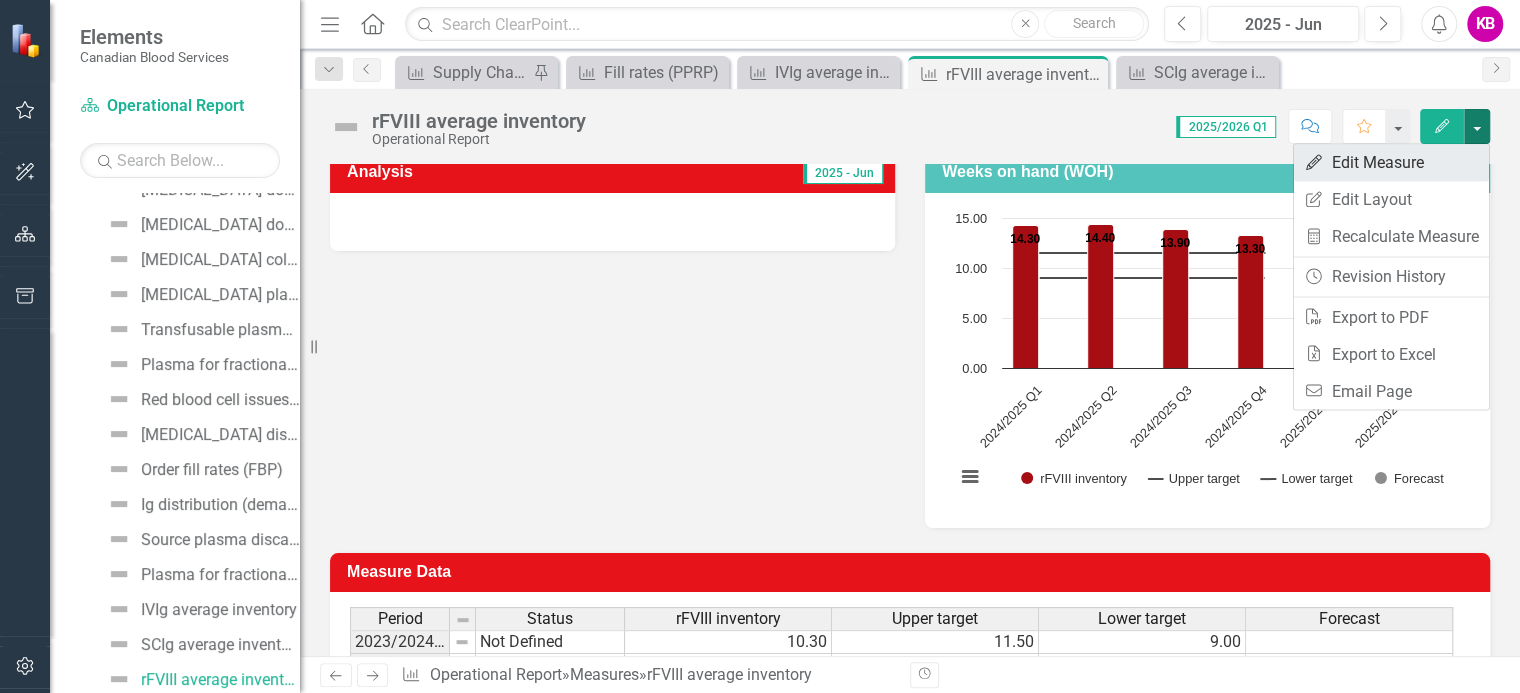 click on "Edit Edit Measure" at bounding box center (1391, 162) 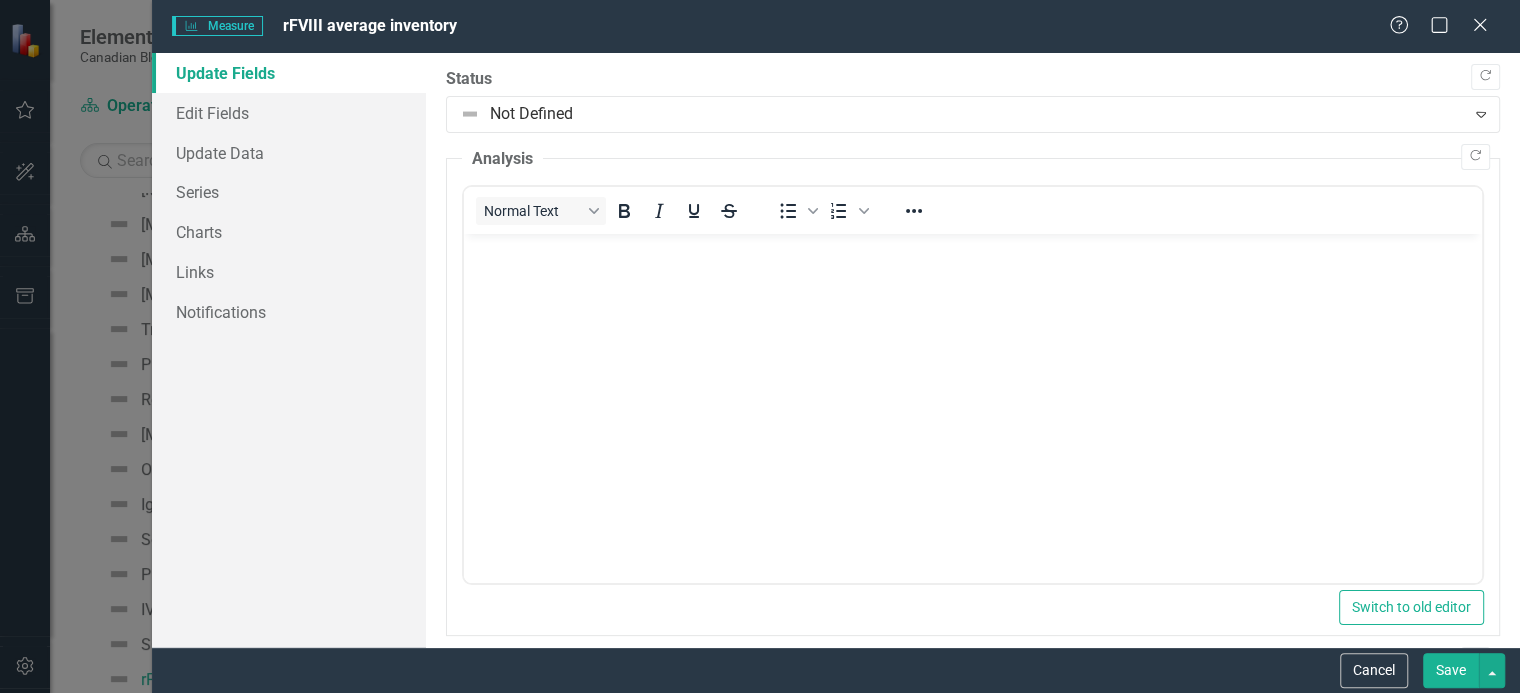 scroll, scrollTop: 0, scrollLeft: 0, axis: both 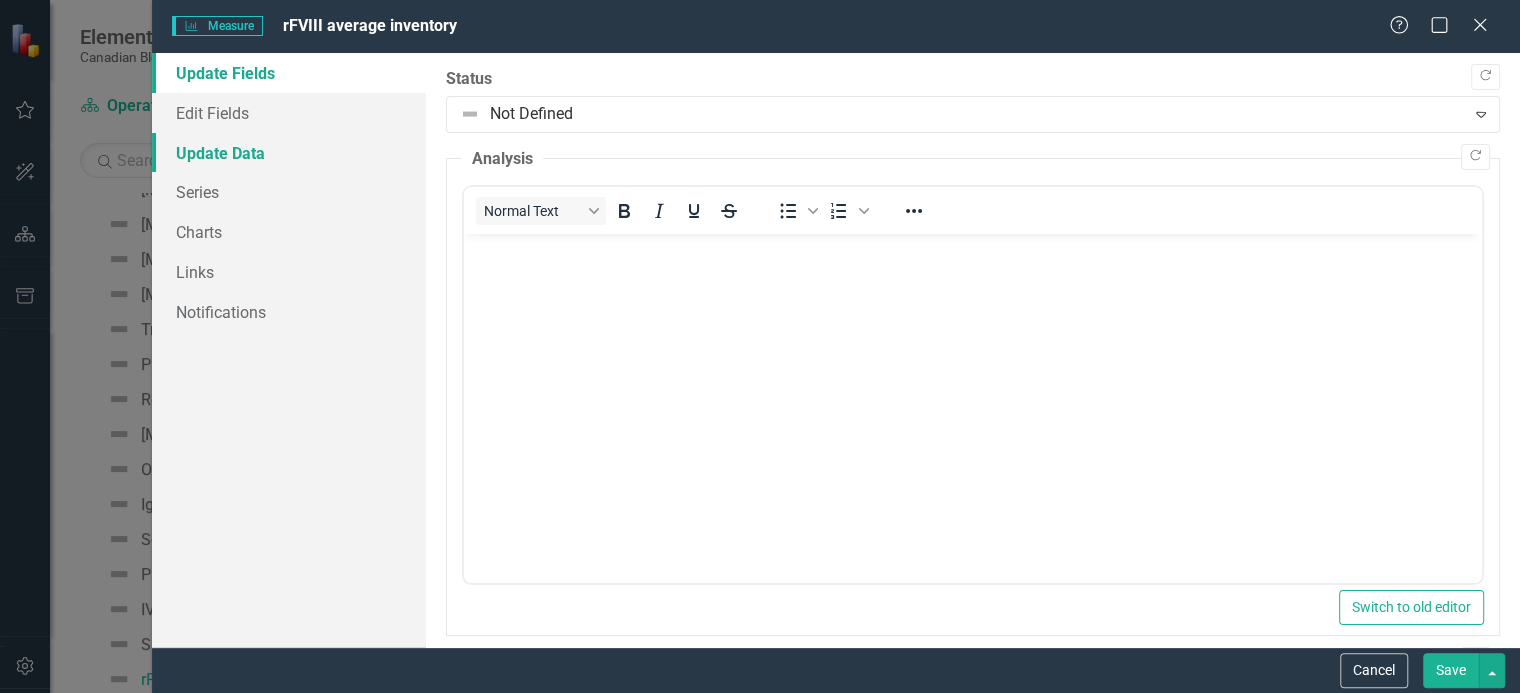 click on "Update  Data" at bounding box center (289, 153) 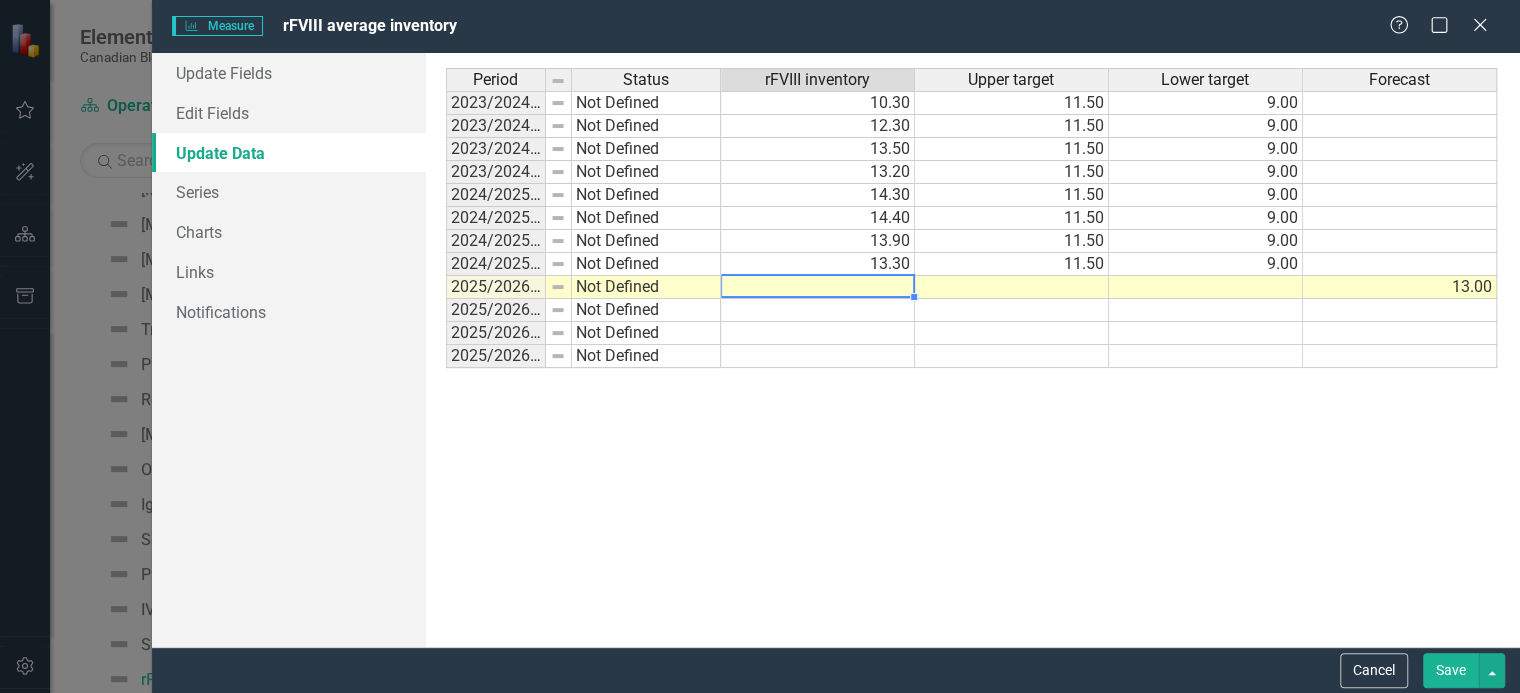 click at bounding box center (818, 287) 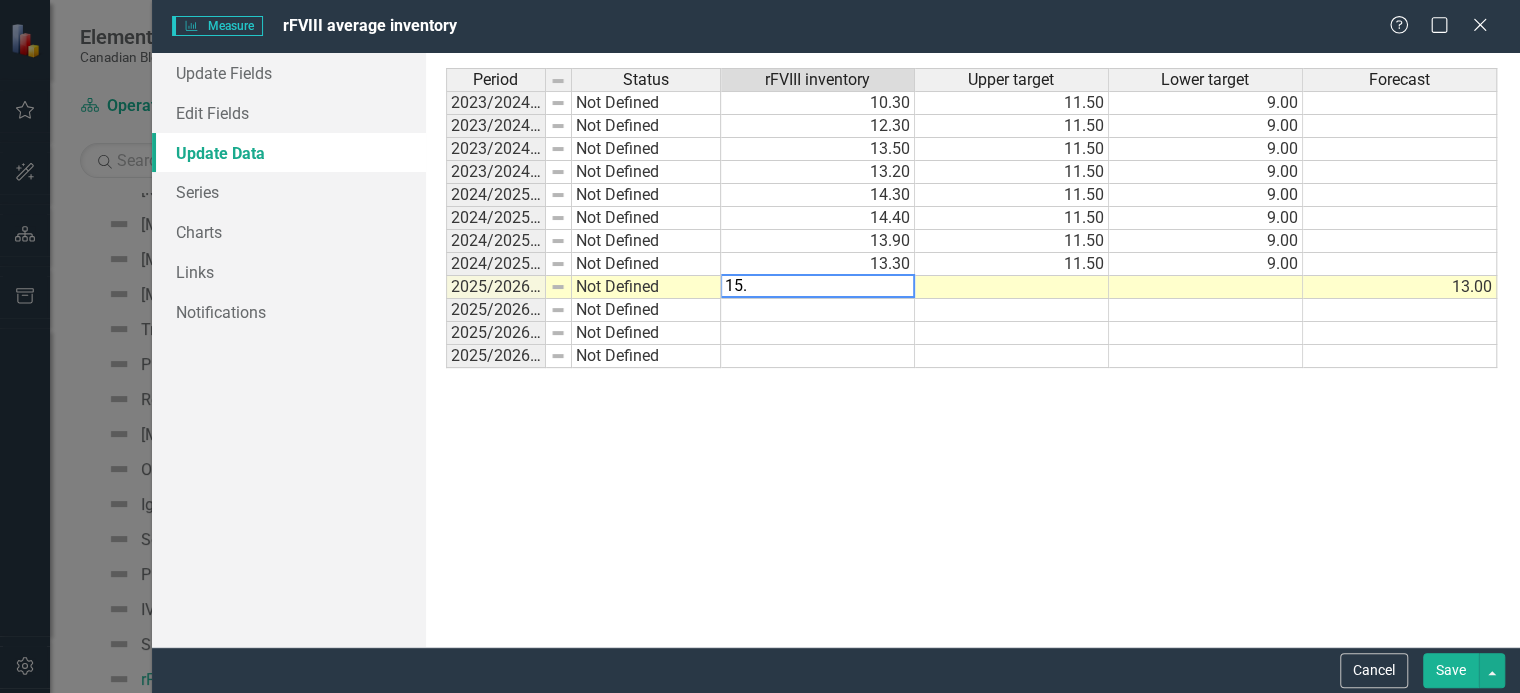 type on "15.4" 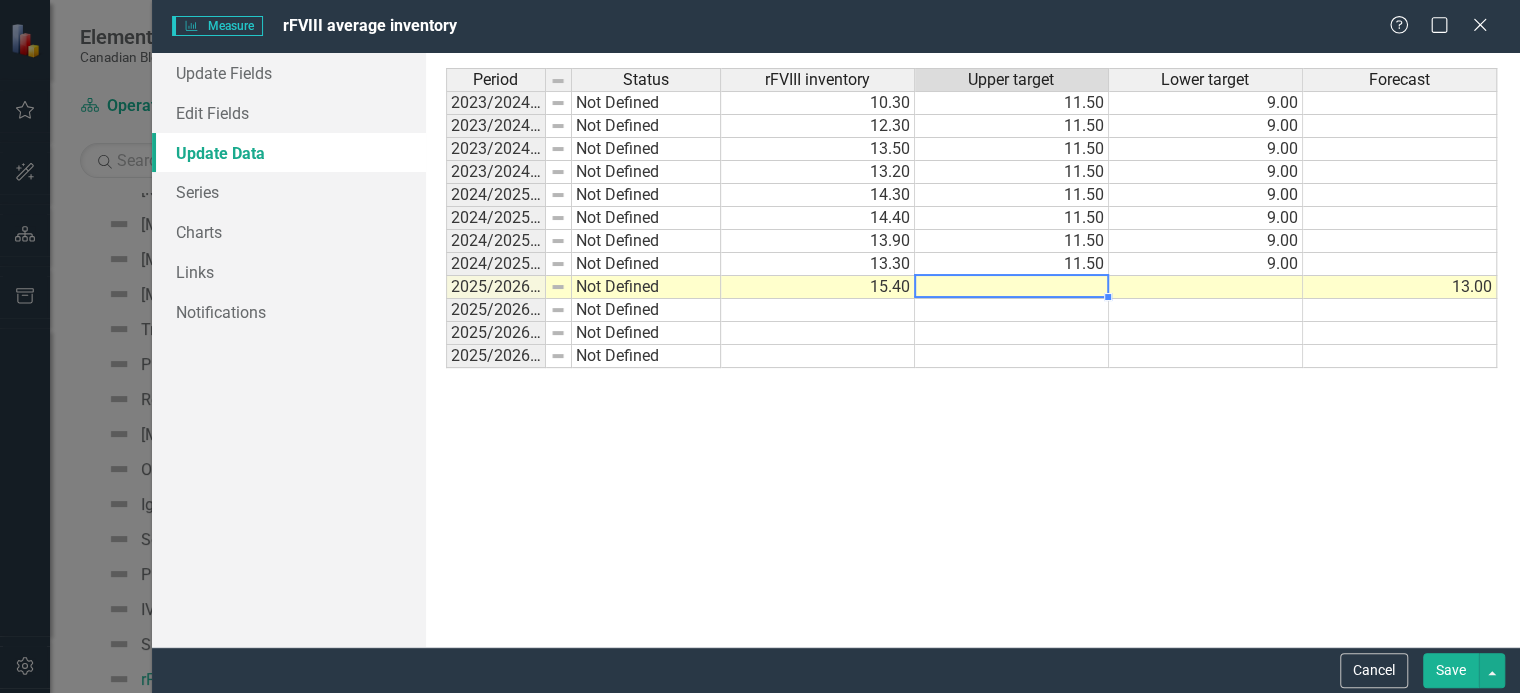 click at bounding box center [1011, 275] 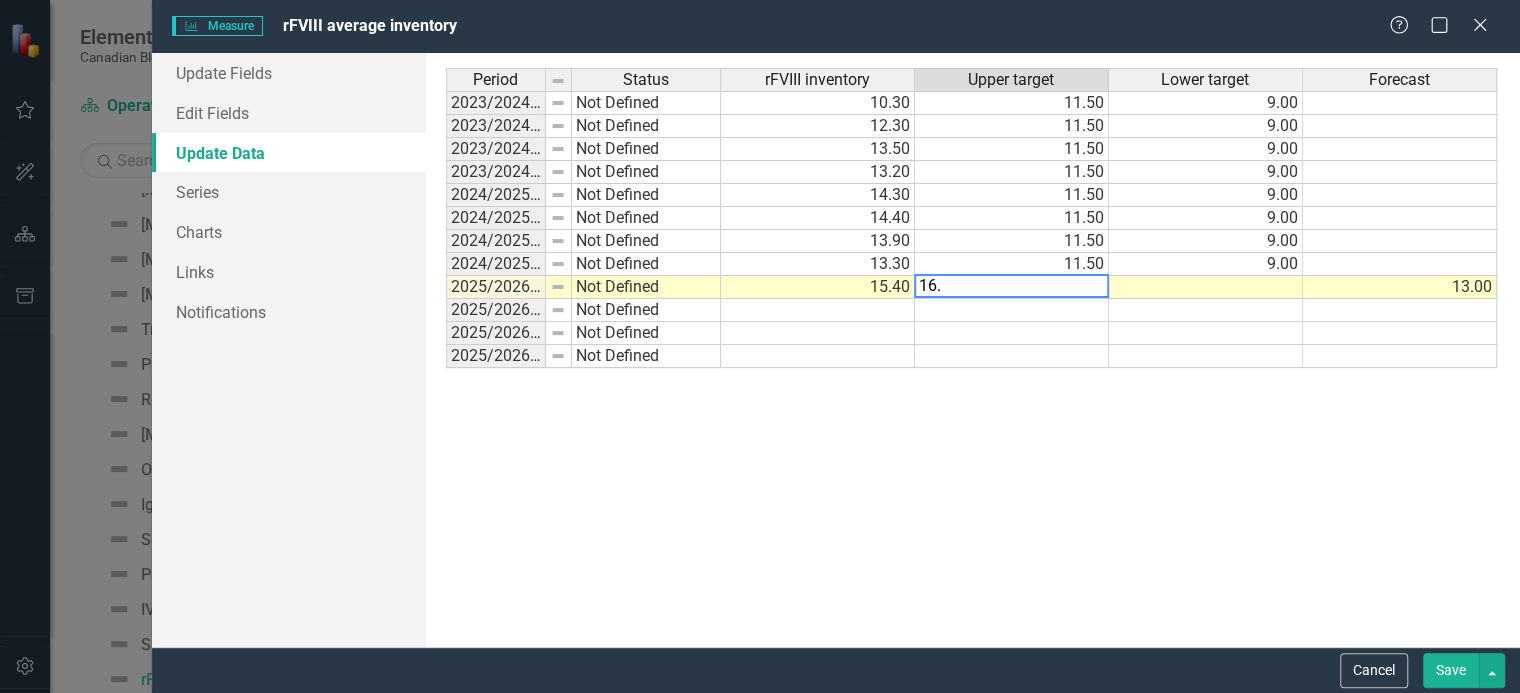 type on "16.1" 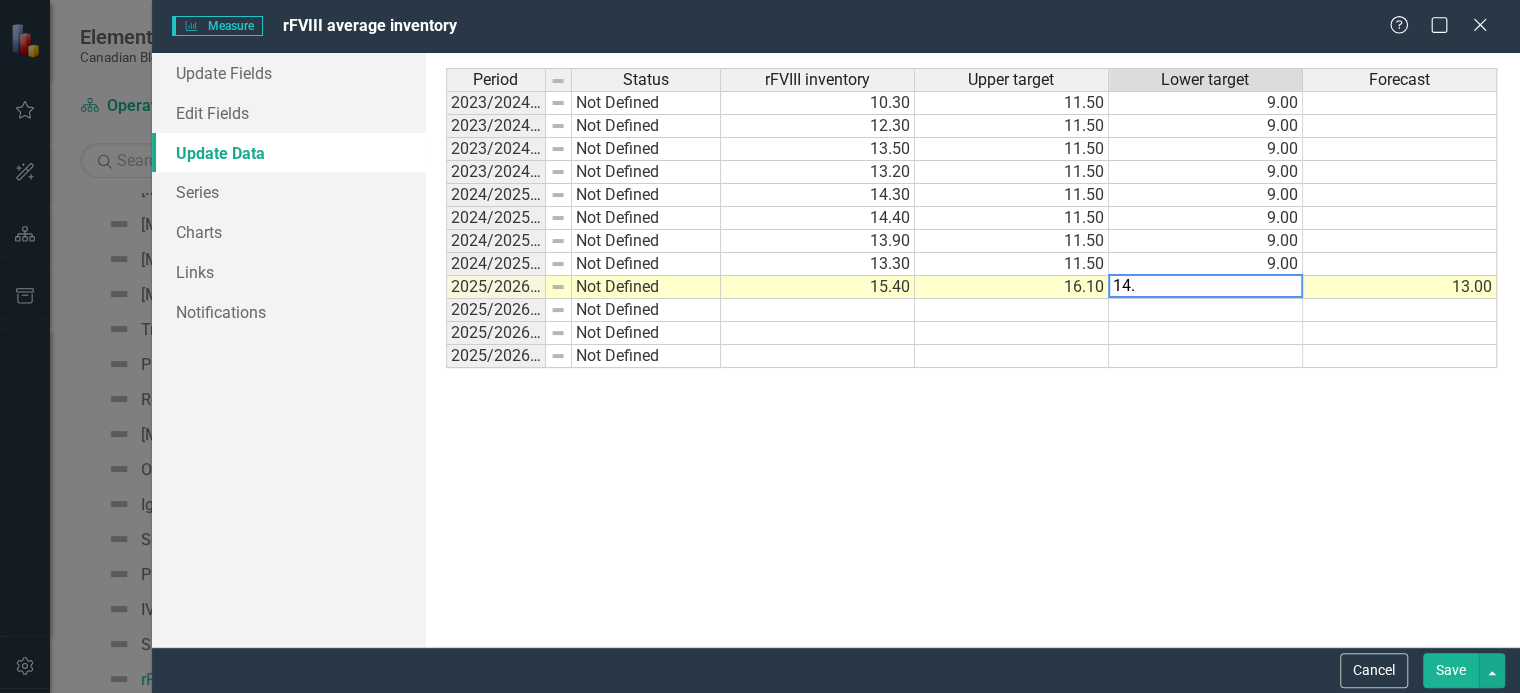 type on "14.0" 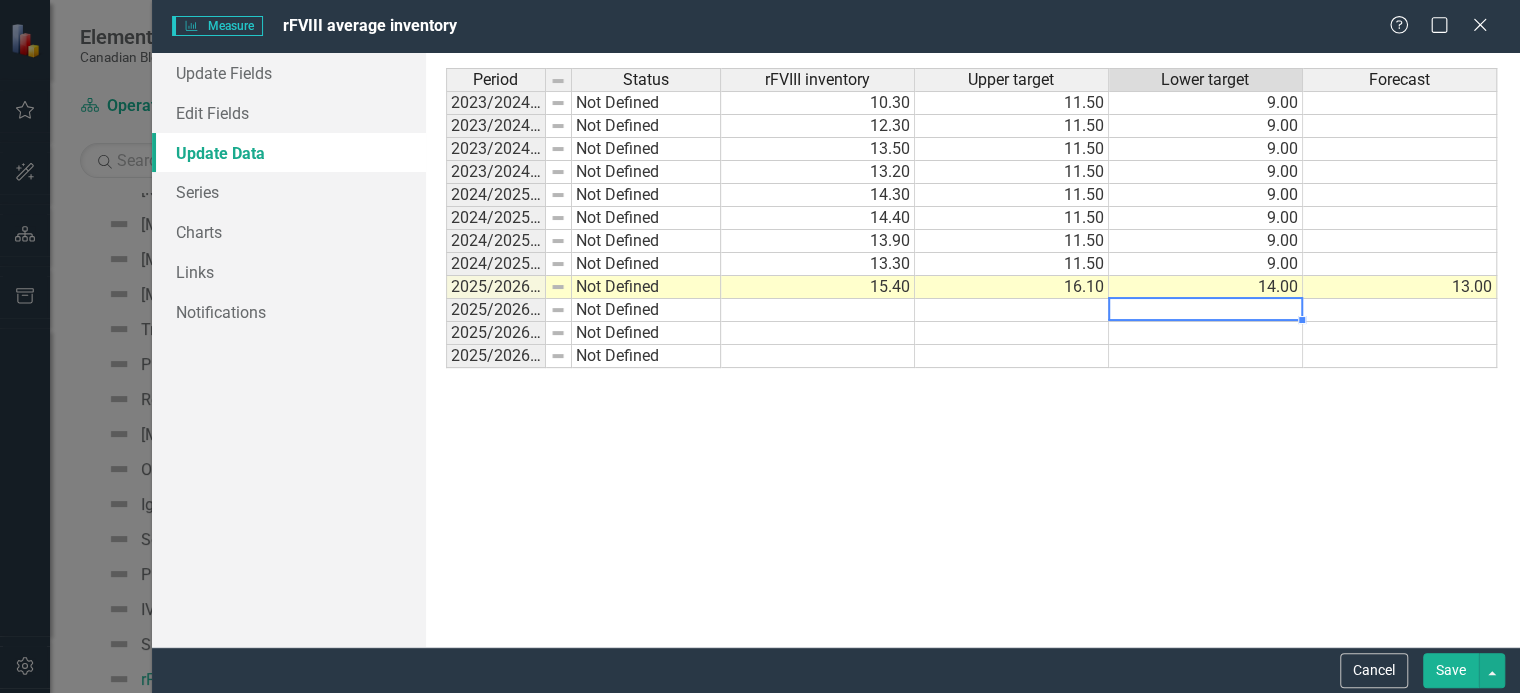 click on "13.00" at bounding box center [1400, 287] 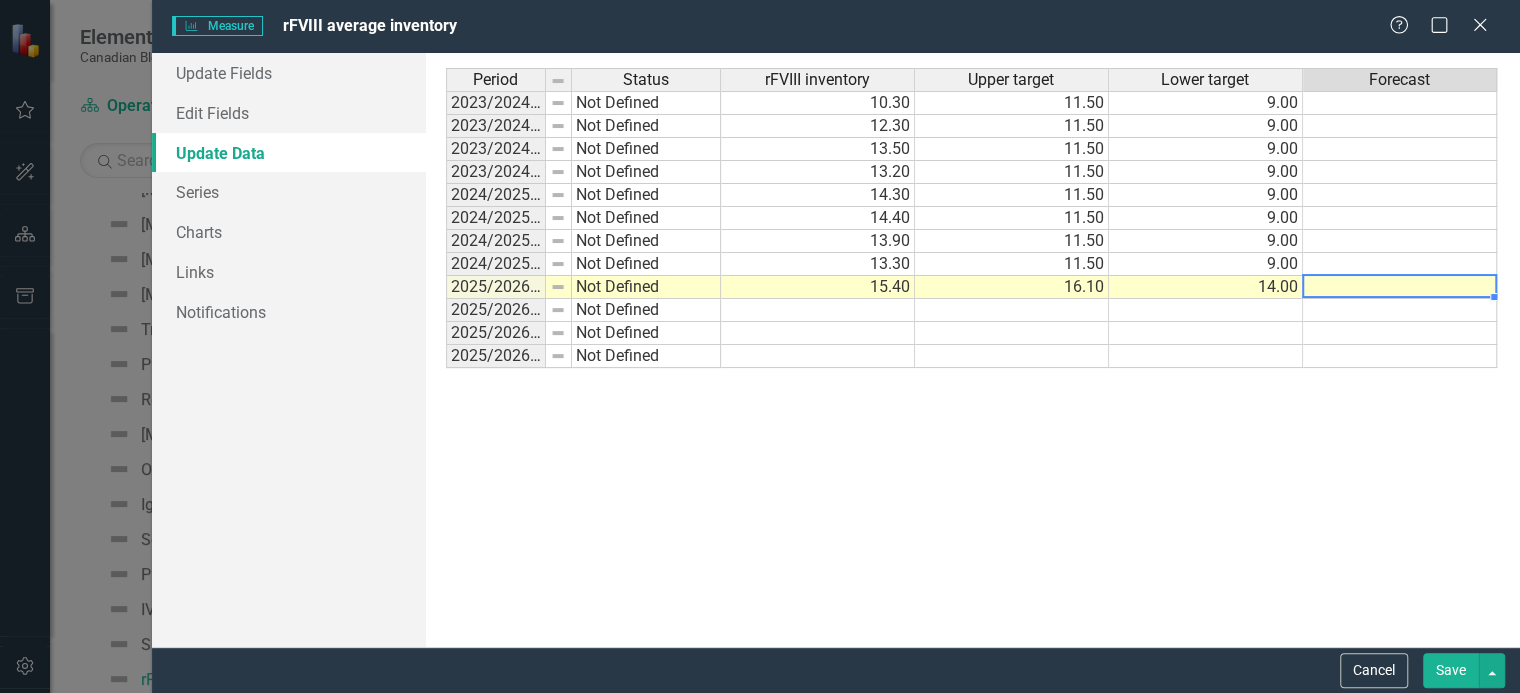 click at bounding box center [1400, 310] 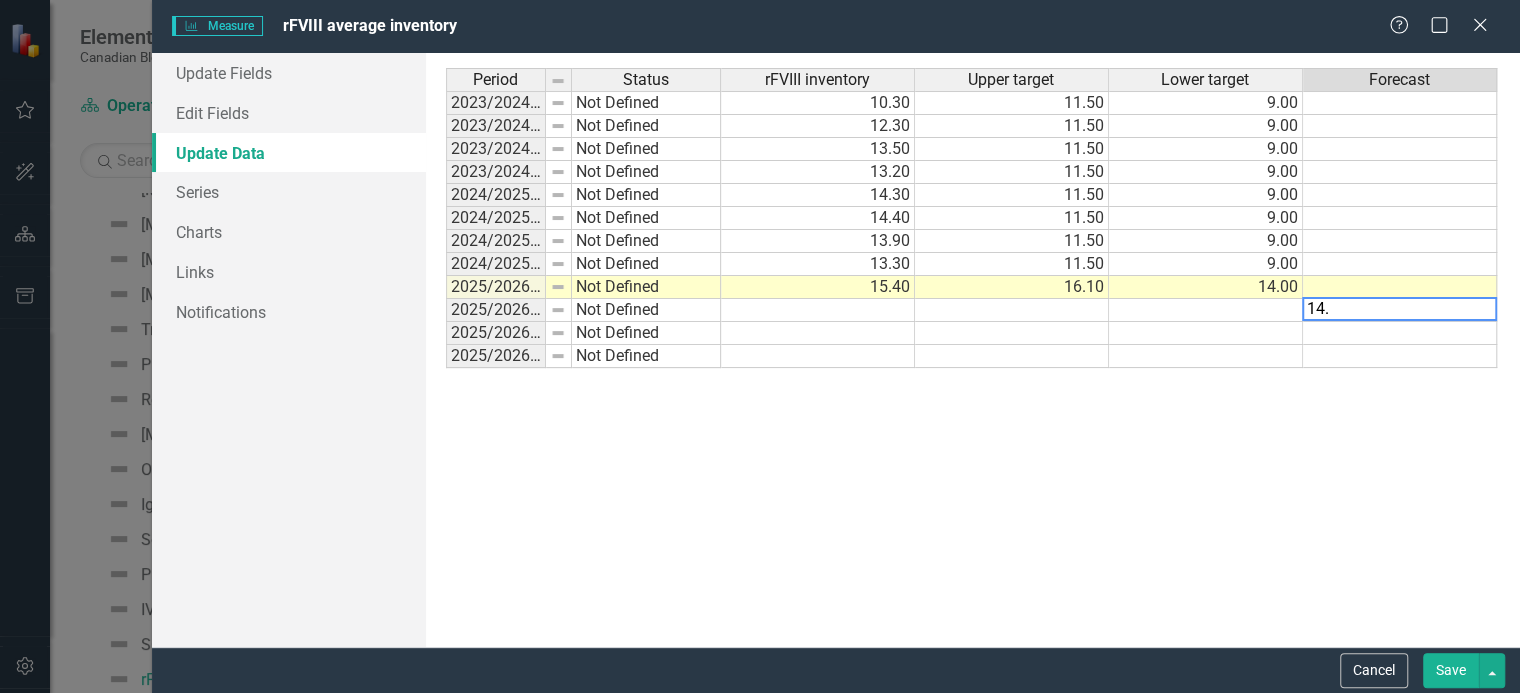 type on "14.5" 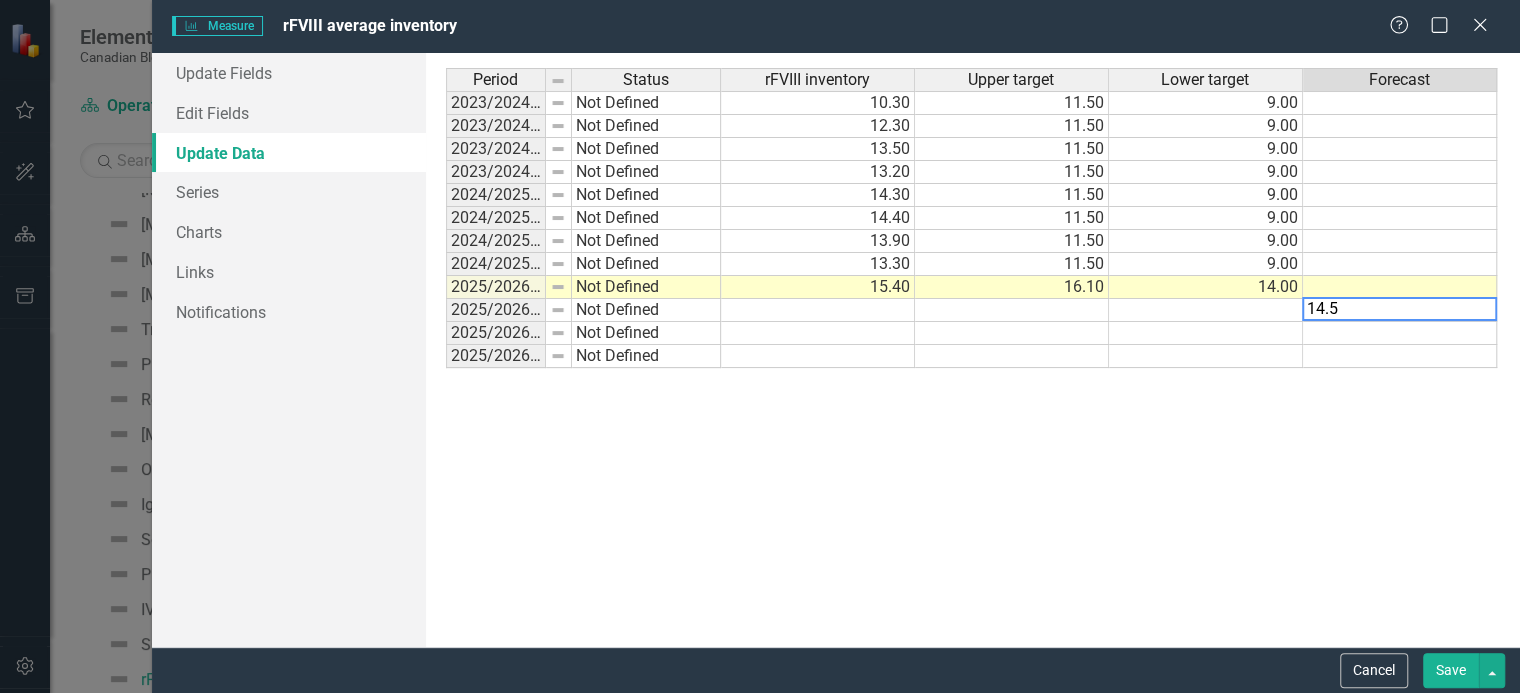 type 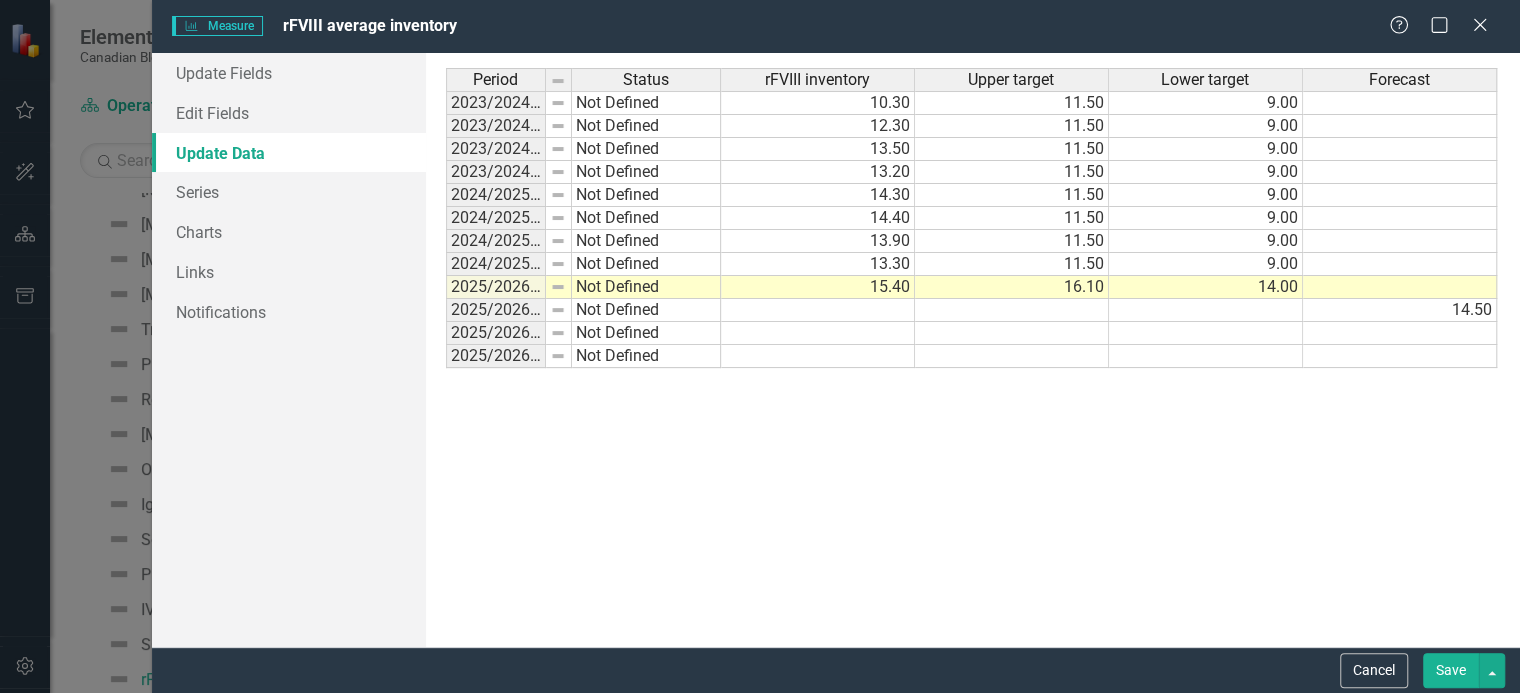 click on "Save" at bounding box center (1451, 670) 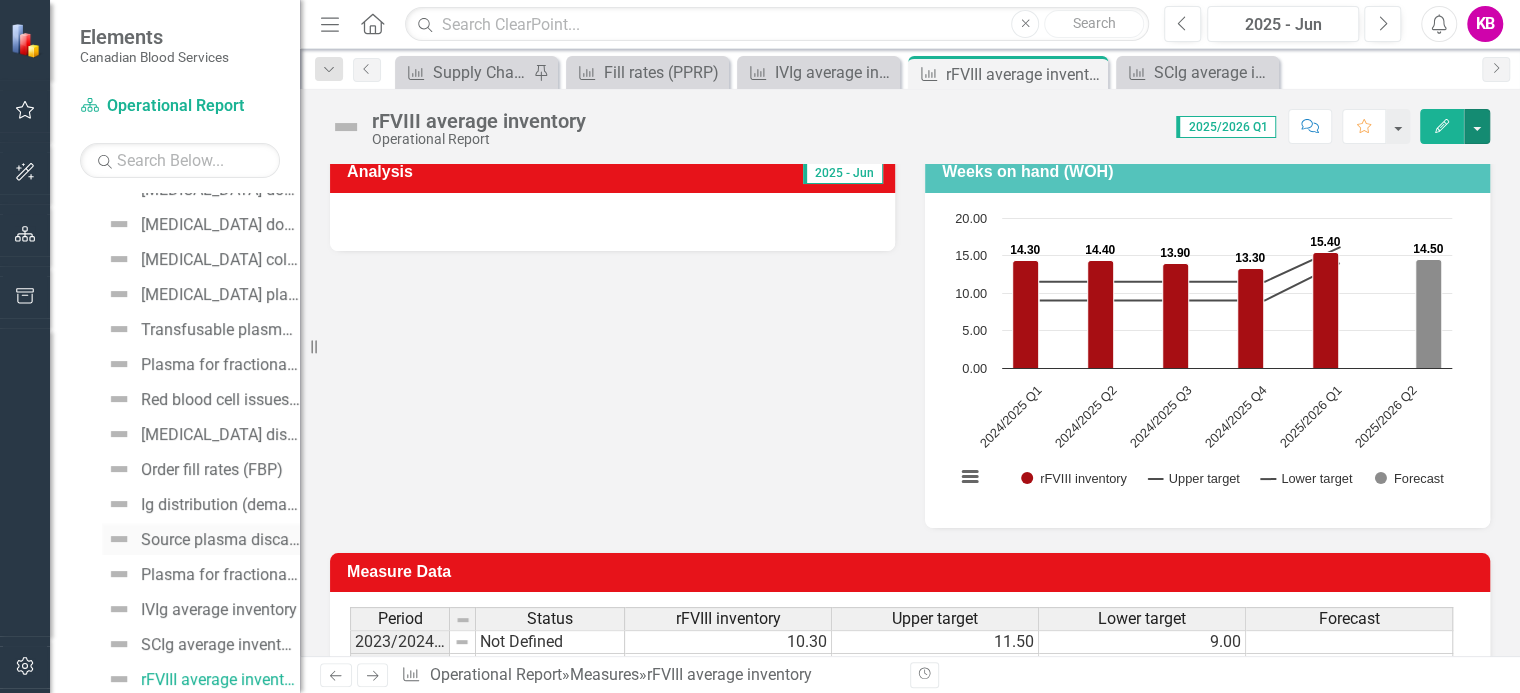 scroll, scrollTop: 526, scrollLeft: 0, axis: vertical 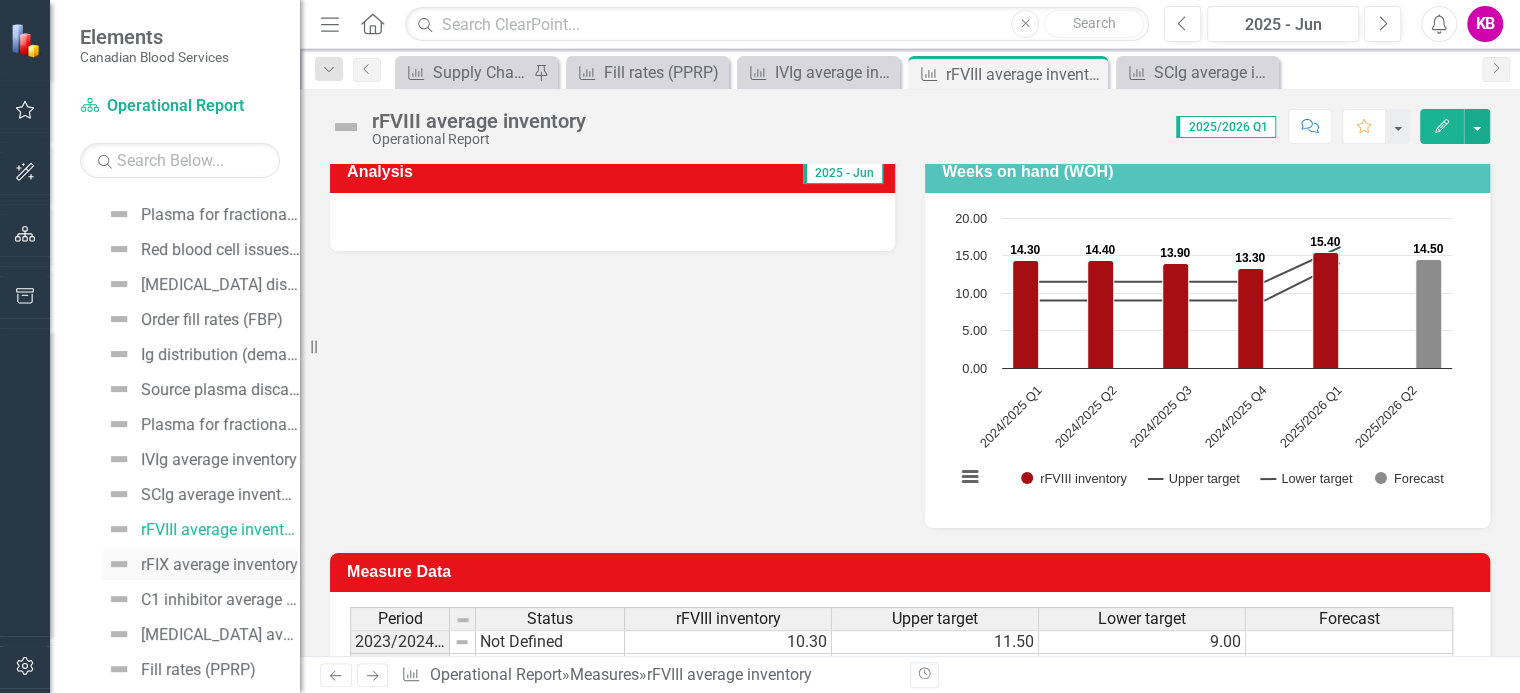 click on "rFIX average inventory" at bounding box center (219, 565) 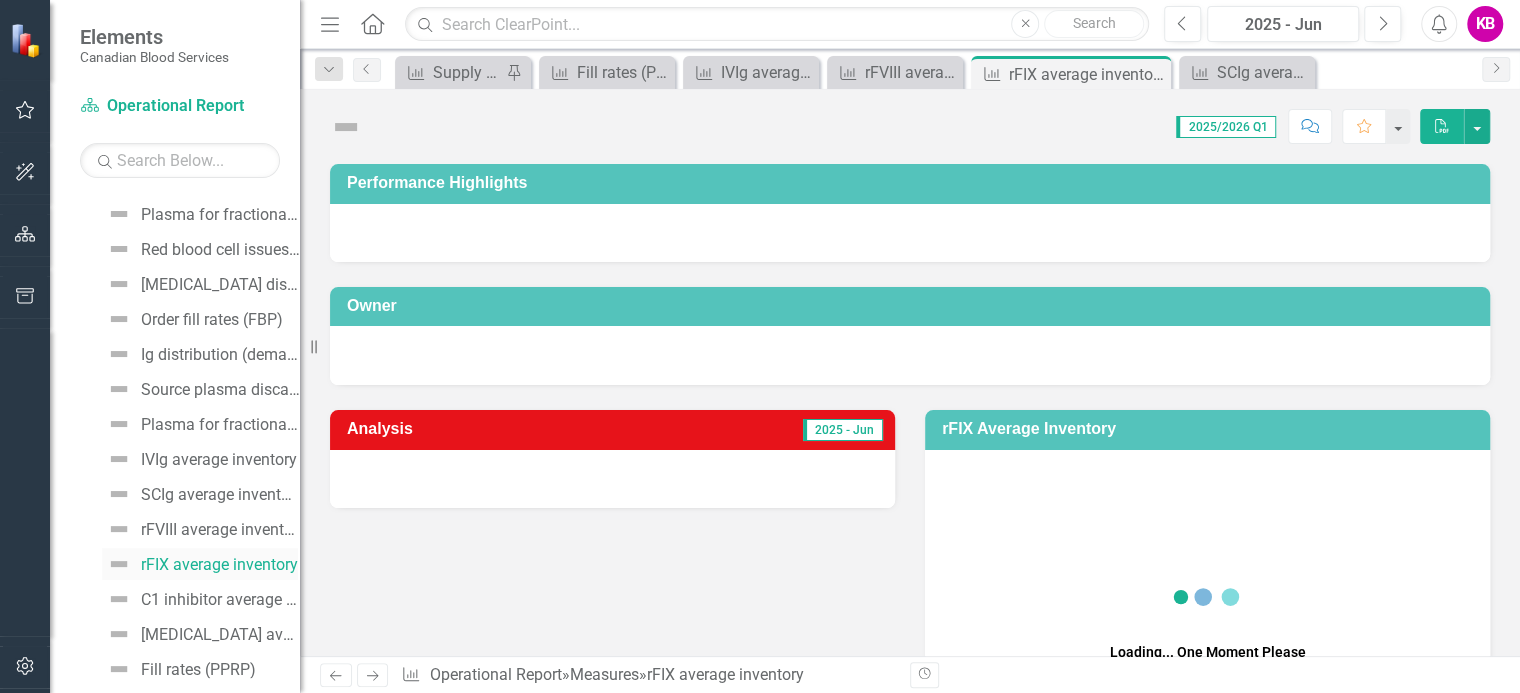 scroll, scrollTop: 411, scrollLeft: 0, axis: vertical 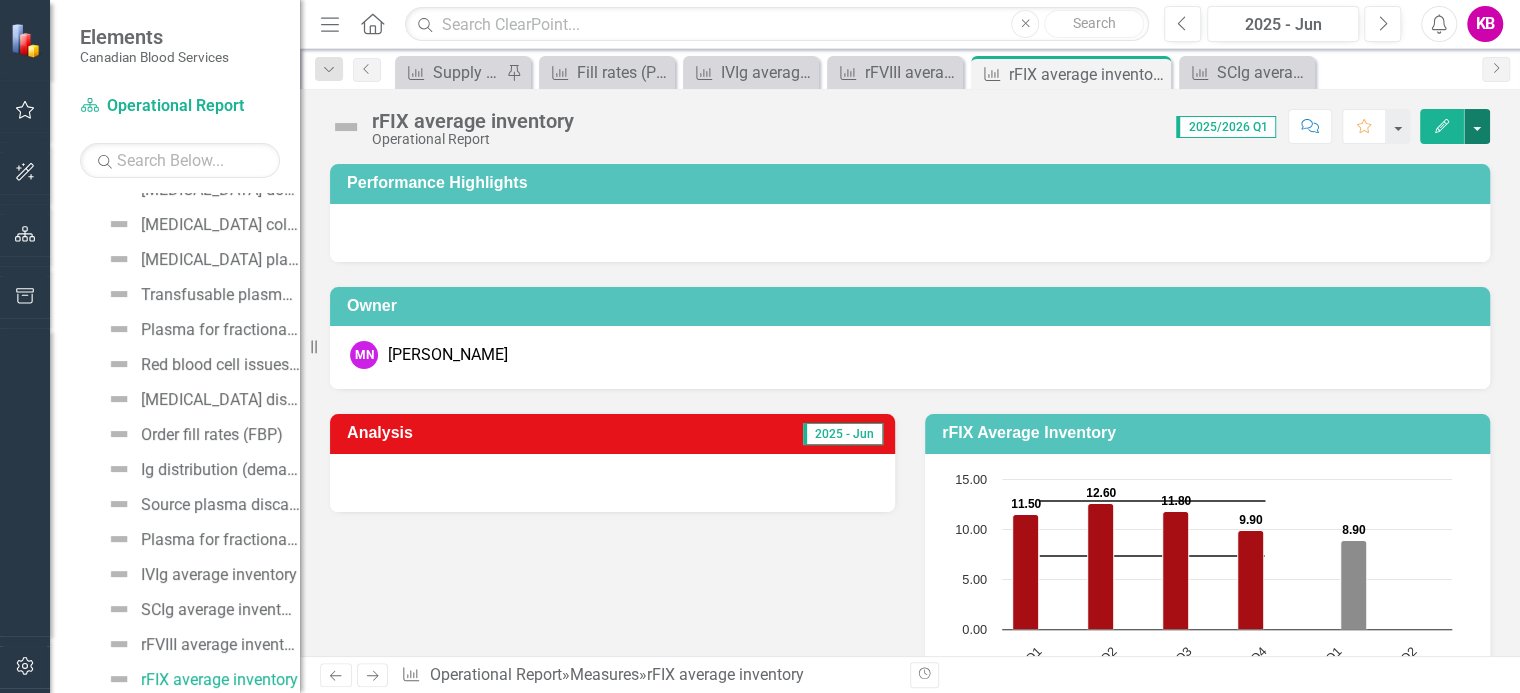 click at bounding box center [1477, 126] 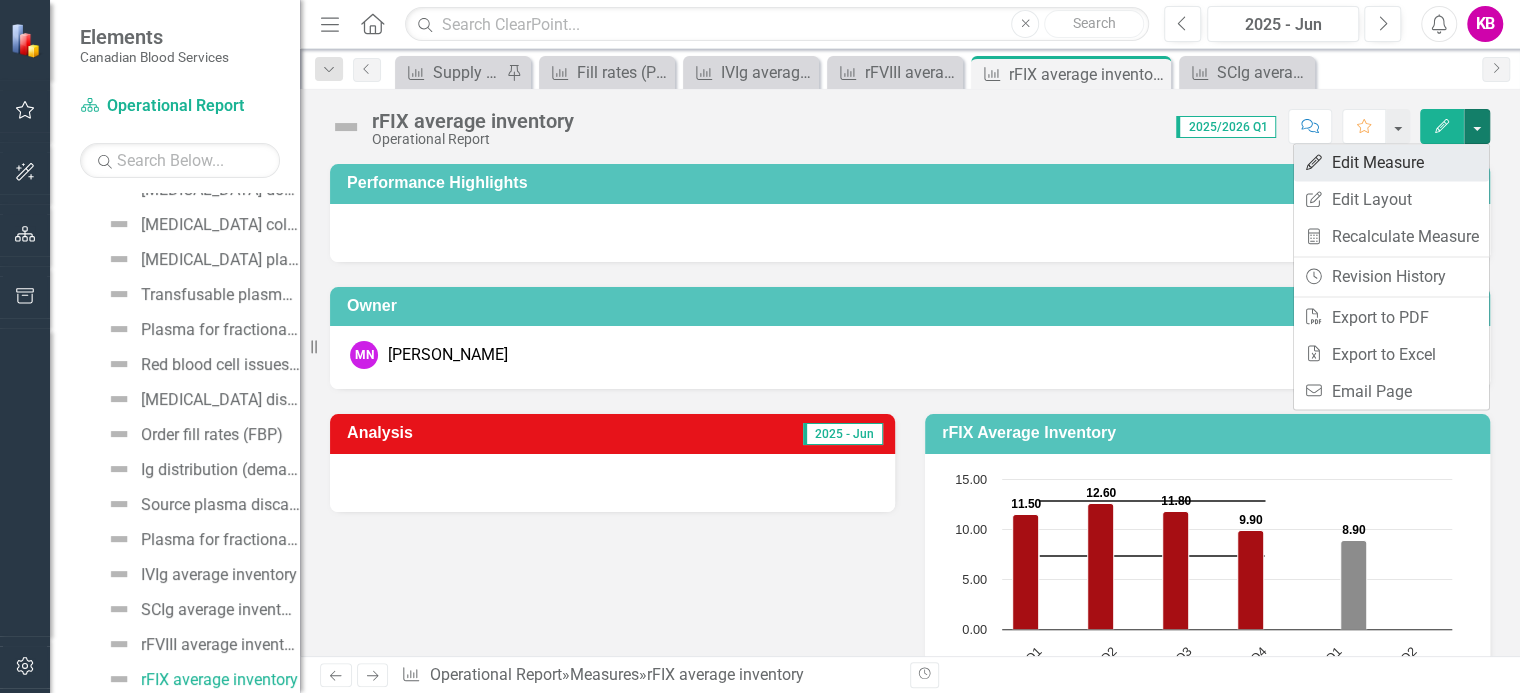 click on "Edit Edit Measure" at bounding box center [1391, 162] 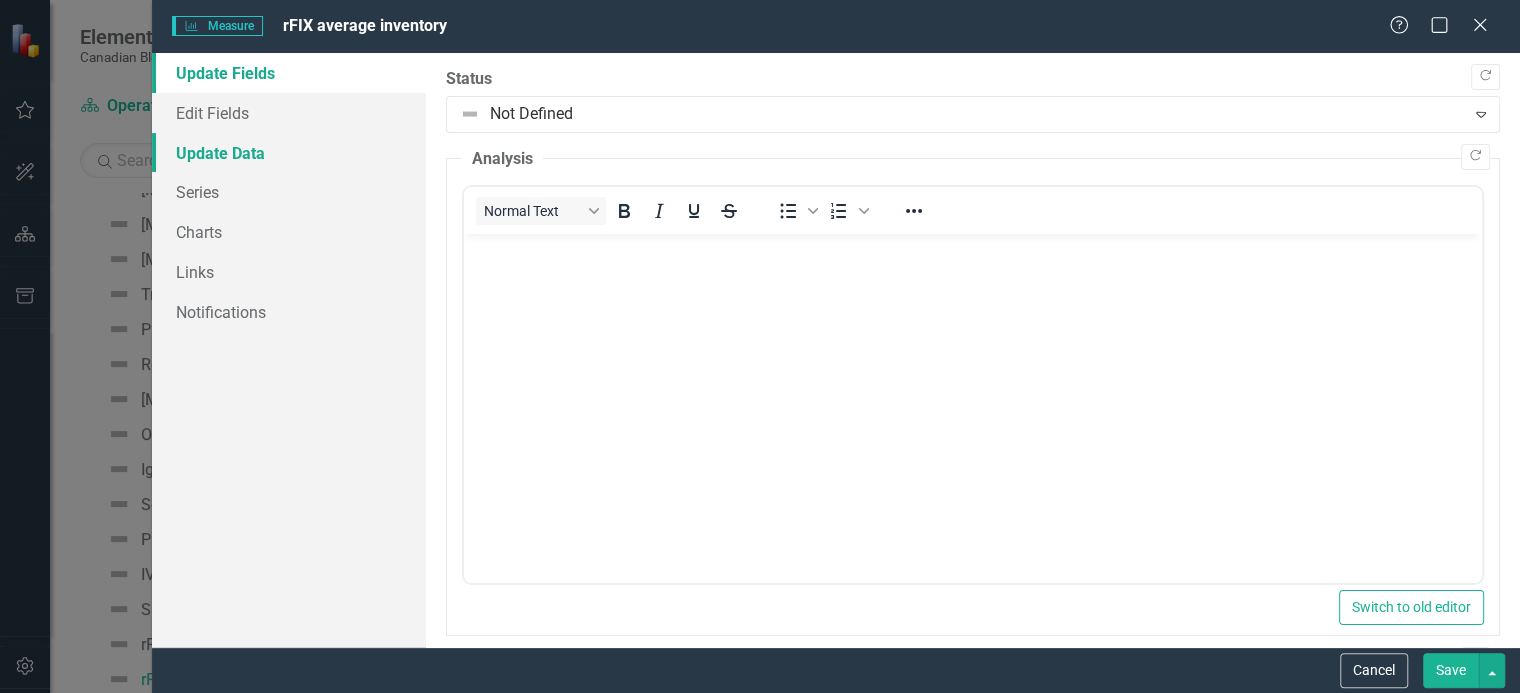 scroll, scrollTop: 0, scrollLeft: 0, axis: both 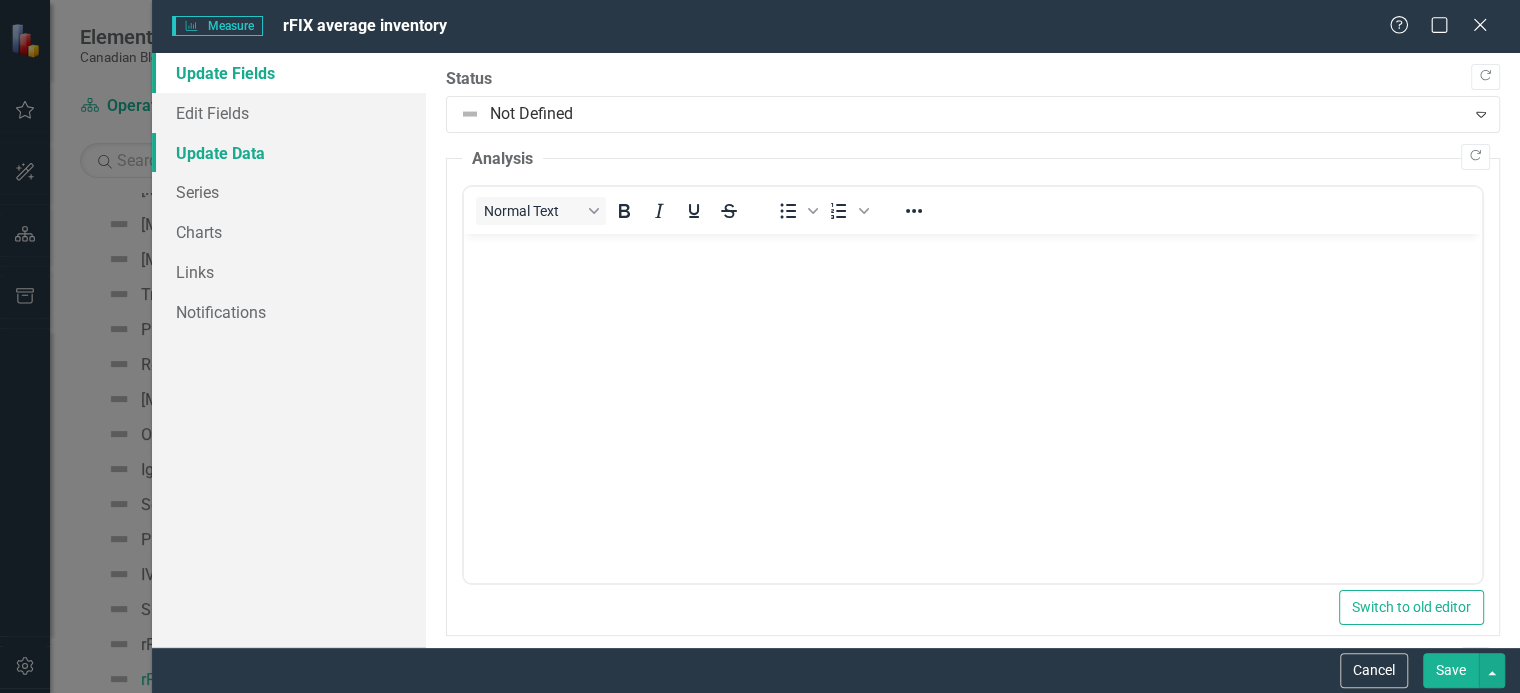 click on "Update  Data" at bounding box center [289, 153] 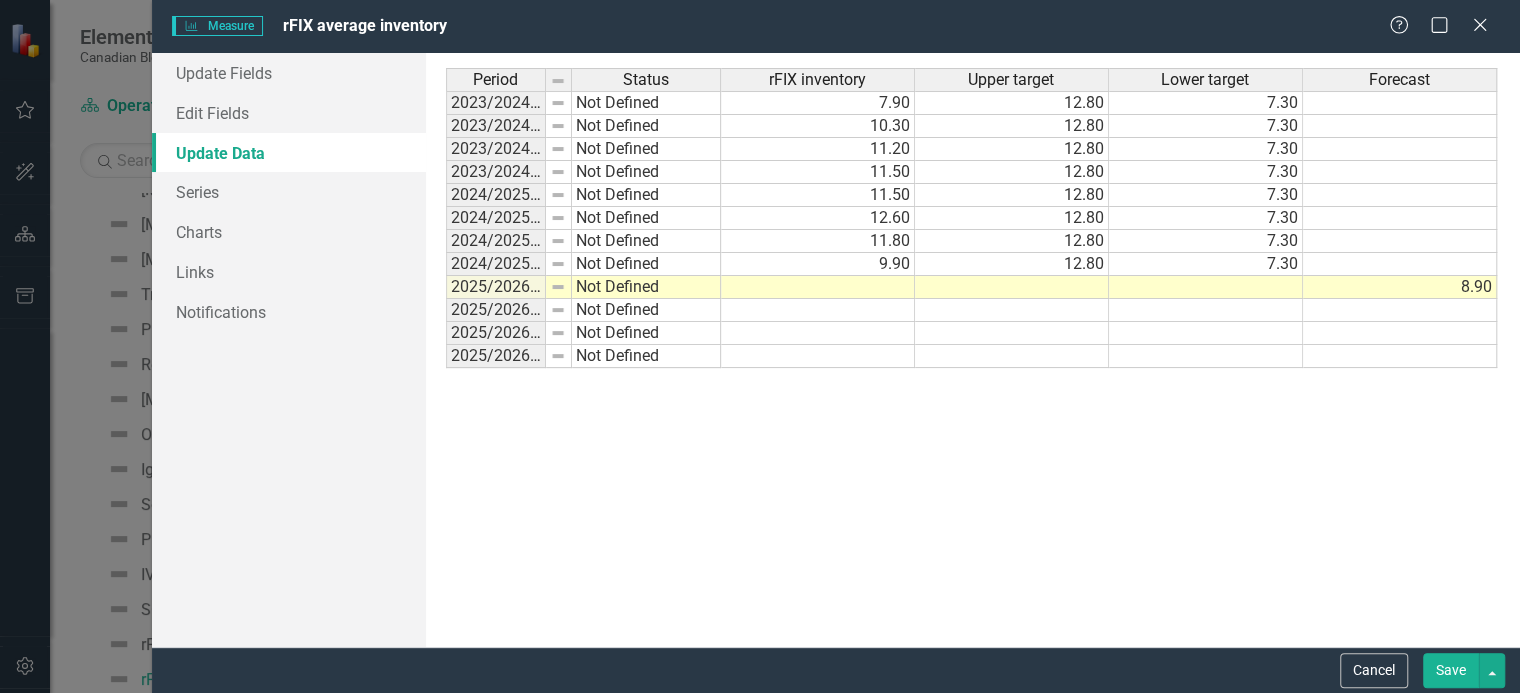 click at bounding box center [1012, 287] 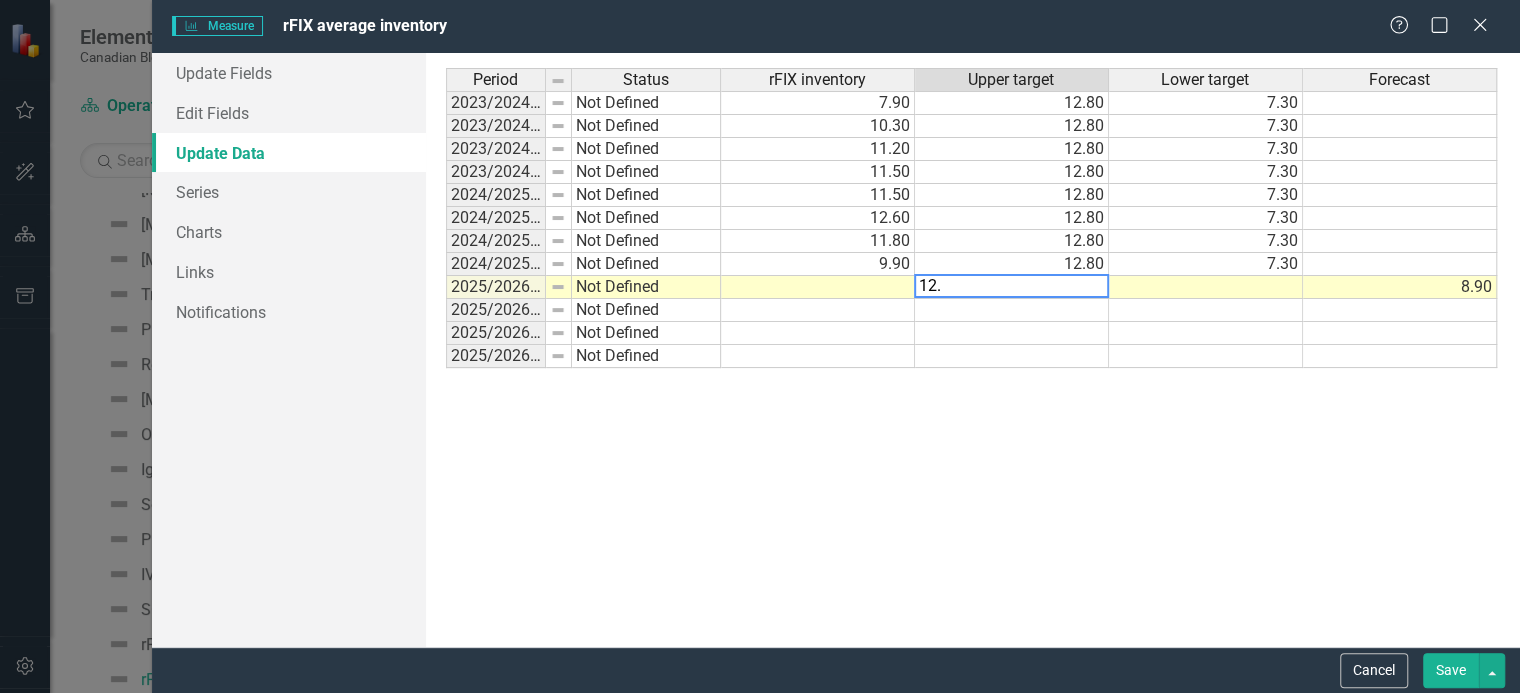 type on "12.8" 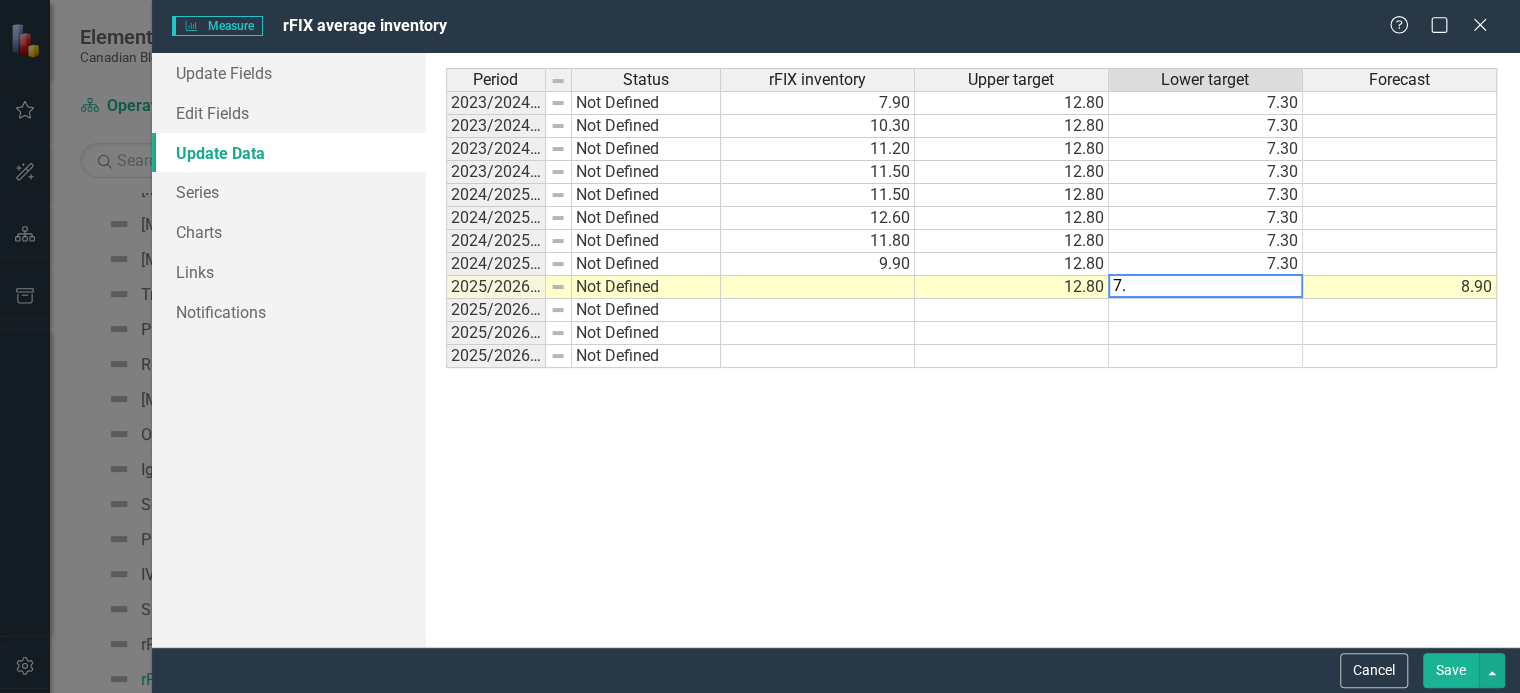 type on "7.3" 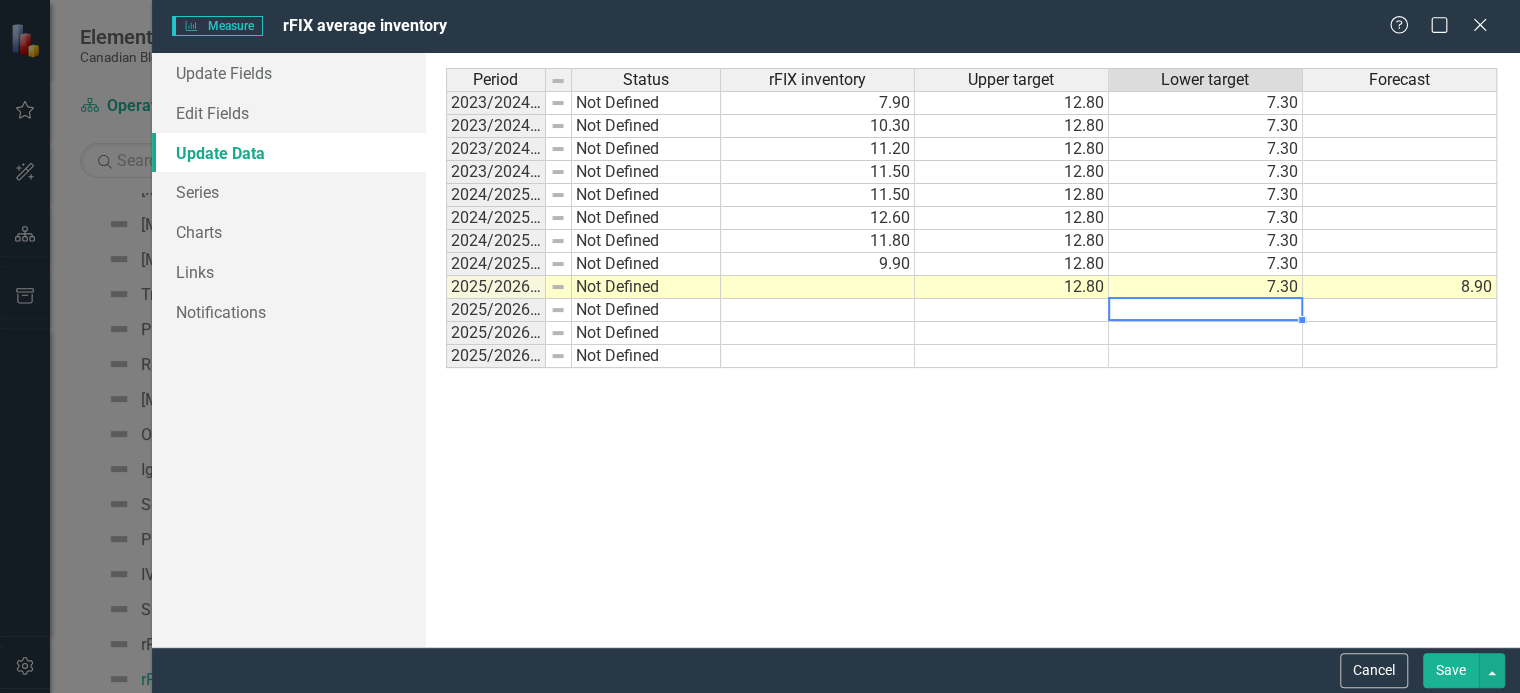 click at bounding box center [818, 287] 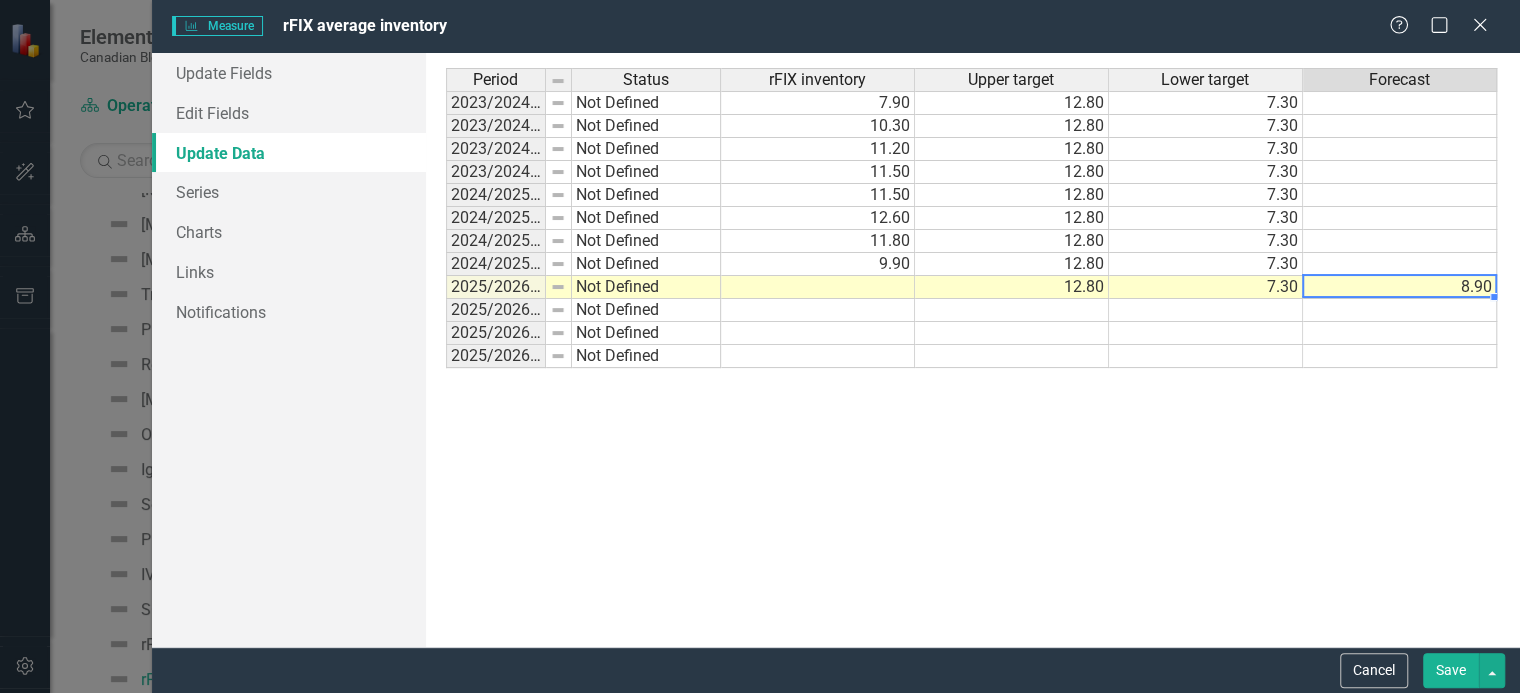 click on "8.90" at bounding box center (1400, 287) 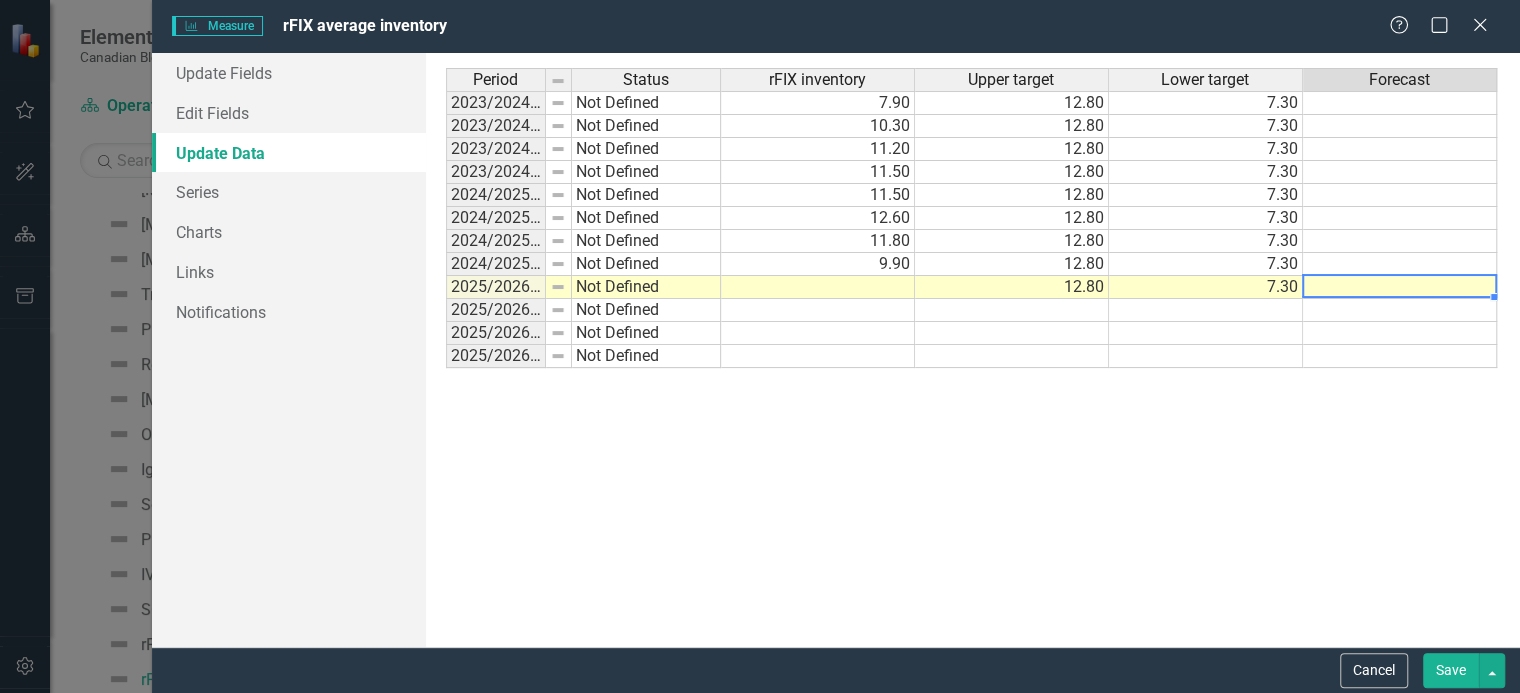 click at bounding box center [1400, 310] 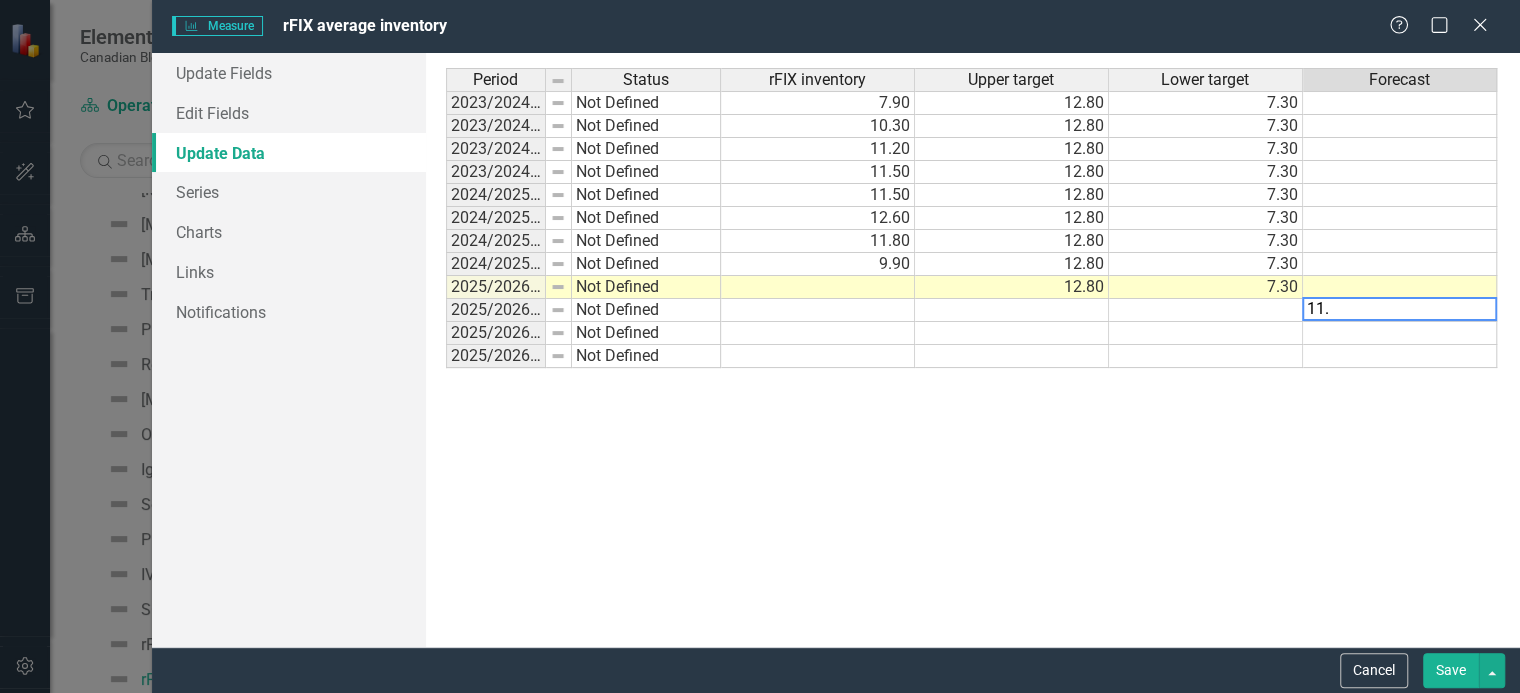 type on "11.2" 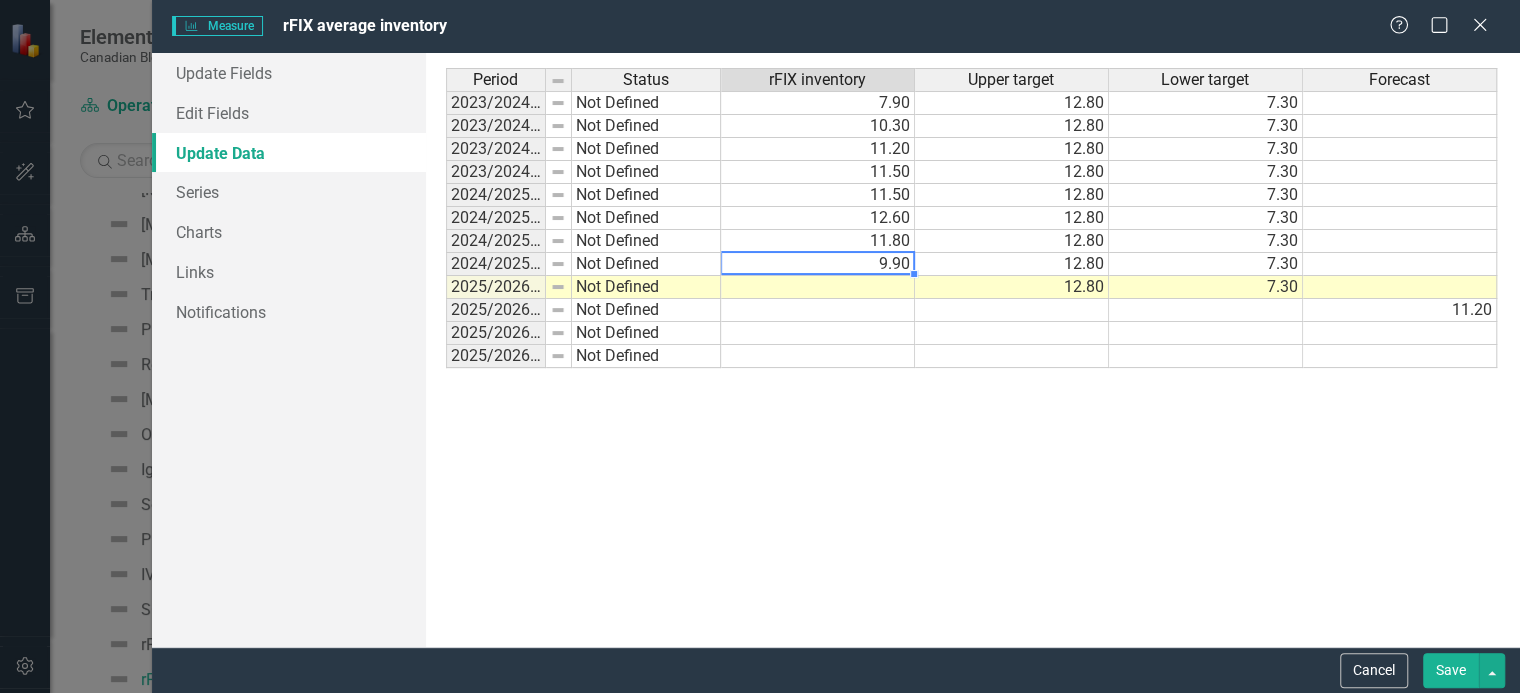 click on "Period Status rFIX inventory Upper target Lower target Forecast 2023/2024 Q1 Not Defined 7.90 12.80 7.30 2023/2024 Q2 Not Defined 10.30 12.80 7.30 2023/2024 Q3 Not Defined 11.20 12.80 7.30 2023/2024 Q4 Not Defined 11.50 12.80 7.30 2024/2025 Q1 Not Defined 11.50 12.80 7.30 2024/2025 Q2 Not Defined 12.60 12.80 7.30 2024/2025 Q3 Not Defined 11.80 12.80 7.30 2024/2025 Q4 Not Defined 9.90 12.80 7.30 2025/2026 Q1 Not Defined 12.80 7.30 2025/2026 Q2 Not Defined 11.20 2025/2026 Q3 Not Defined 2025/2026 Q4 Not Defined" at bounding box center (446, 218) 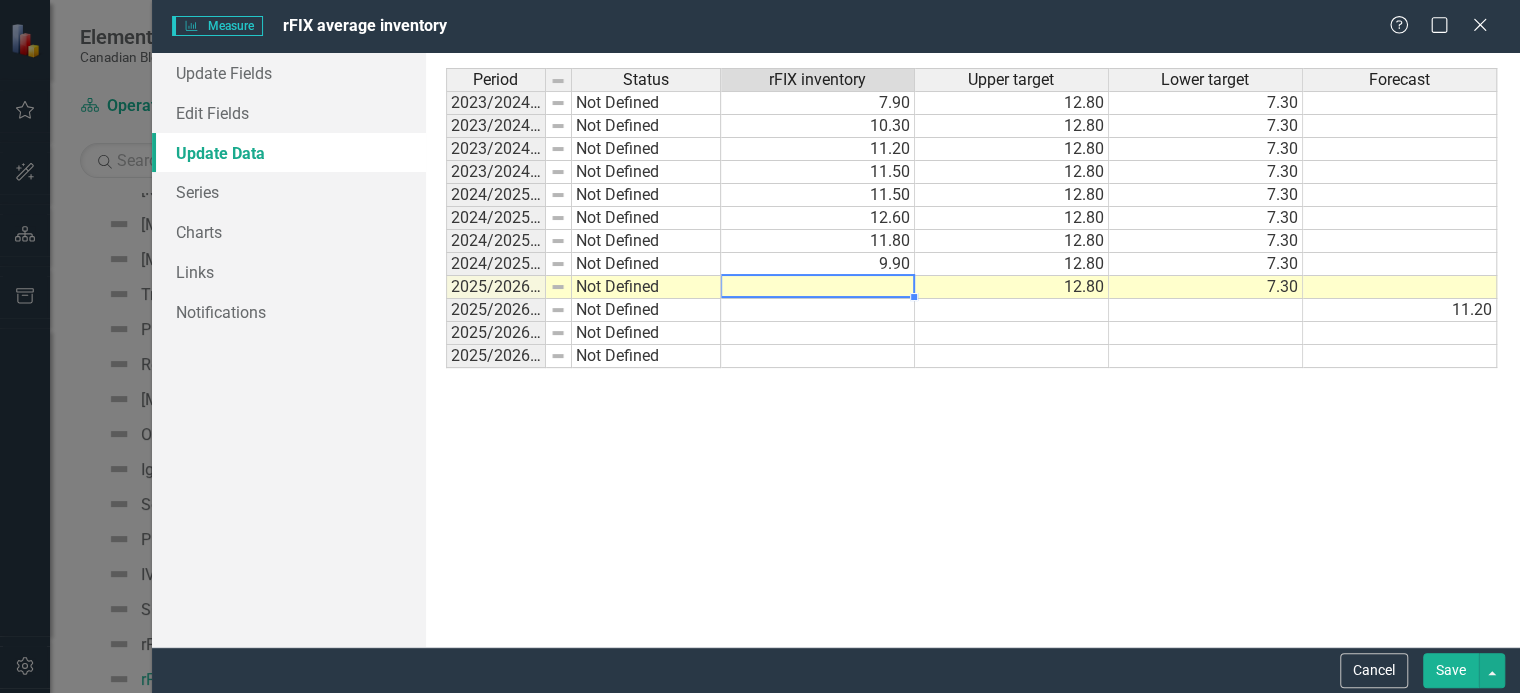 click at bounding box center (818, 287) 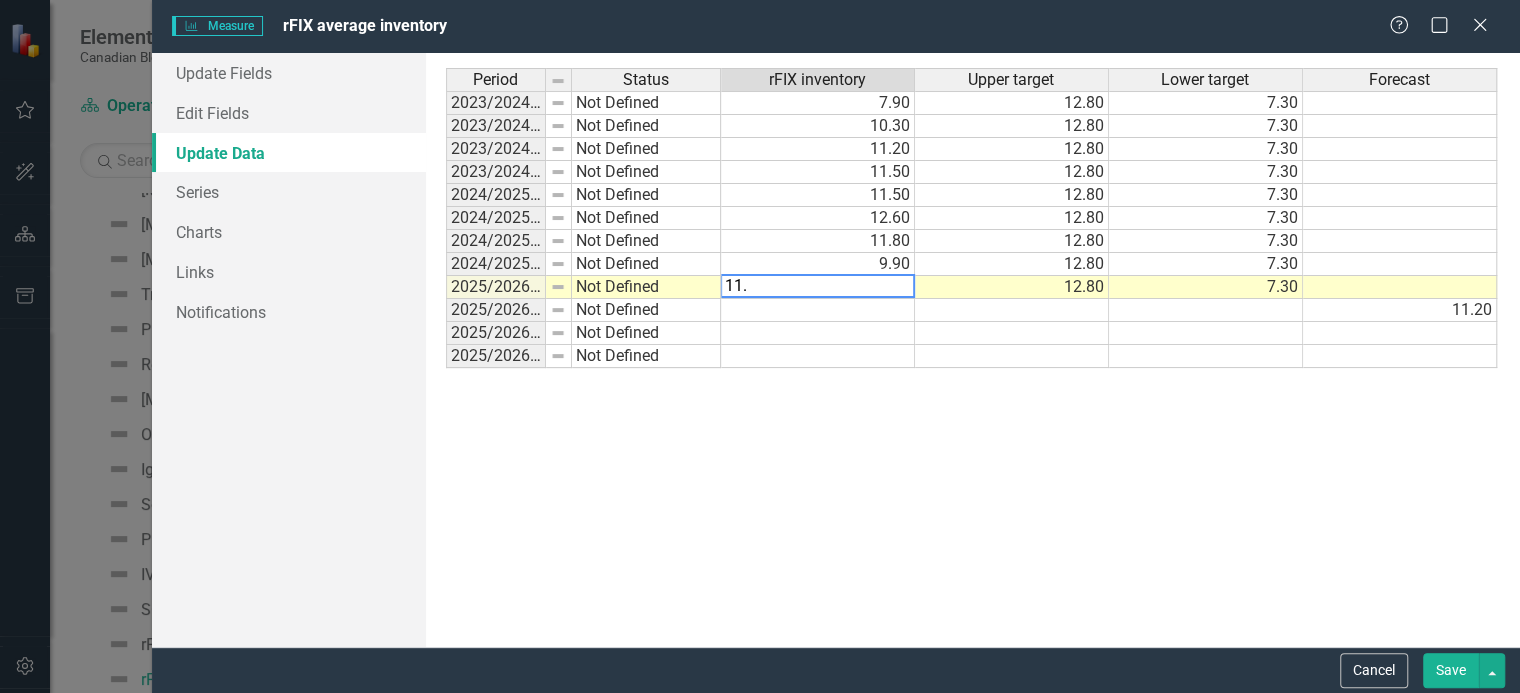 type on "11.3" 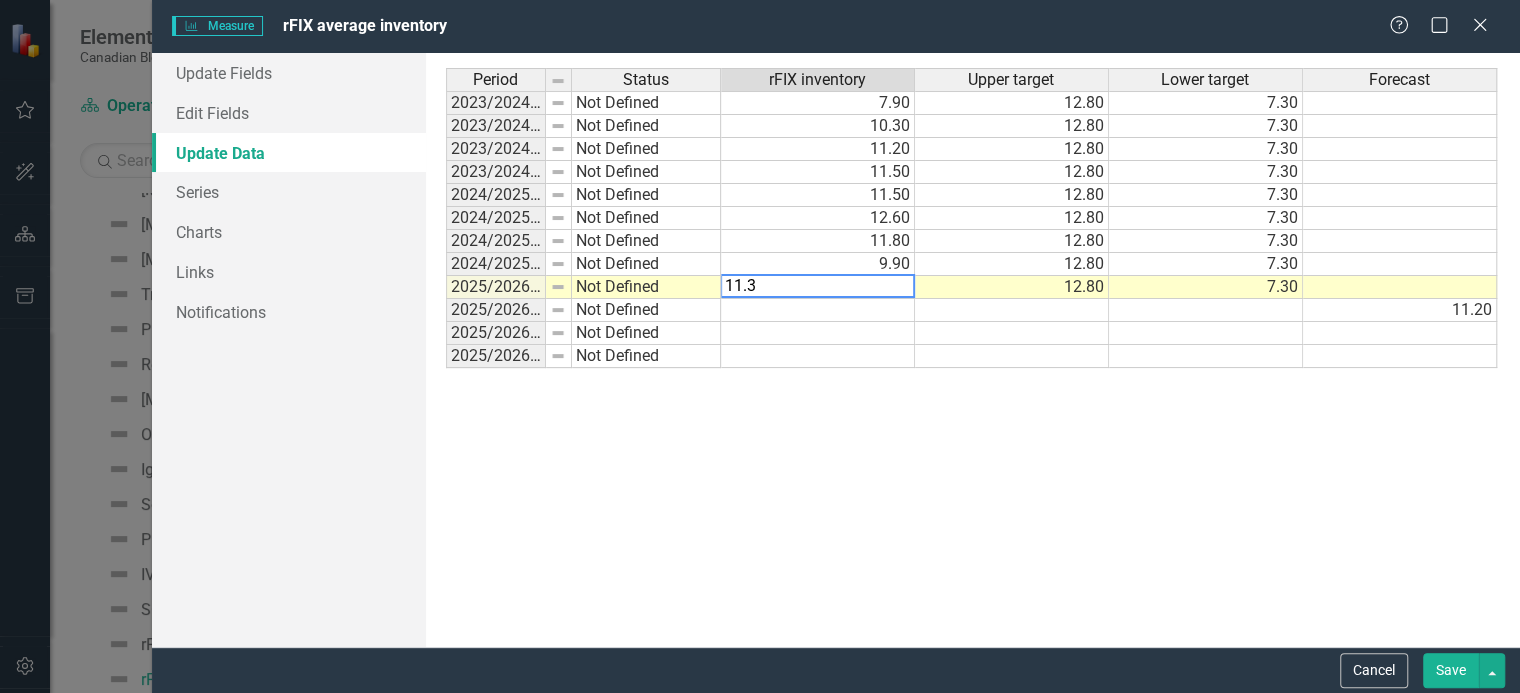 type 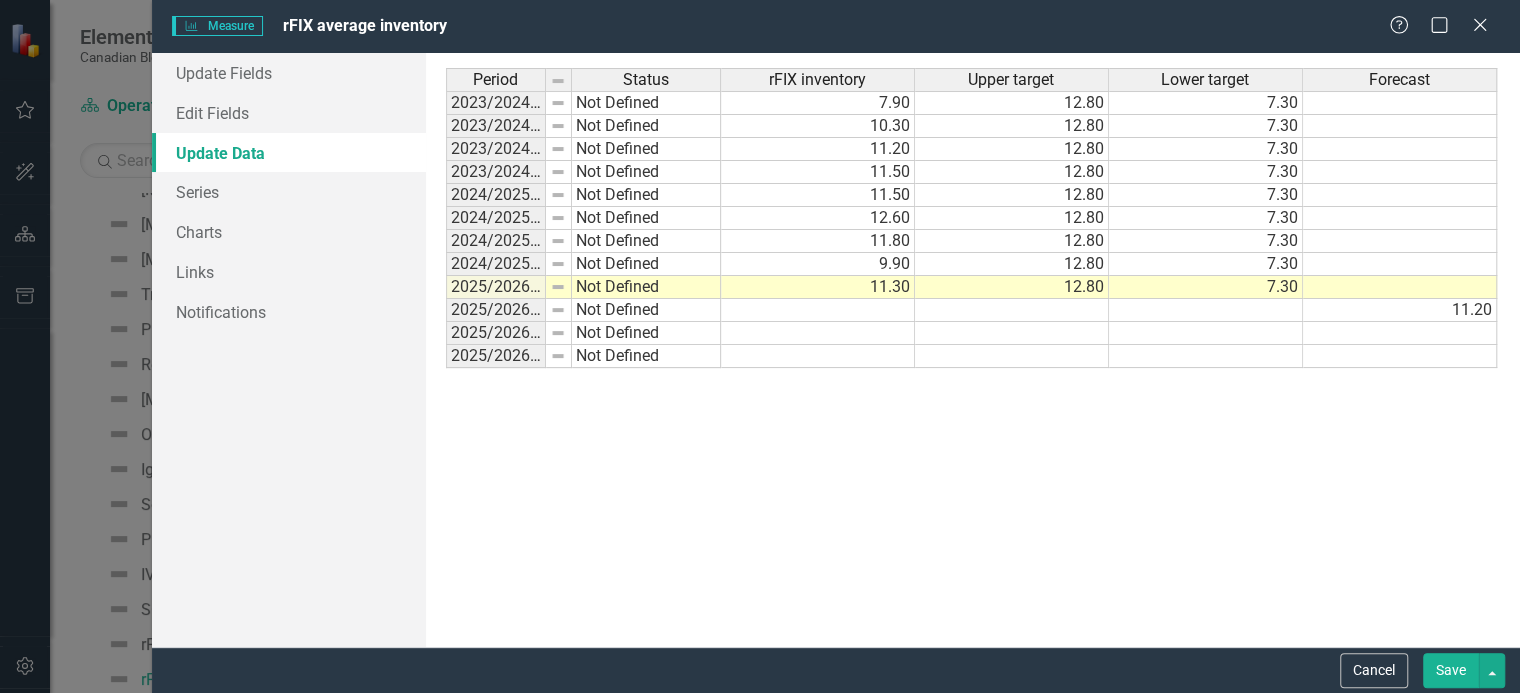 click on "Save" at bounding box center (1451, 670) 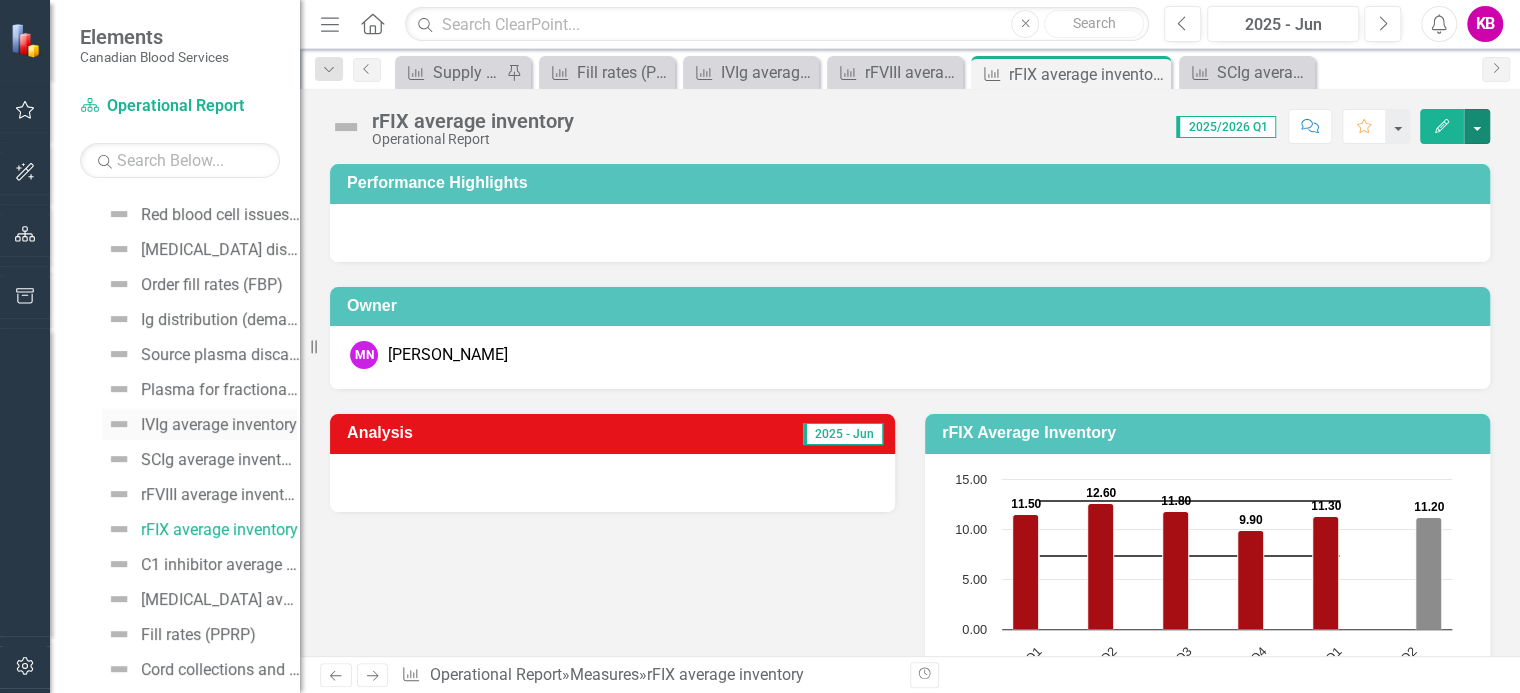scroll, scrollTop: 711, scrollLeft: 0, axis: vertical 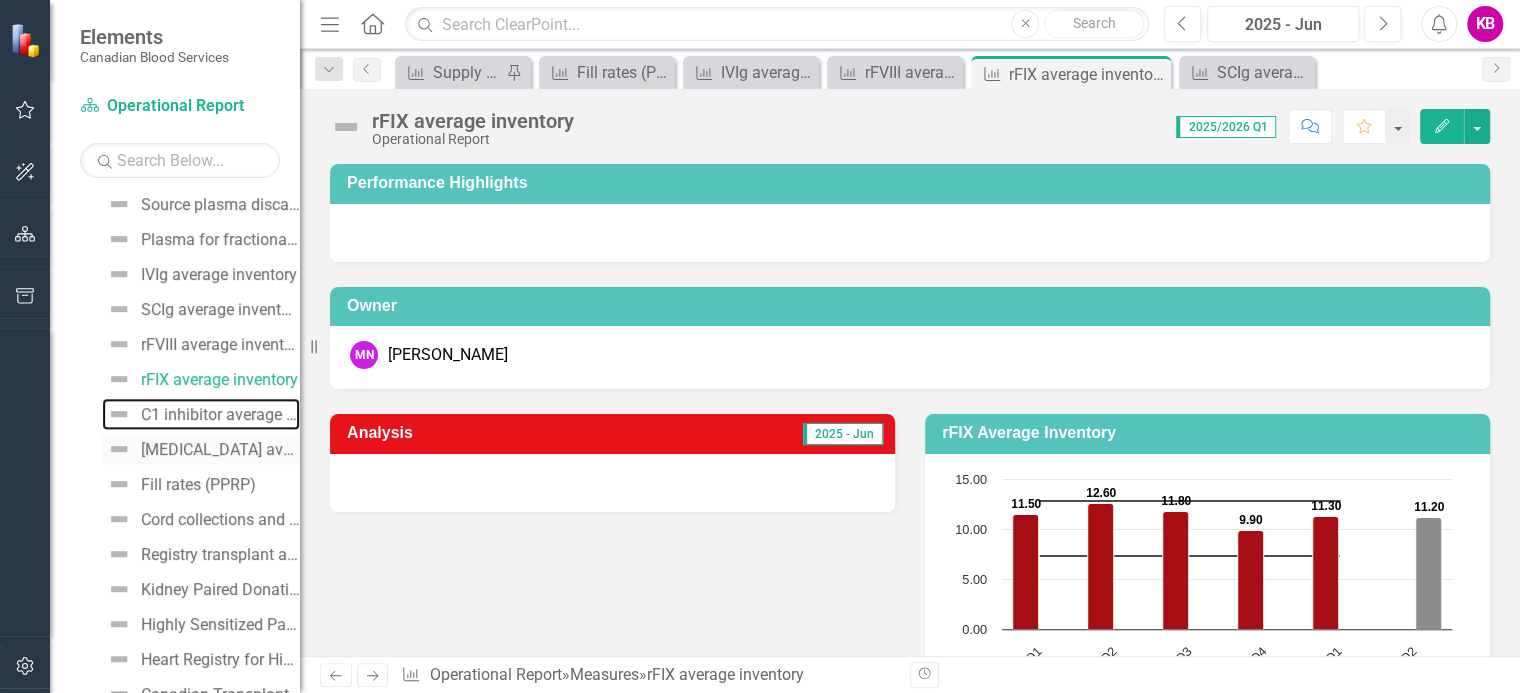 drag, startPoint x: 198, startPoint y: 406, endPoint x: 261, endPoint y: 432, distance: 68.154236 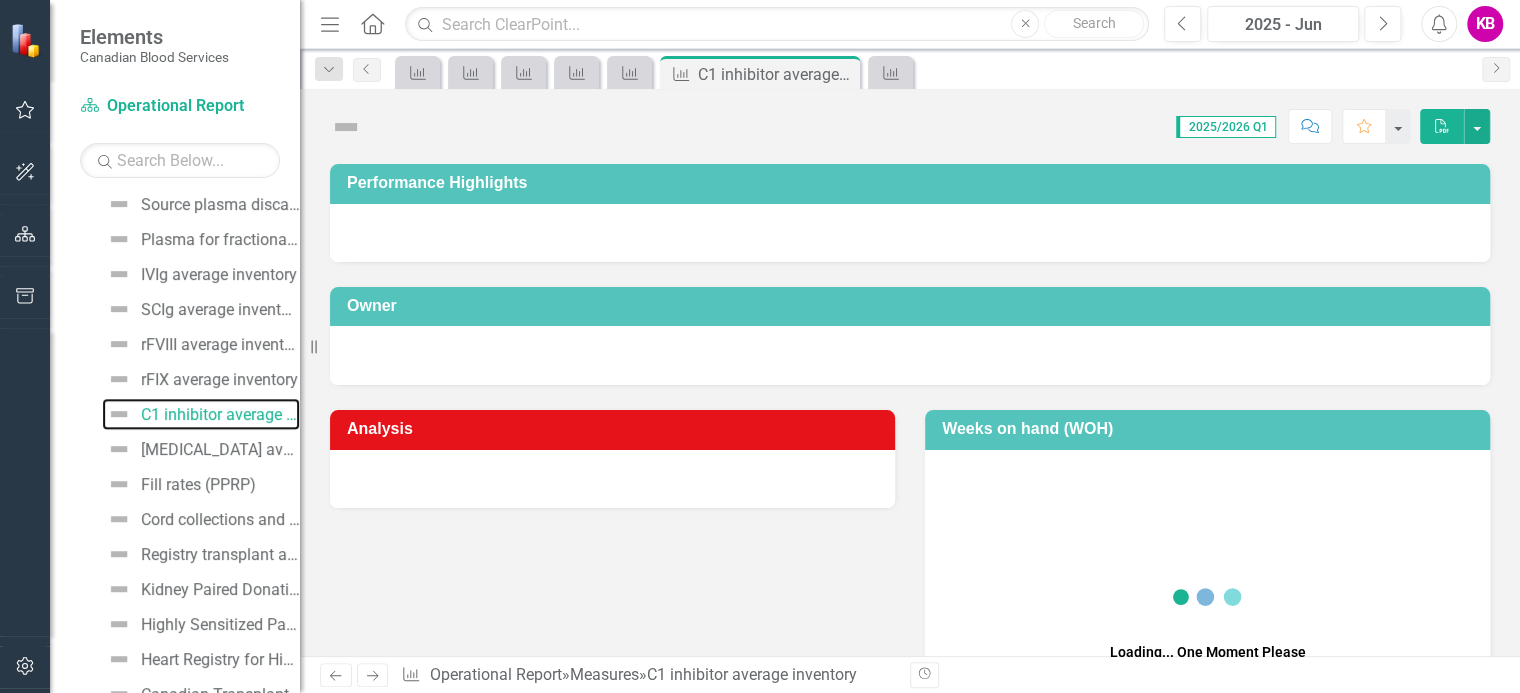 scroll, scrollTop: 447, scrollLeft: 0, axis: vertical 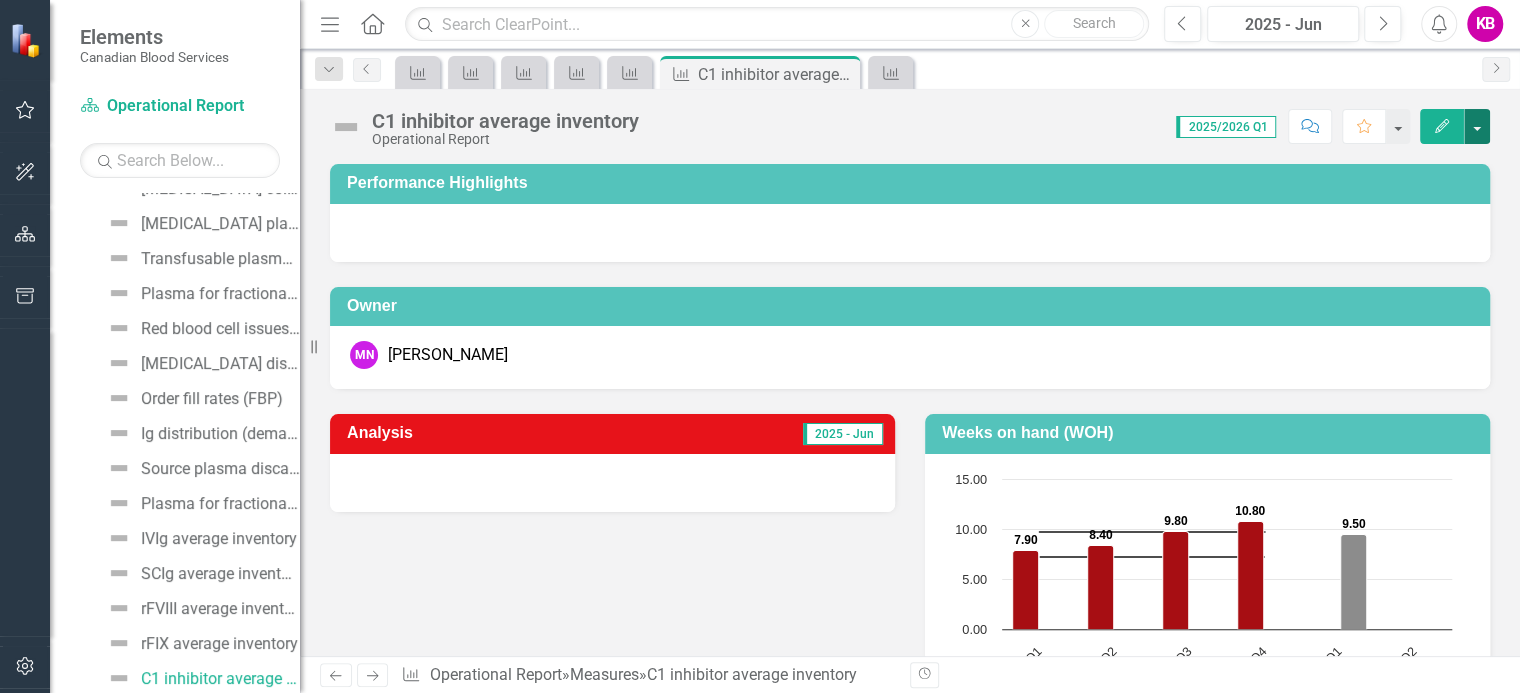 click at bounding box center (1477, 126) 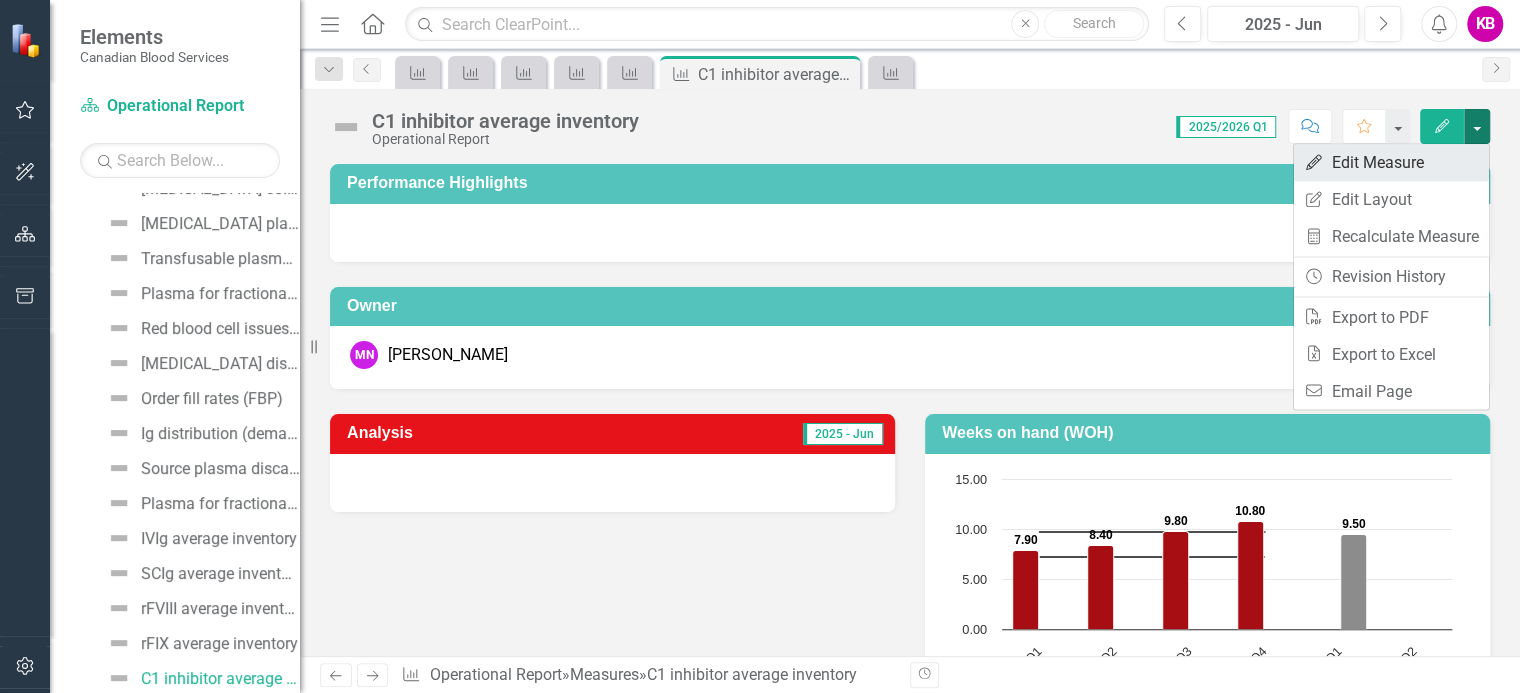 click on "Edit Edit Measure" at bounding box center (1391, 162) 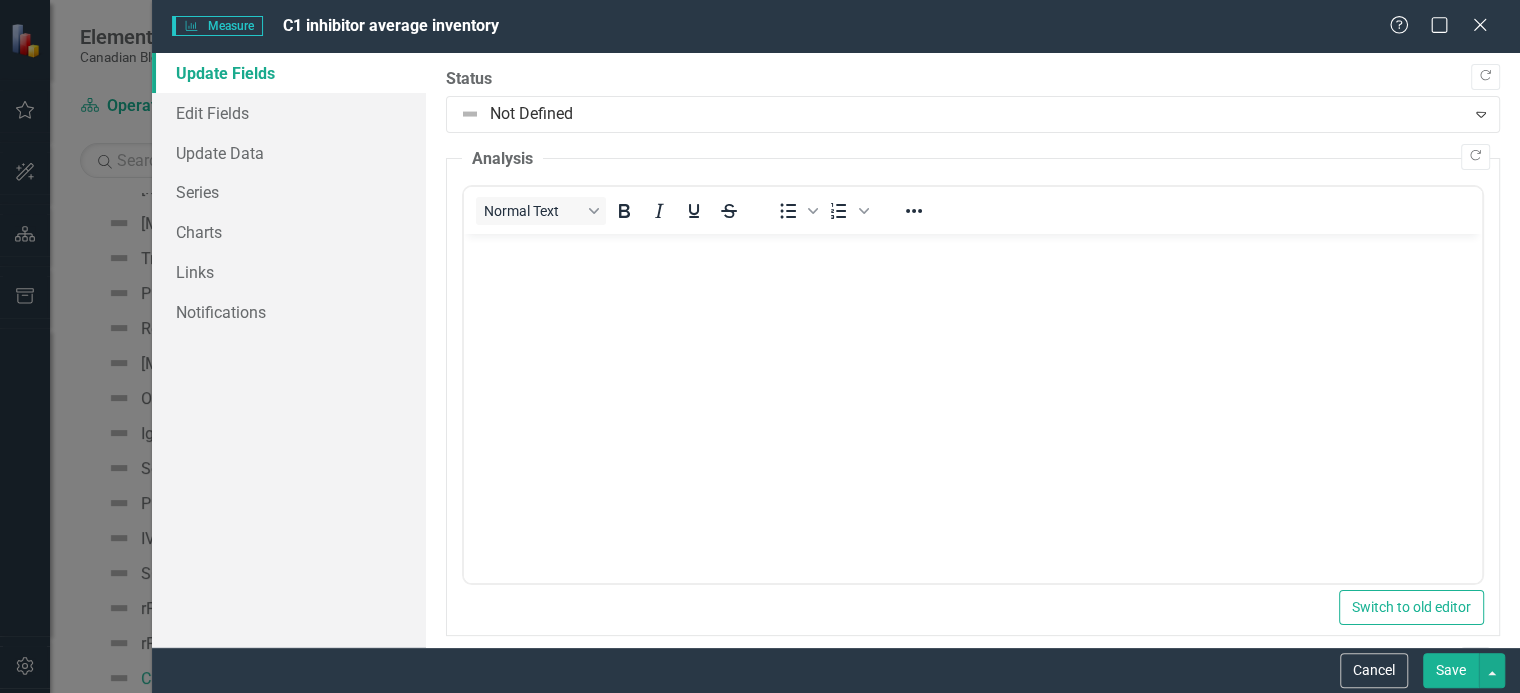 scroll, scrollTop: 0, scrollLeft: 0, axis: both 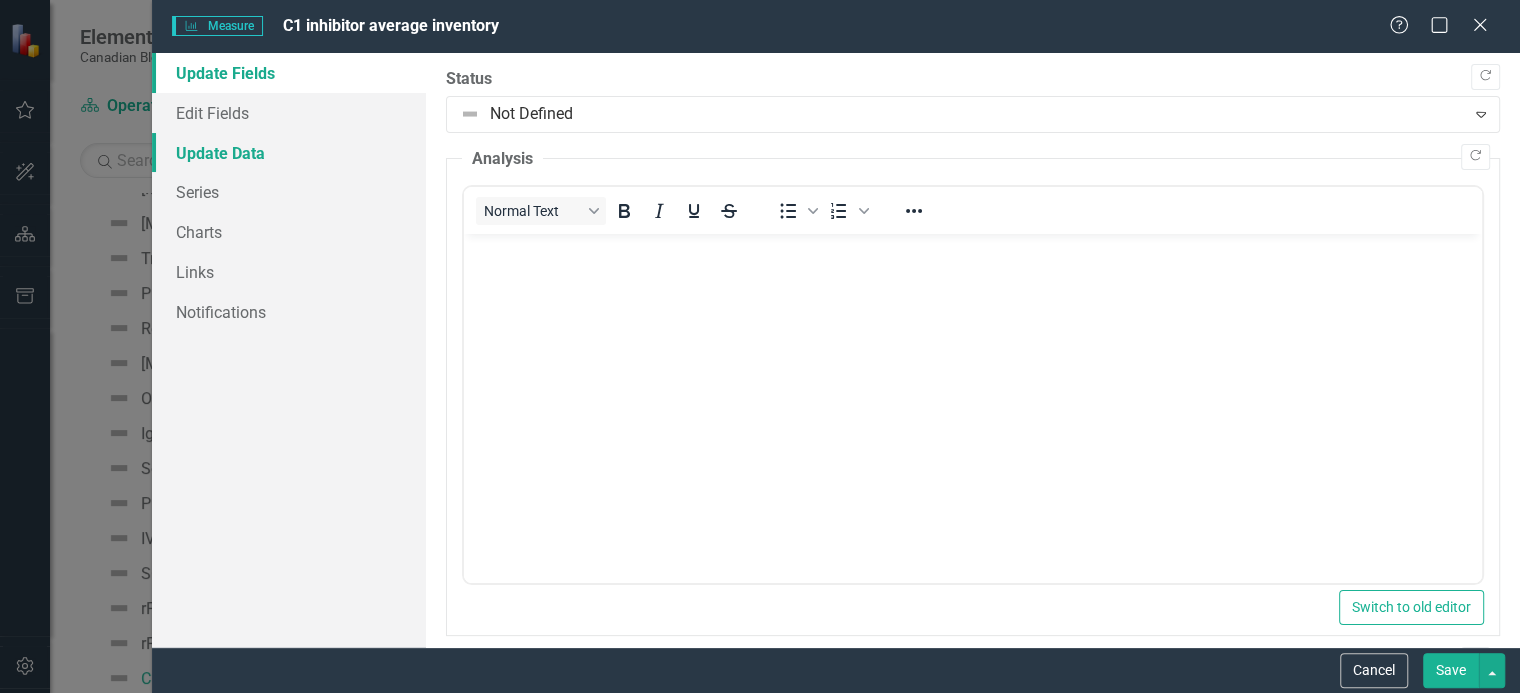 click on "Update  Data" at bounding box center (289, 153) 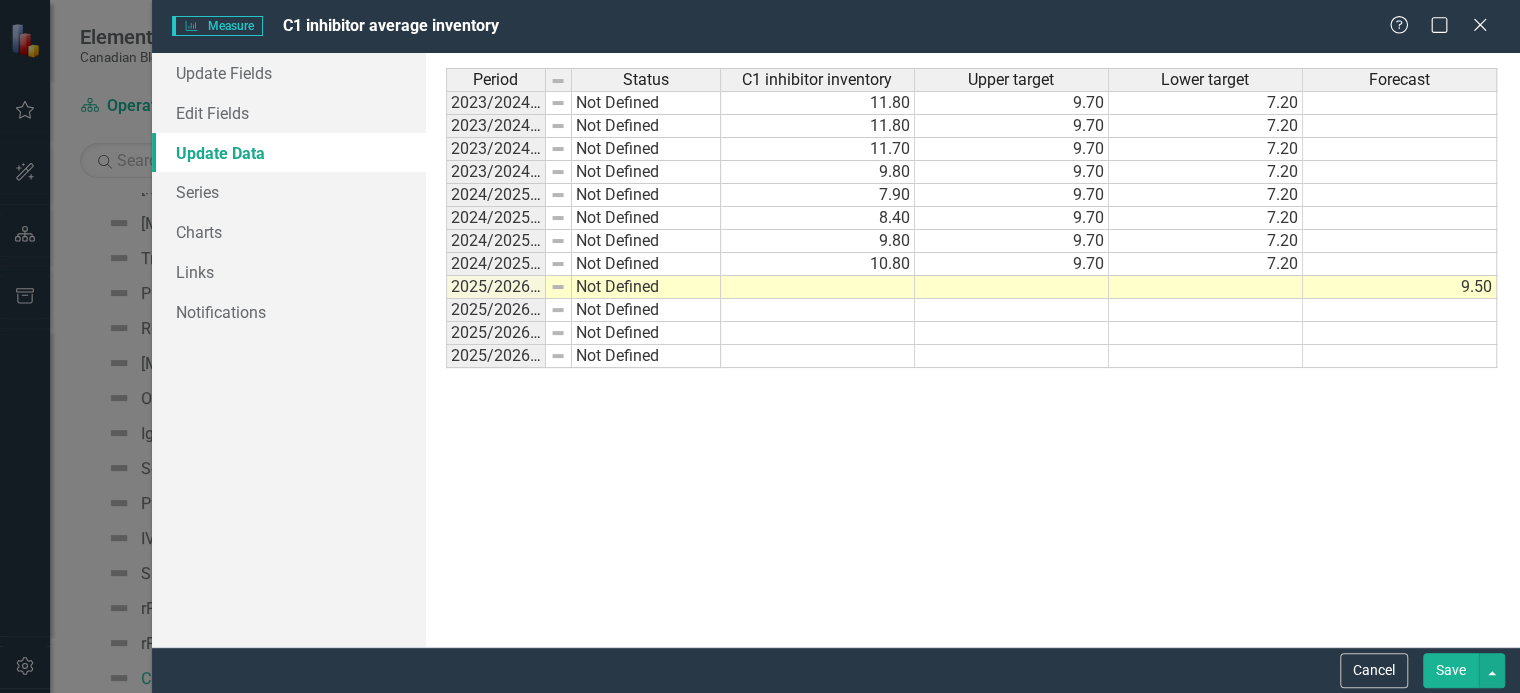 click at bounding box center [818, 287] 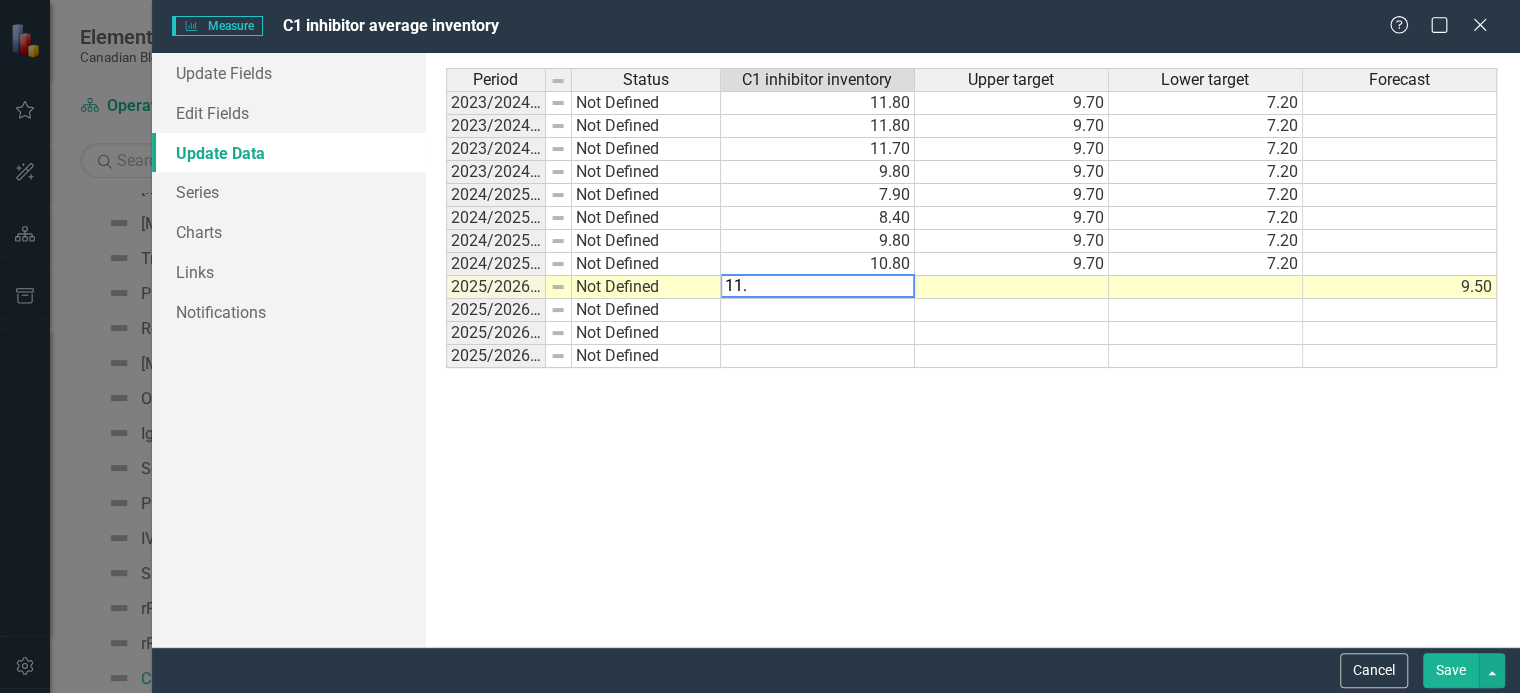 type on "11.0" 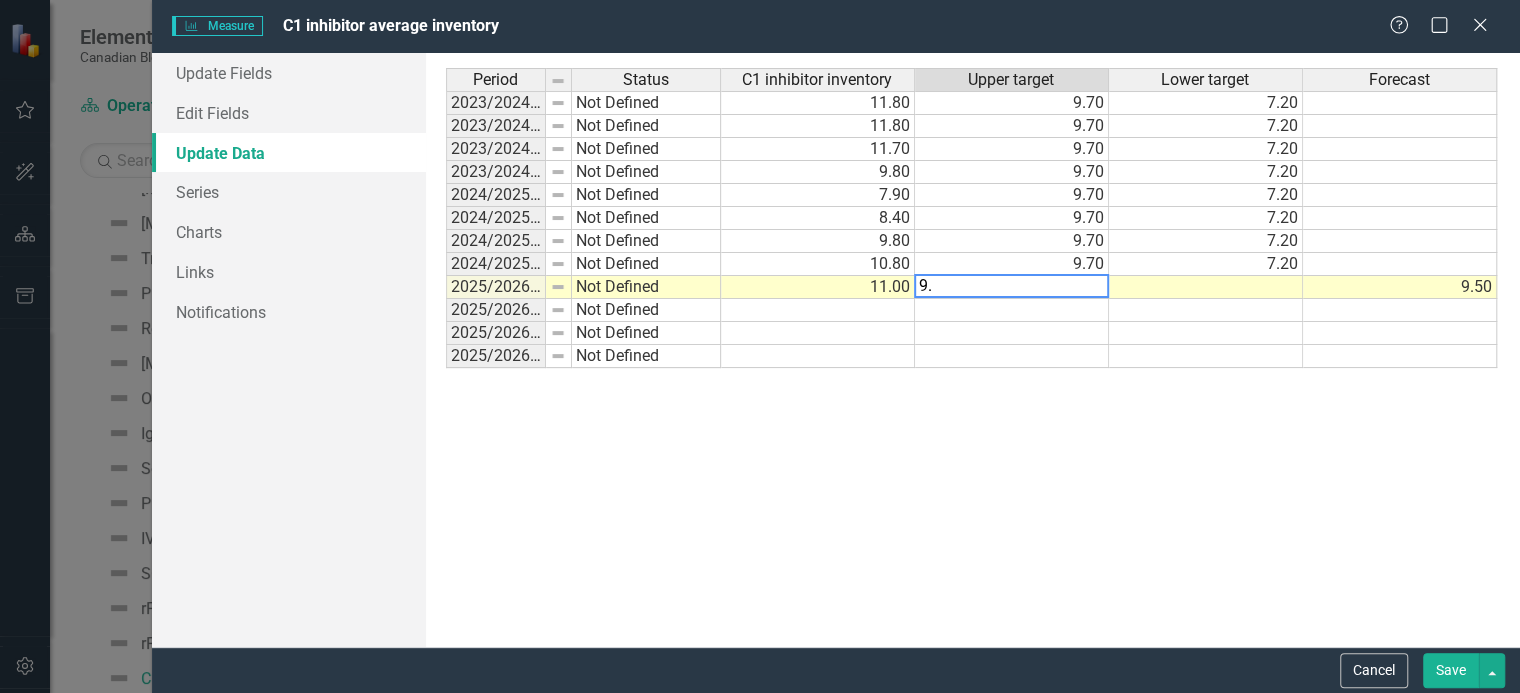 type on "9.7" 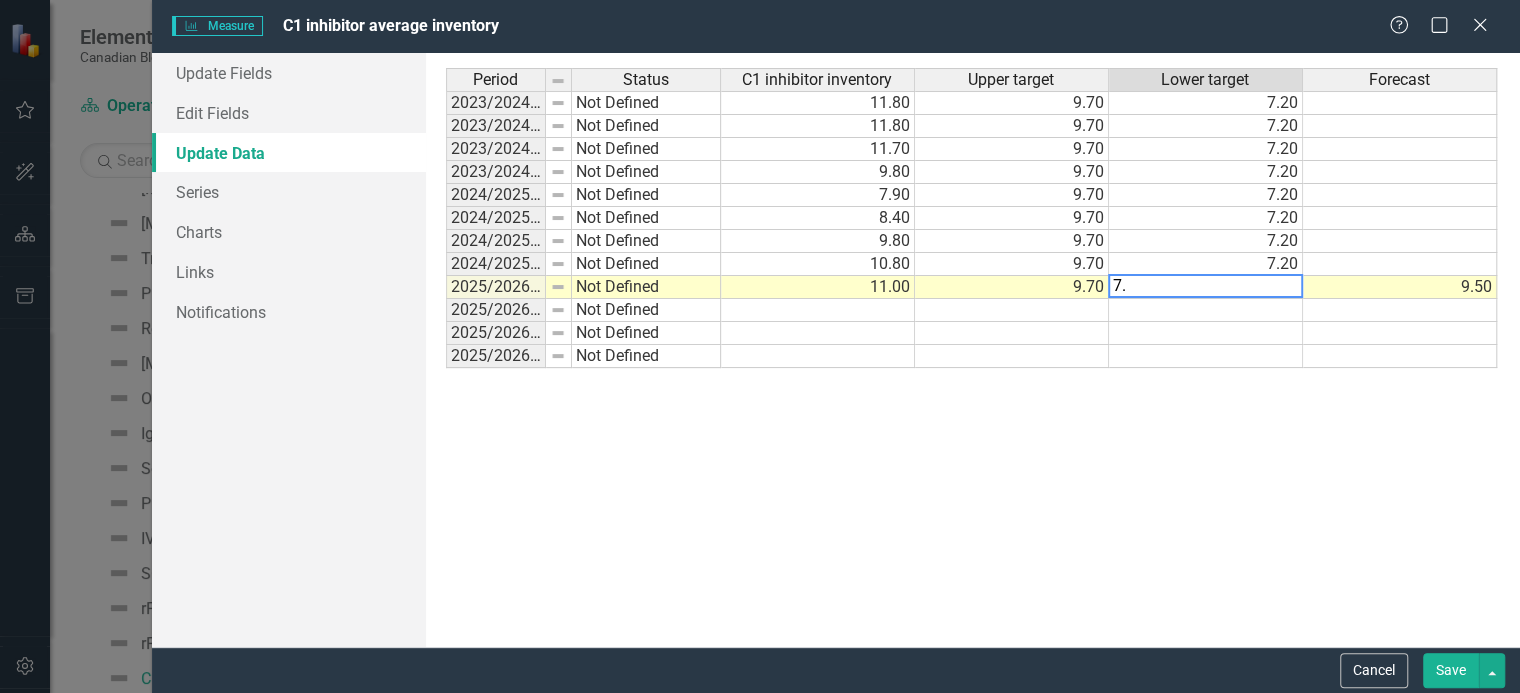 type on "7.2" 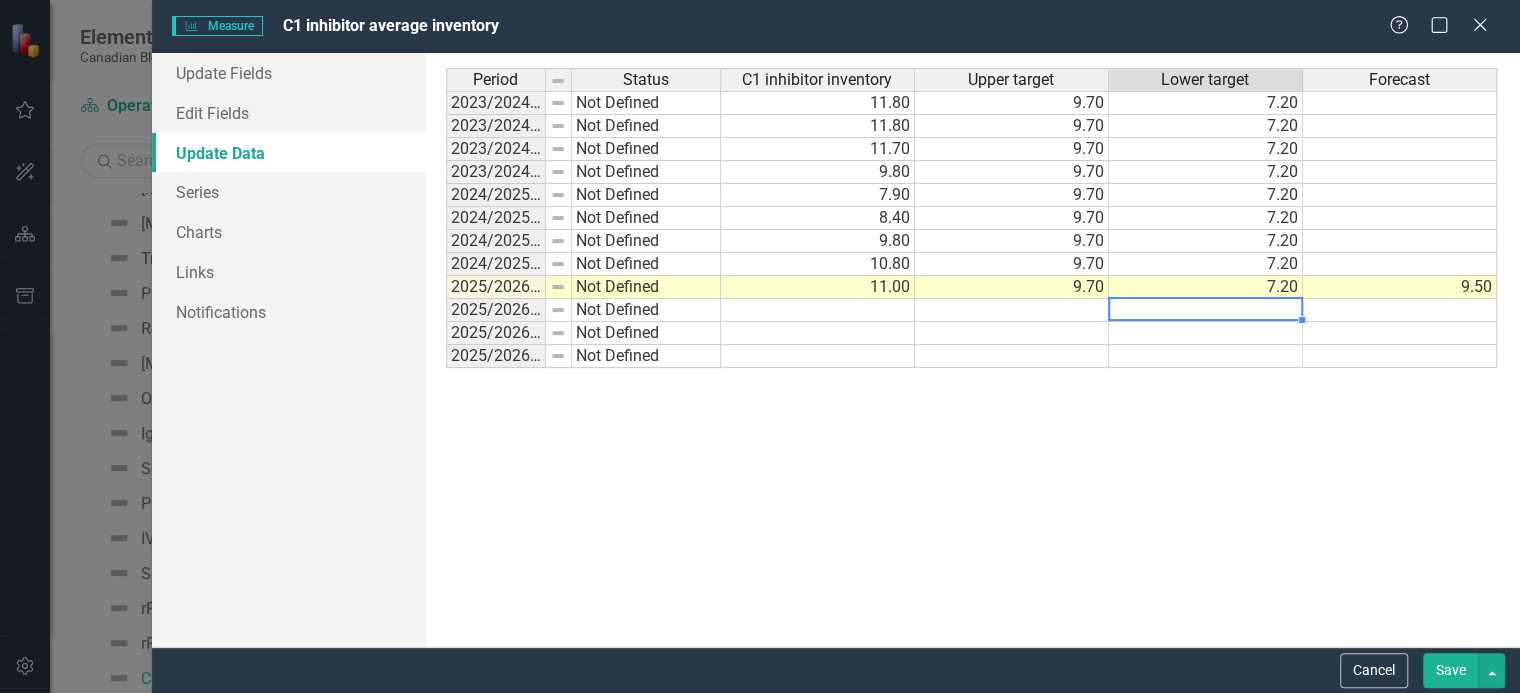 click on "9.50" at bounding box center (1400, 287) 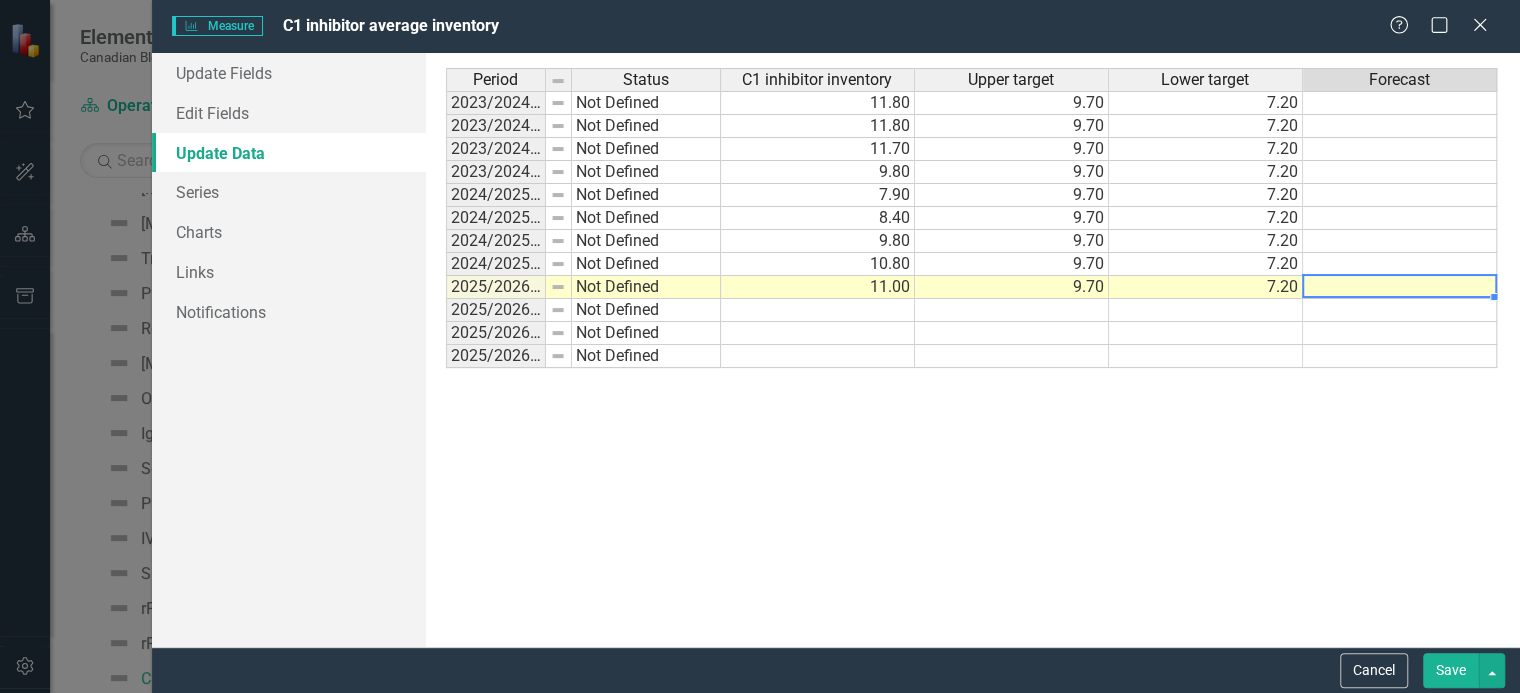 click at bounding box center [1400, 310] 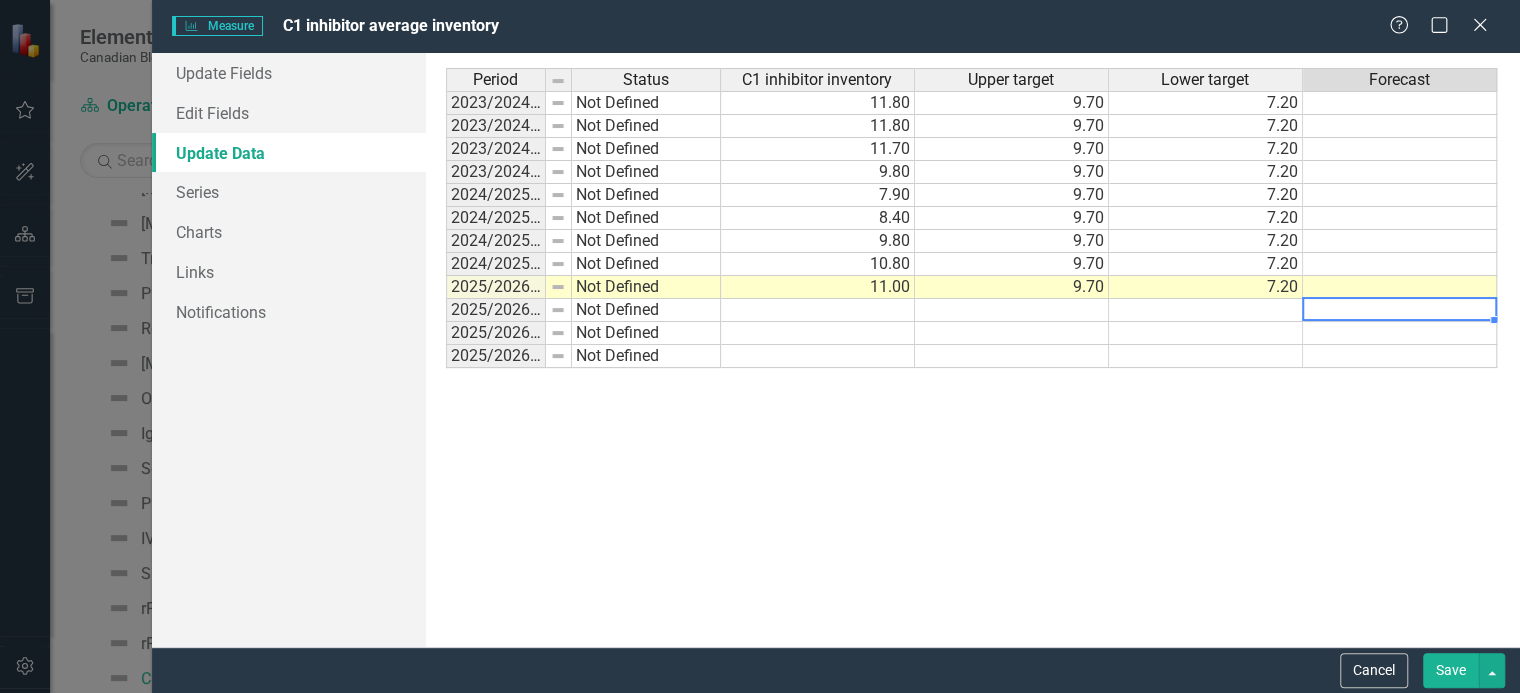 click at bounding box center [1400, 310] 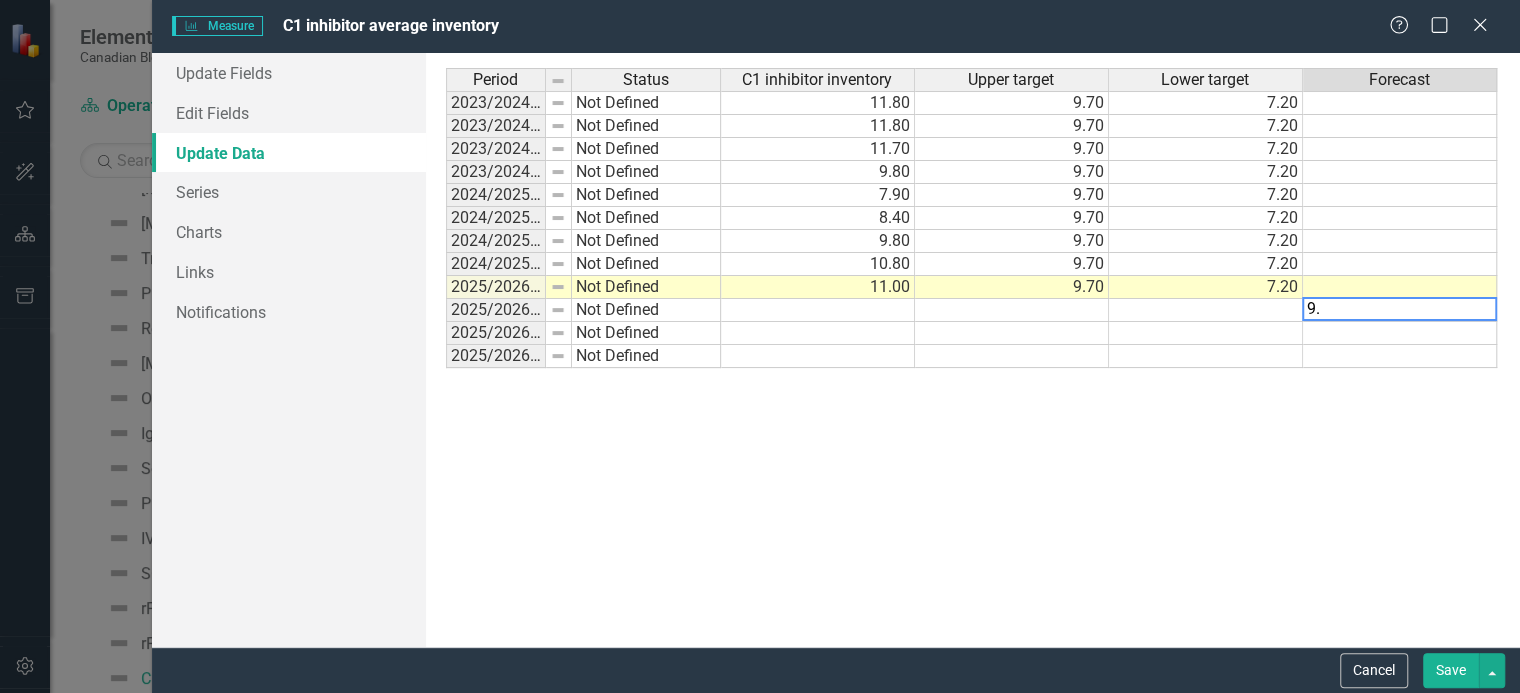 type on "9.3" 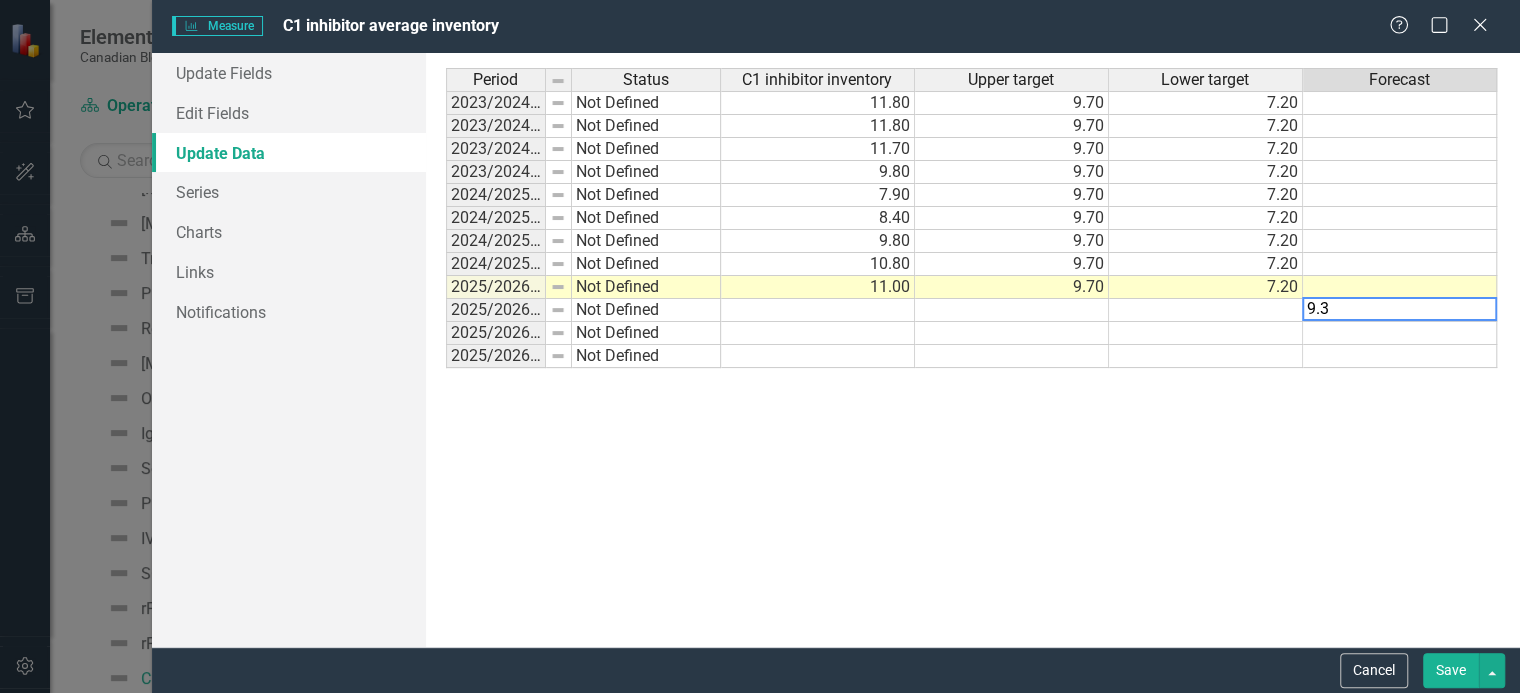 type 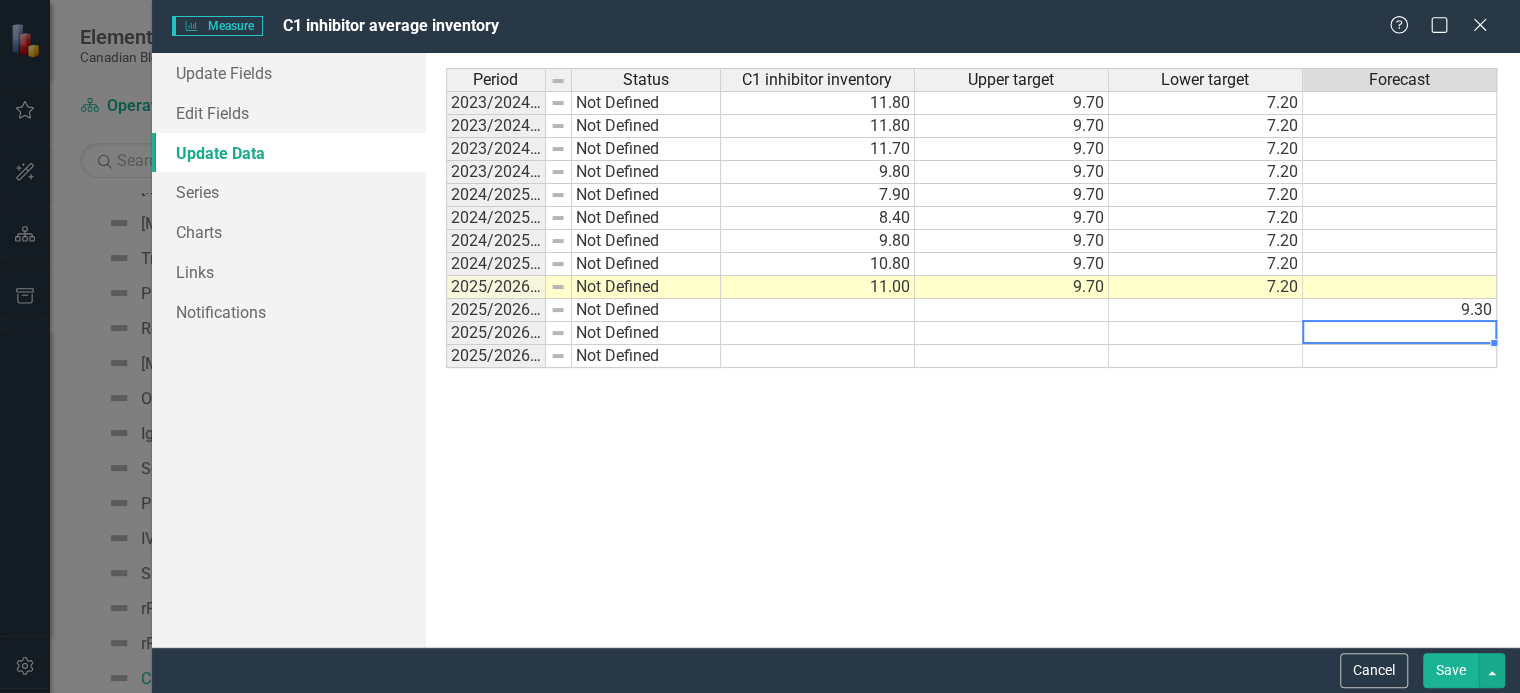 click on "Save" at bounding box center [1451, 670] 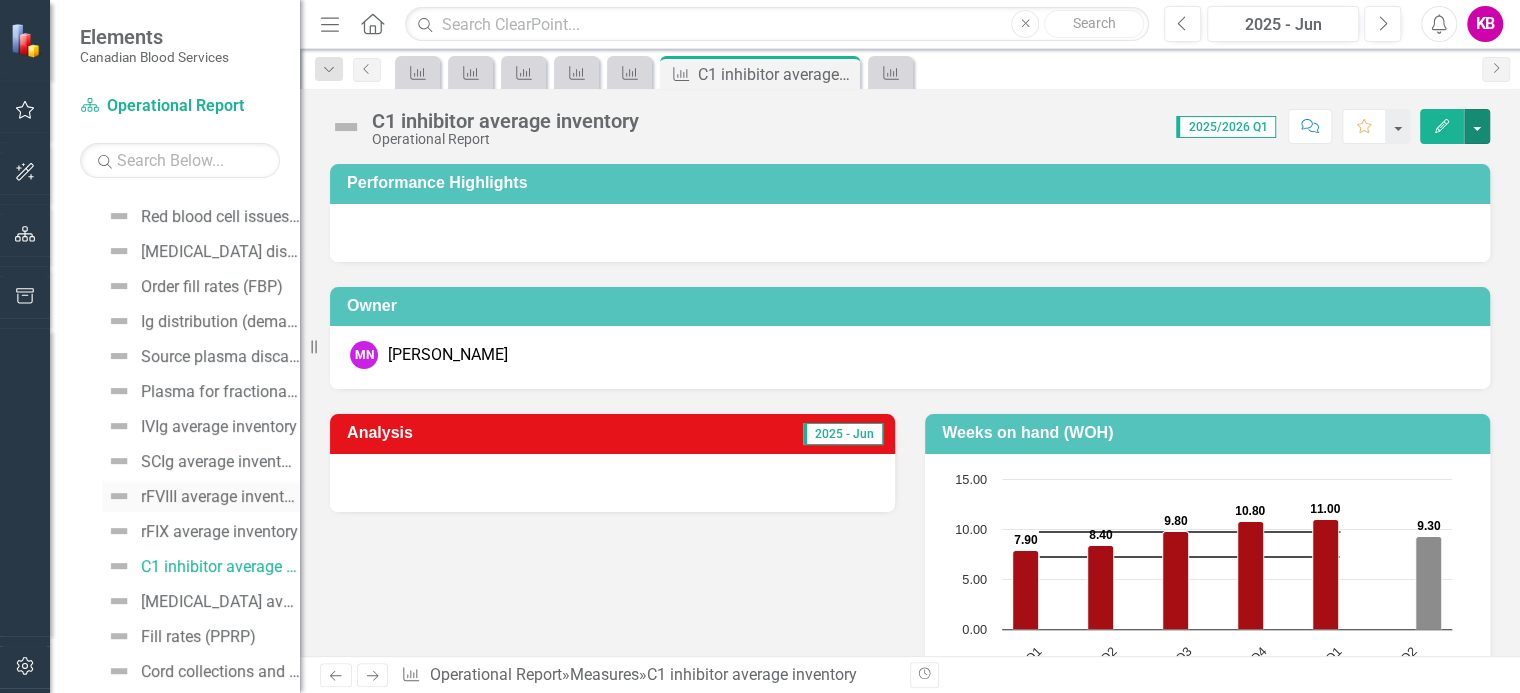 scroll, scrollTop: 596, scrollLeft: 0, axis: vertical 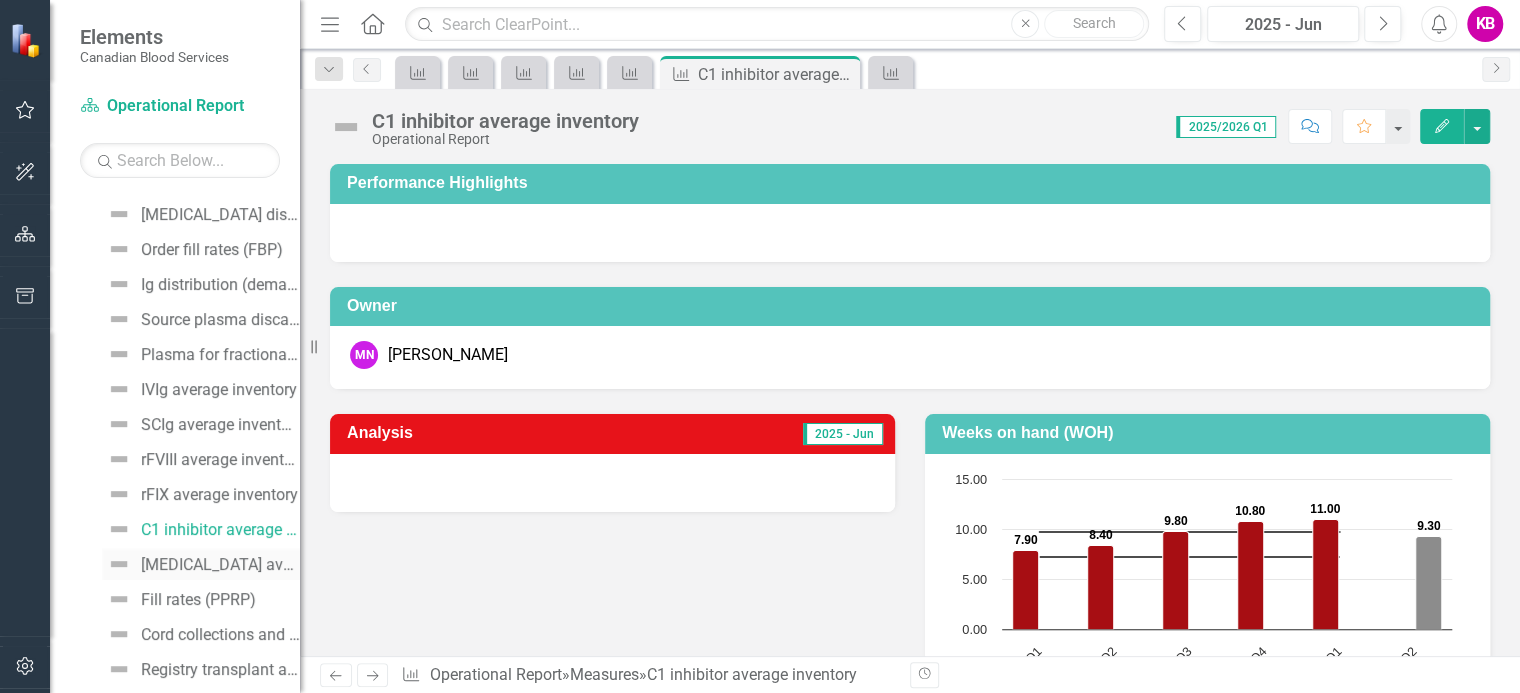 click on "[MEDICAL_DATA] average inventory" at bounding box center (220, 565) 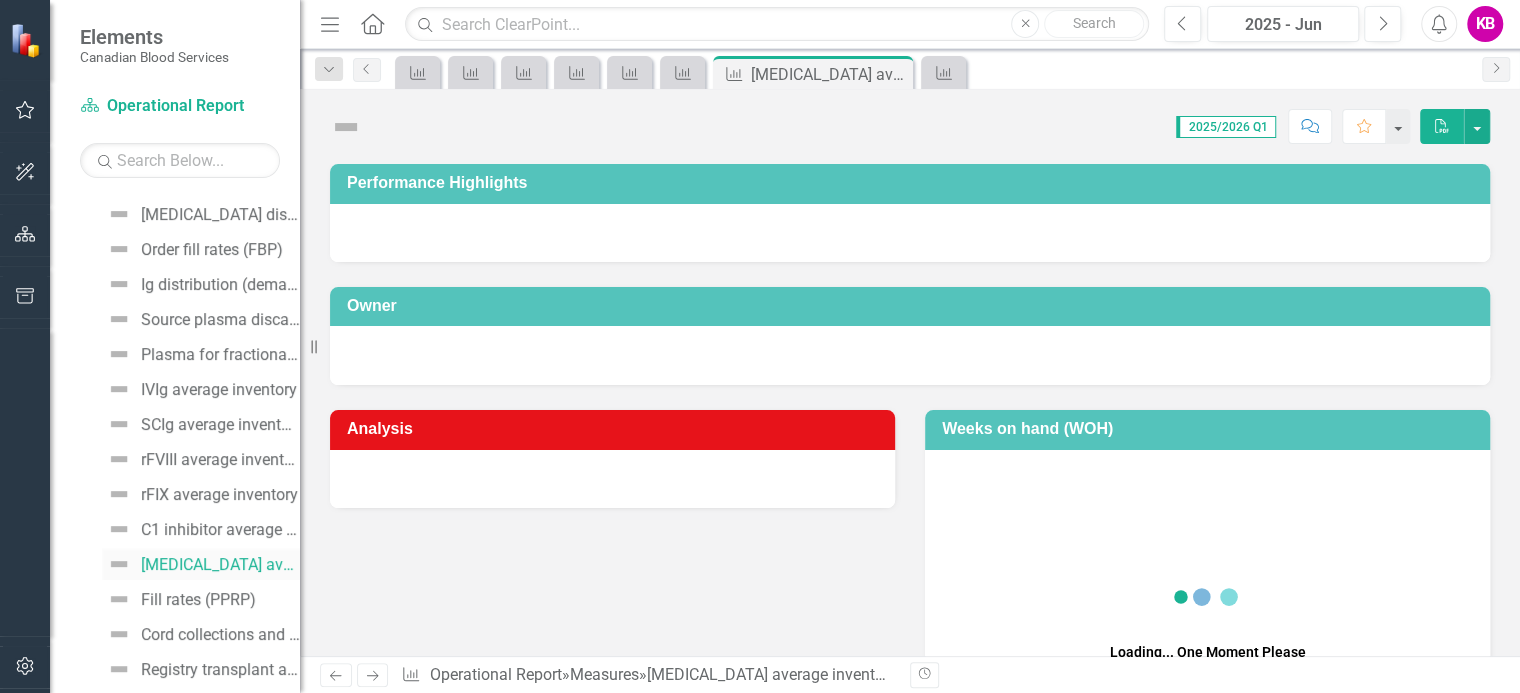 scroll, scrollTop: 482, scrollLeft: 0, axis: vertical 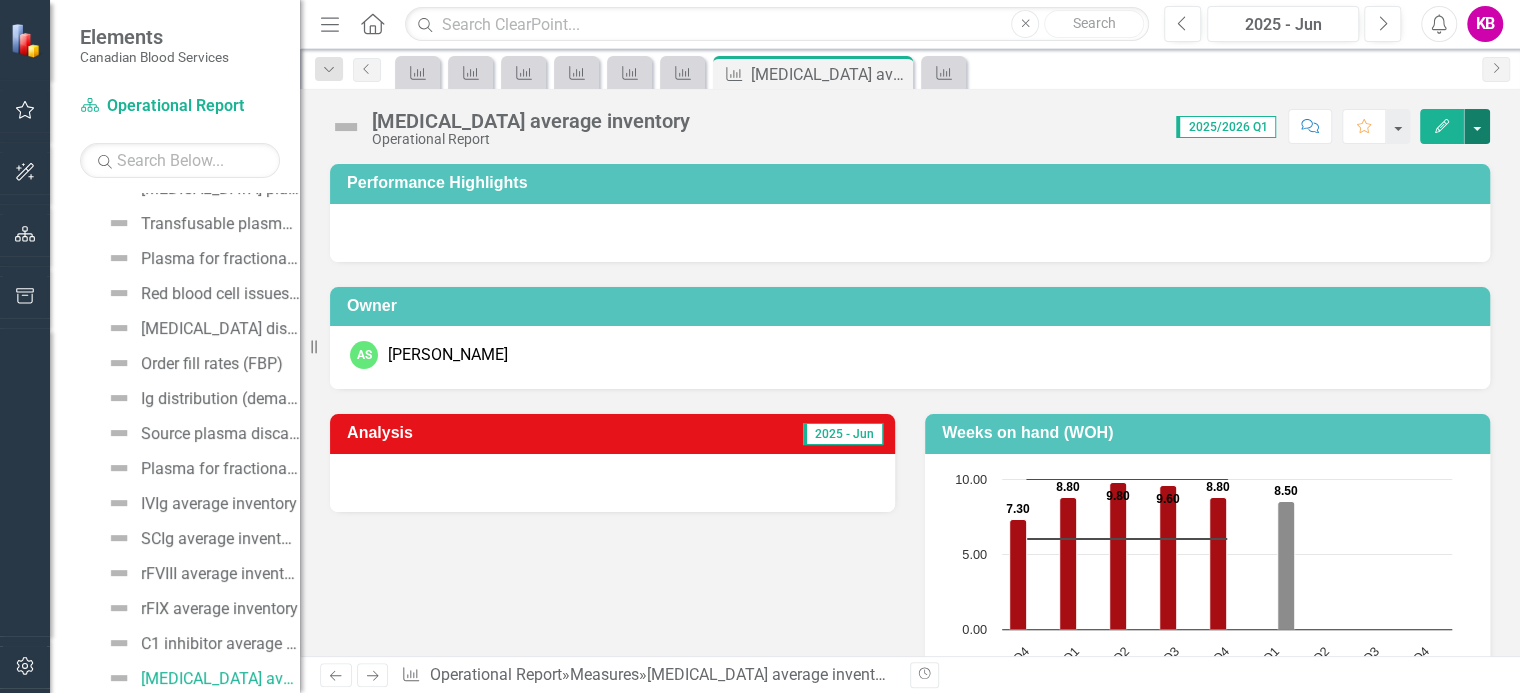 click at bounding box center [1477, 126] 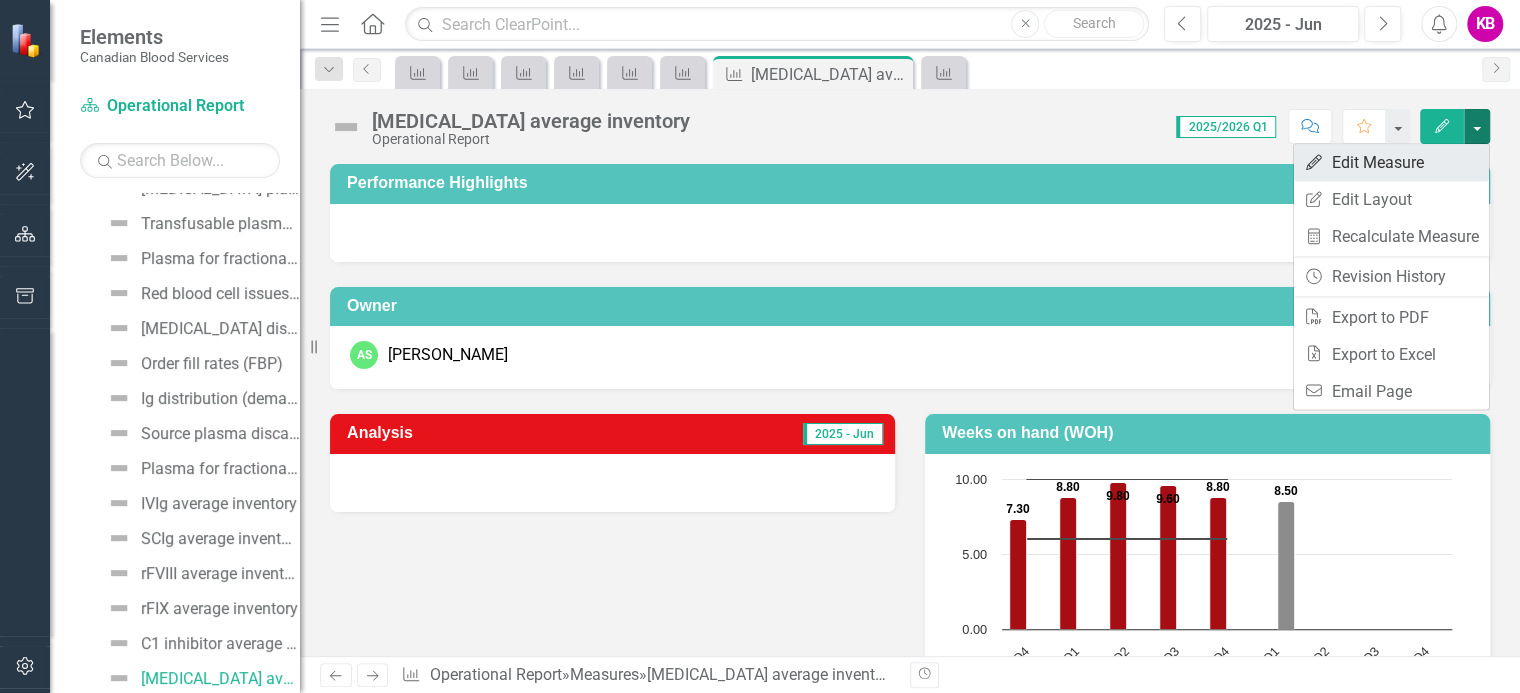 click on "Edit Edit Measure" at bounding box center [1391, 162] 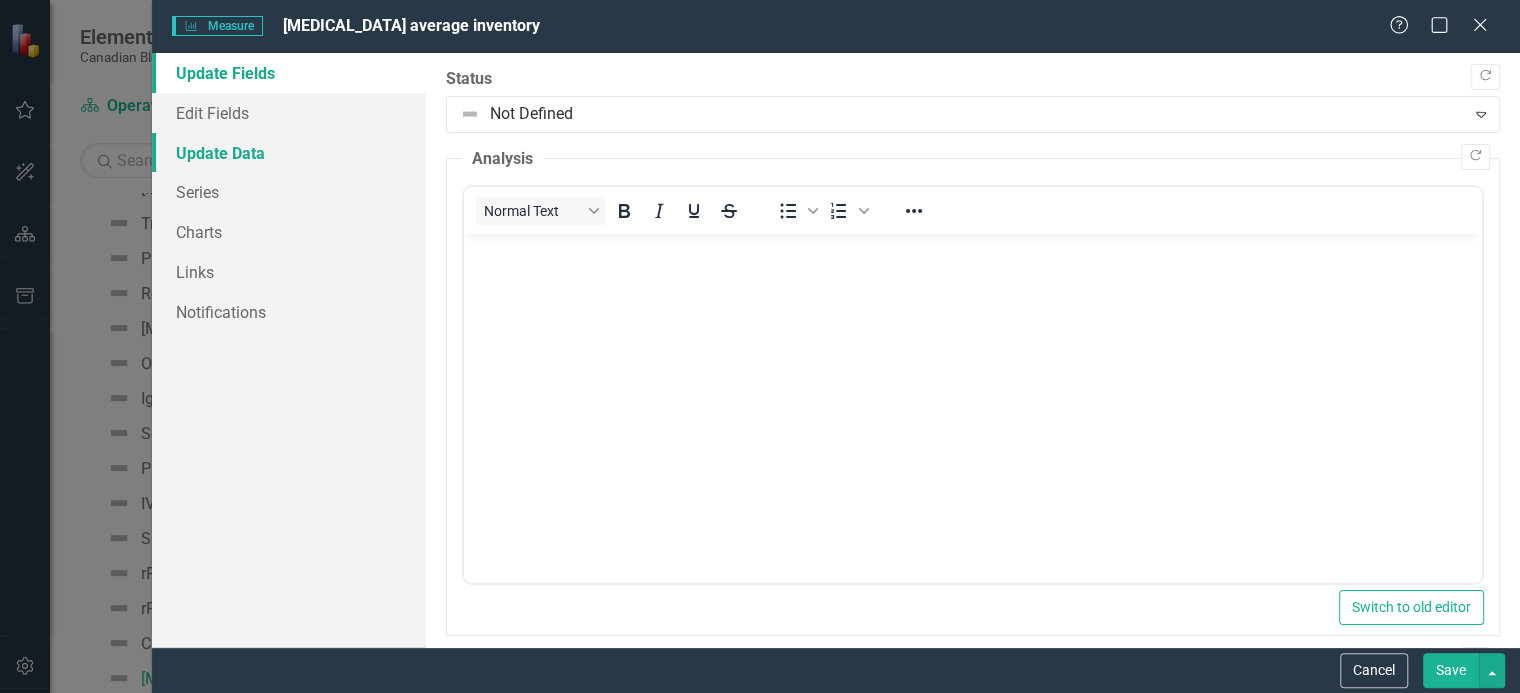 scroll, scrollTop: 0, scrollLeft: 0, axis: both 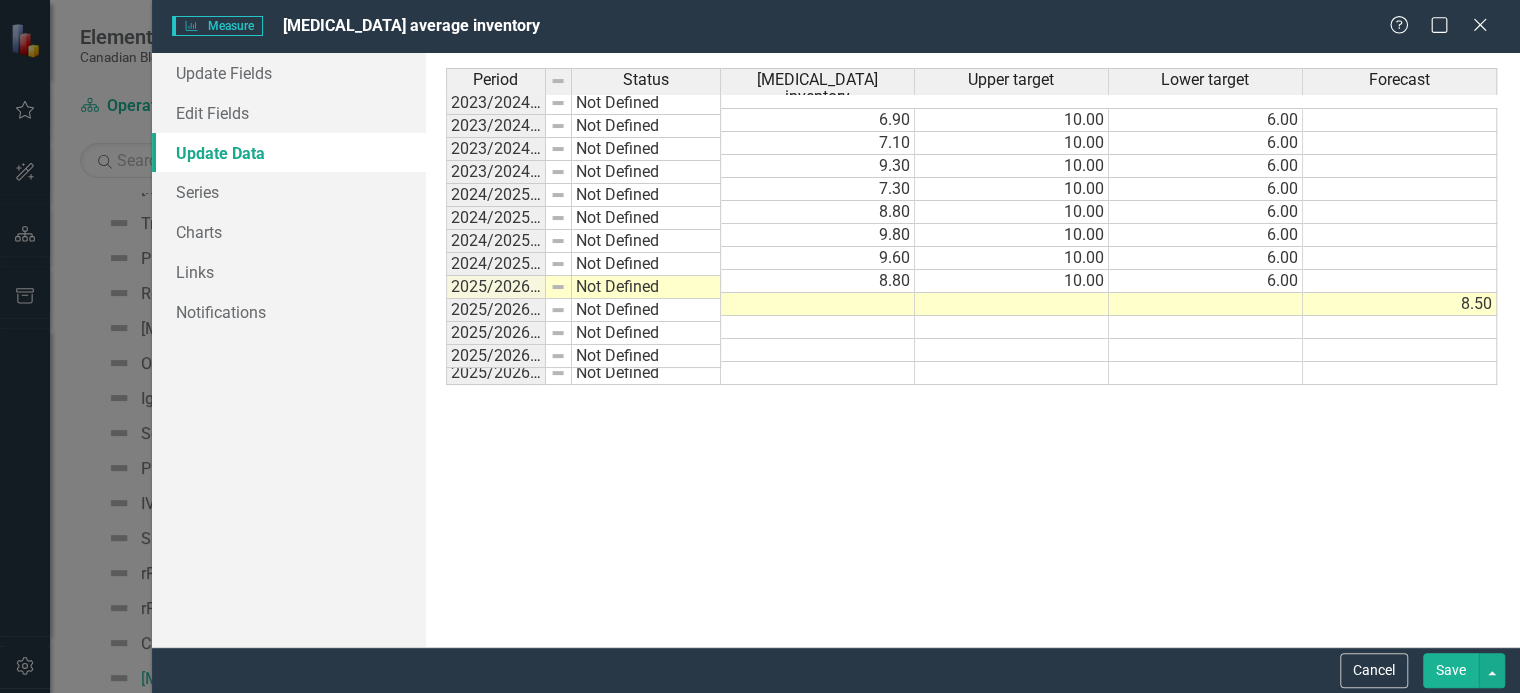 click at bounding box center (1012, 304) 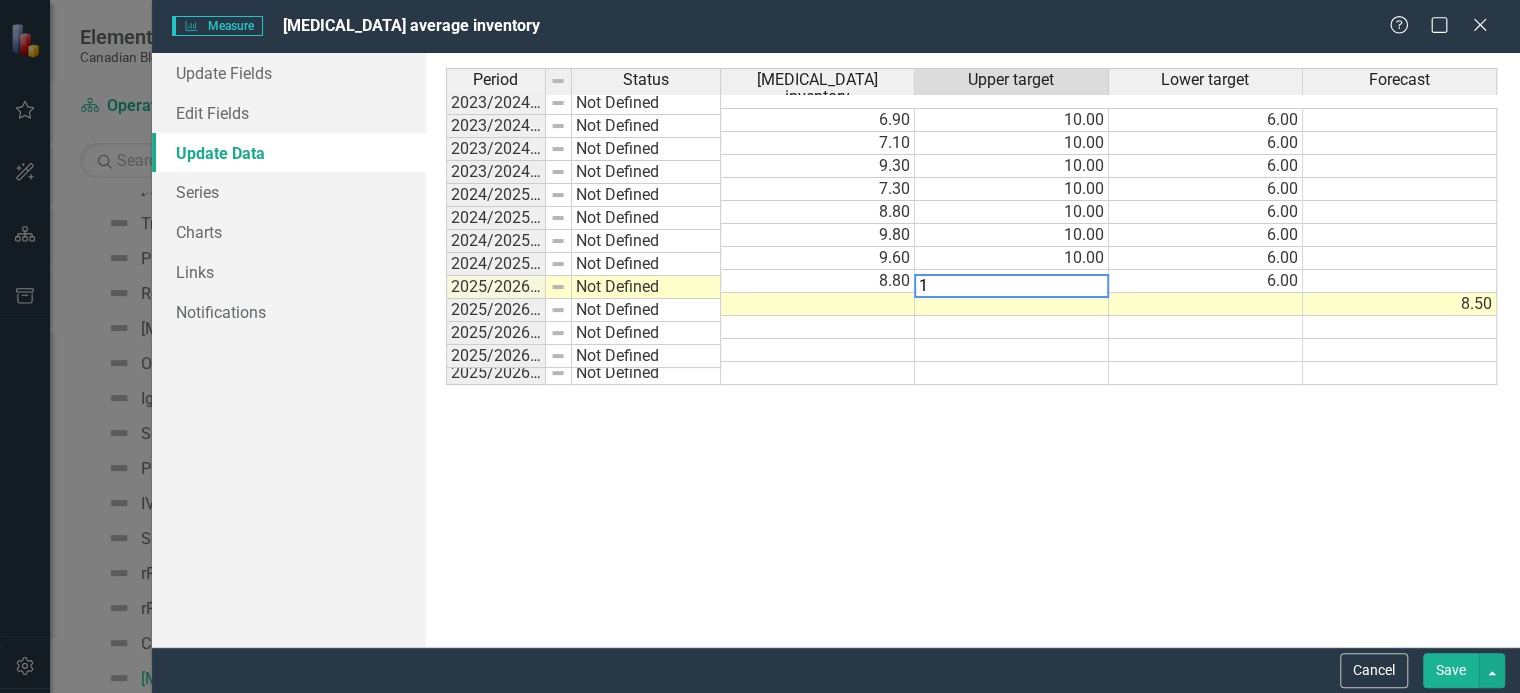 type on "10" 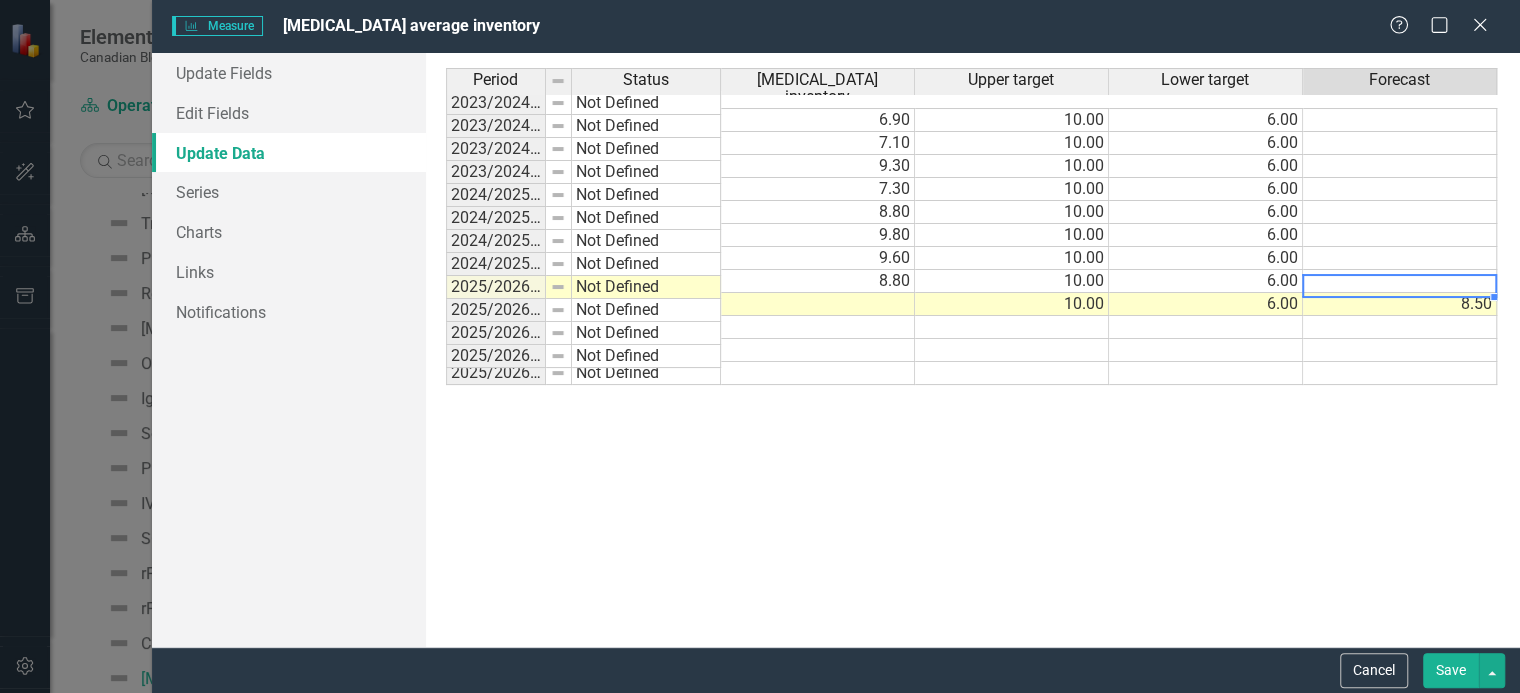 type on "8.5" 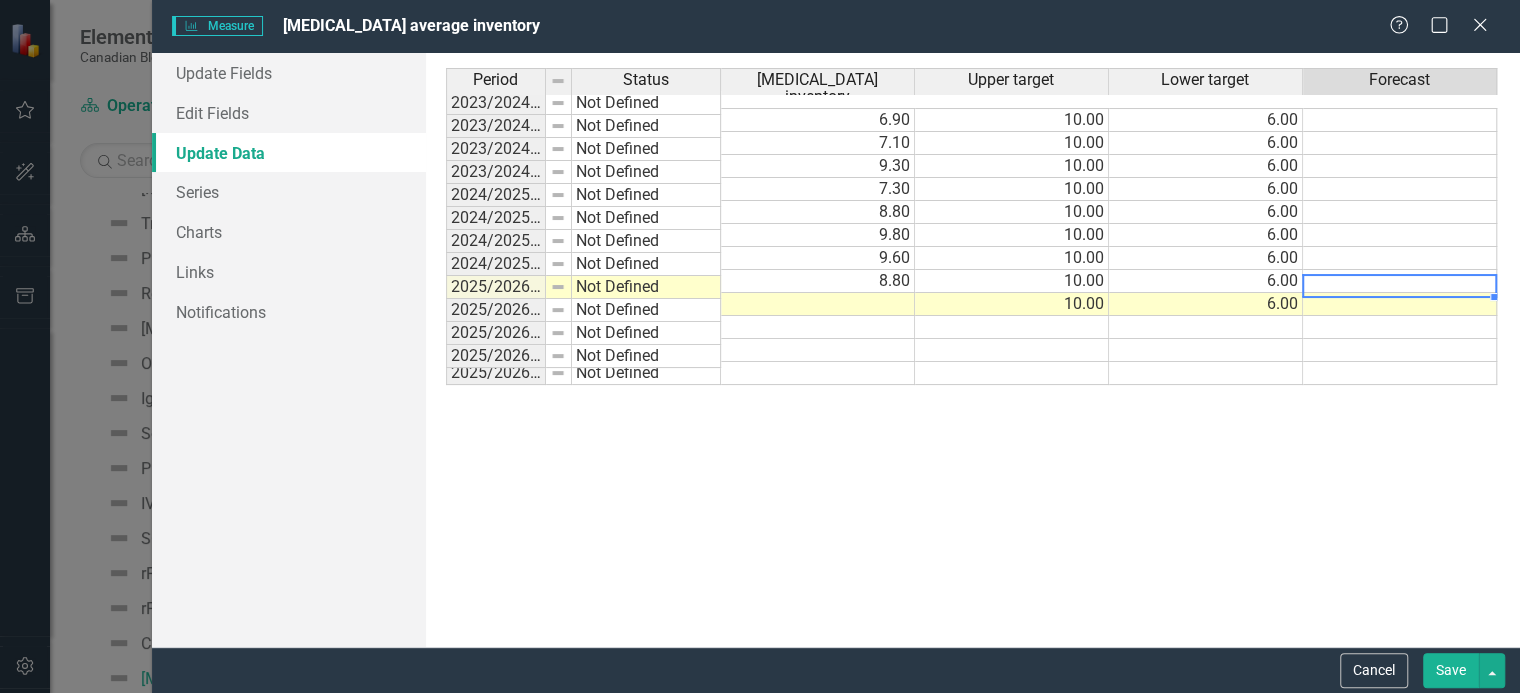click at bounding box center [1400, 327] 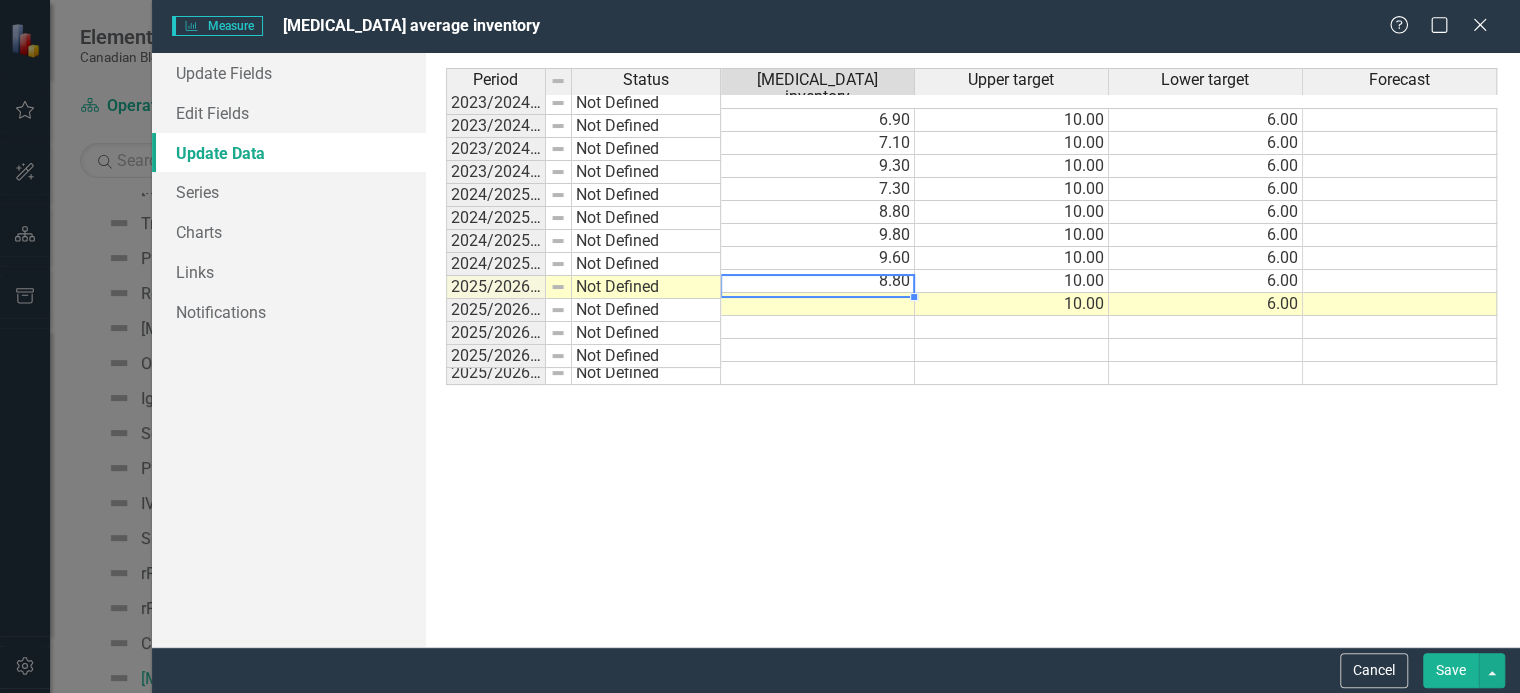 click at bounding box center [818, 304] 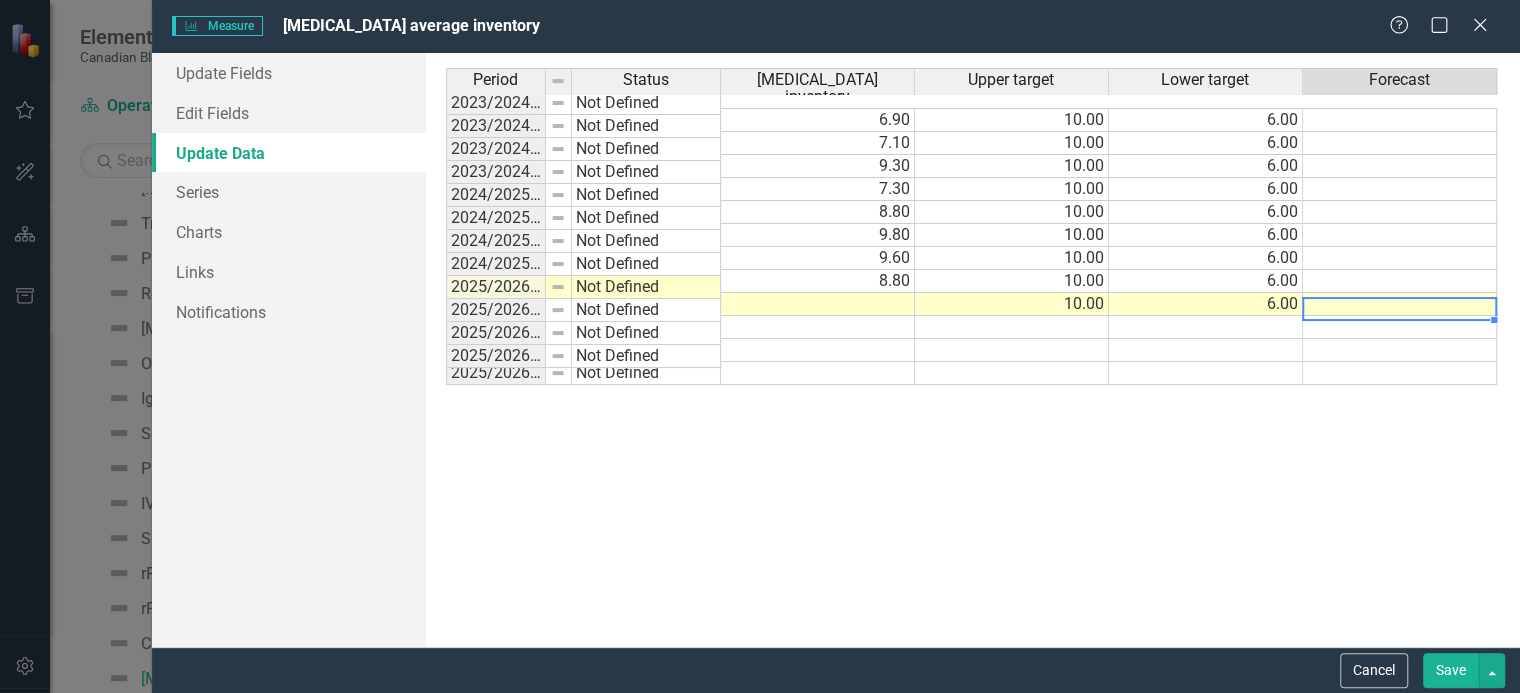 click at bounding box center (1400, 327) 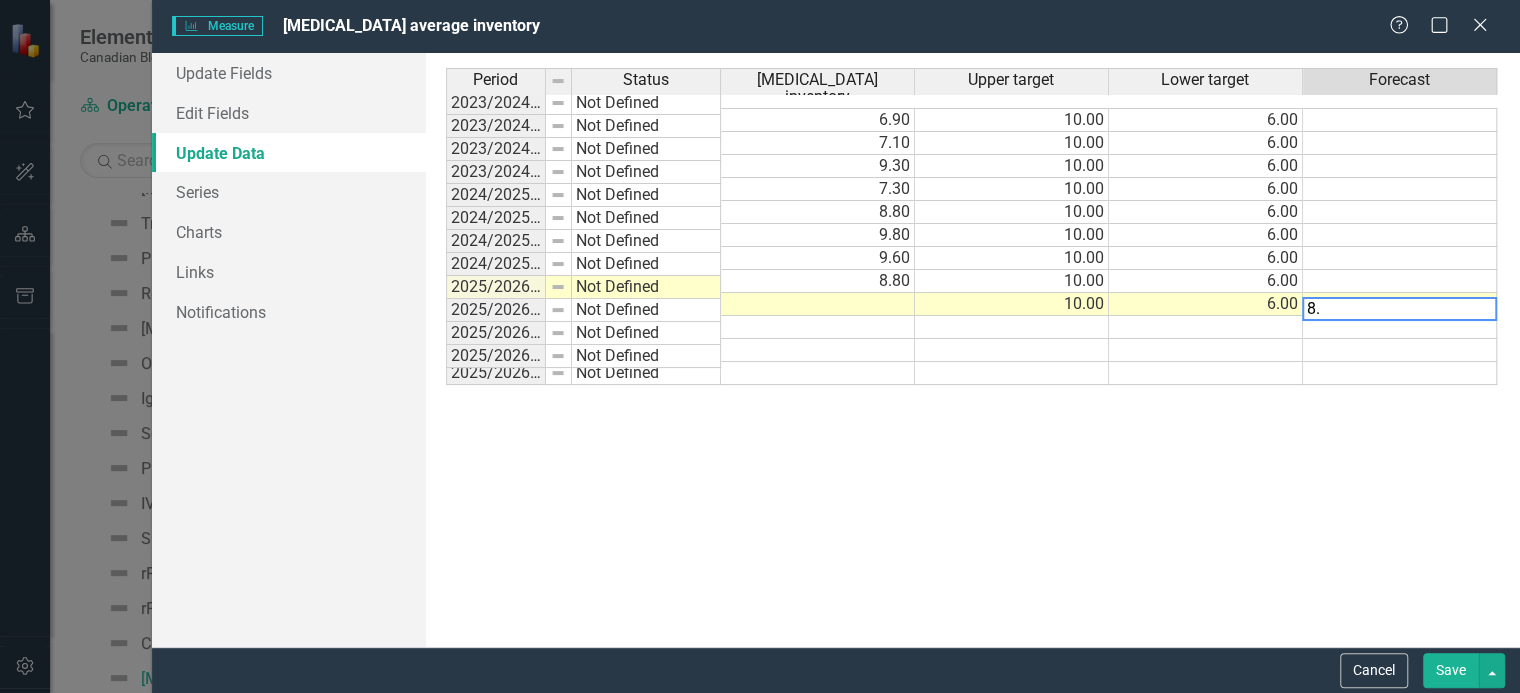 type on "8.6" 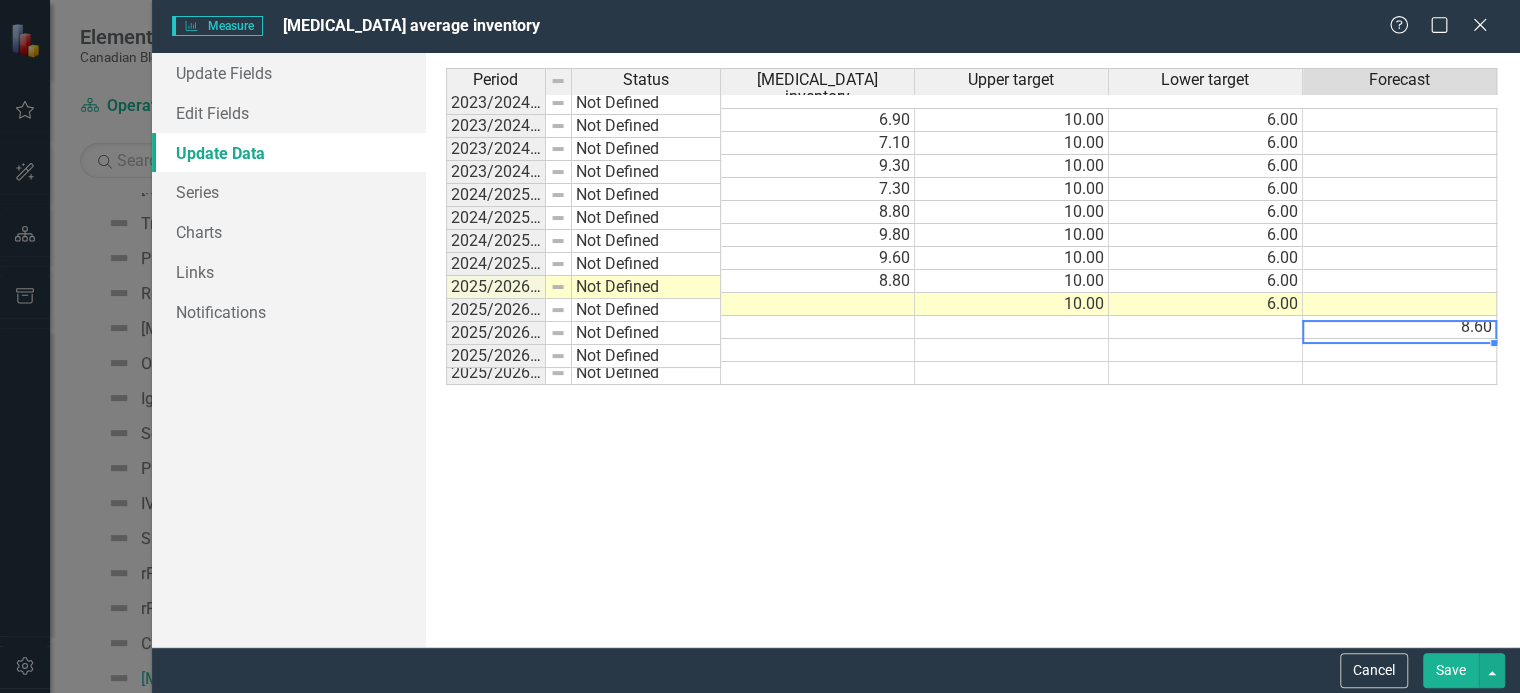 click at bounding box center [818, 304] 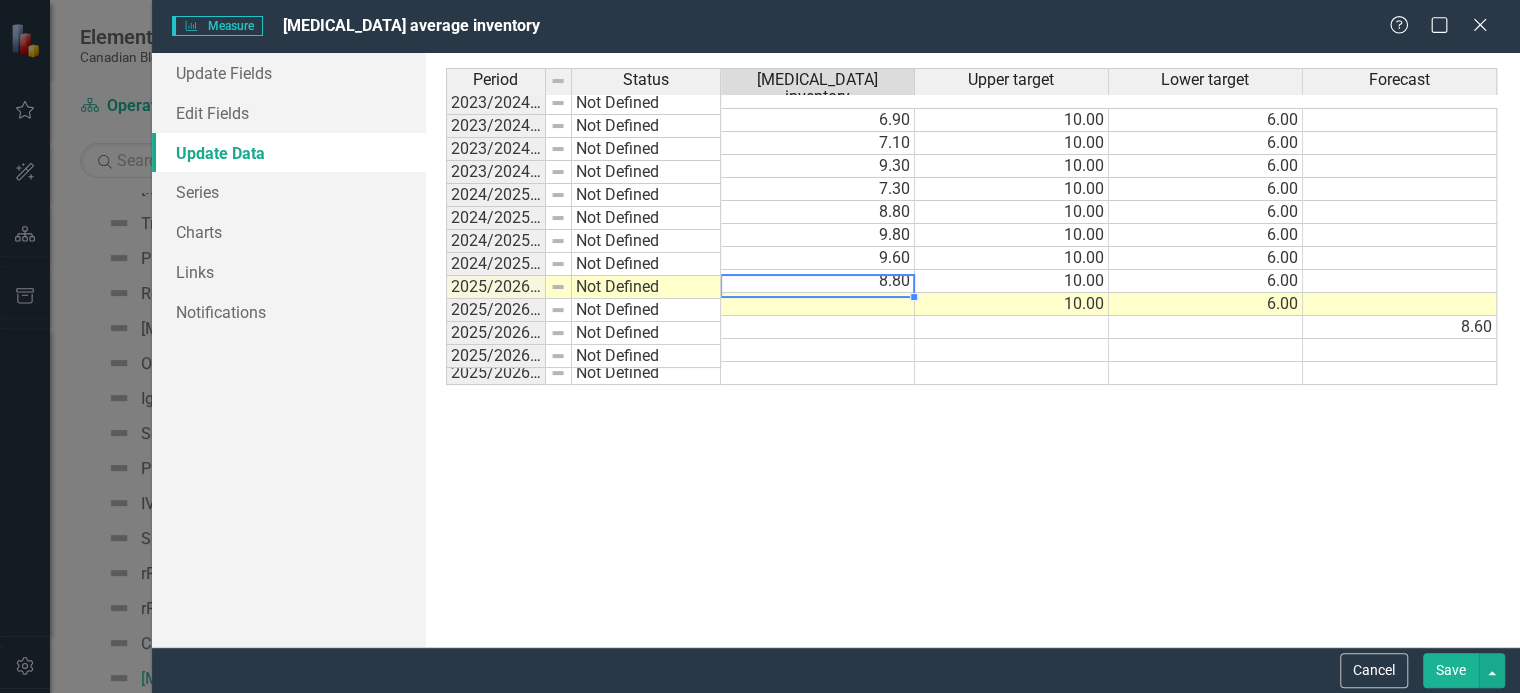 click at bounding box center (818, 304) 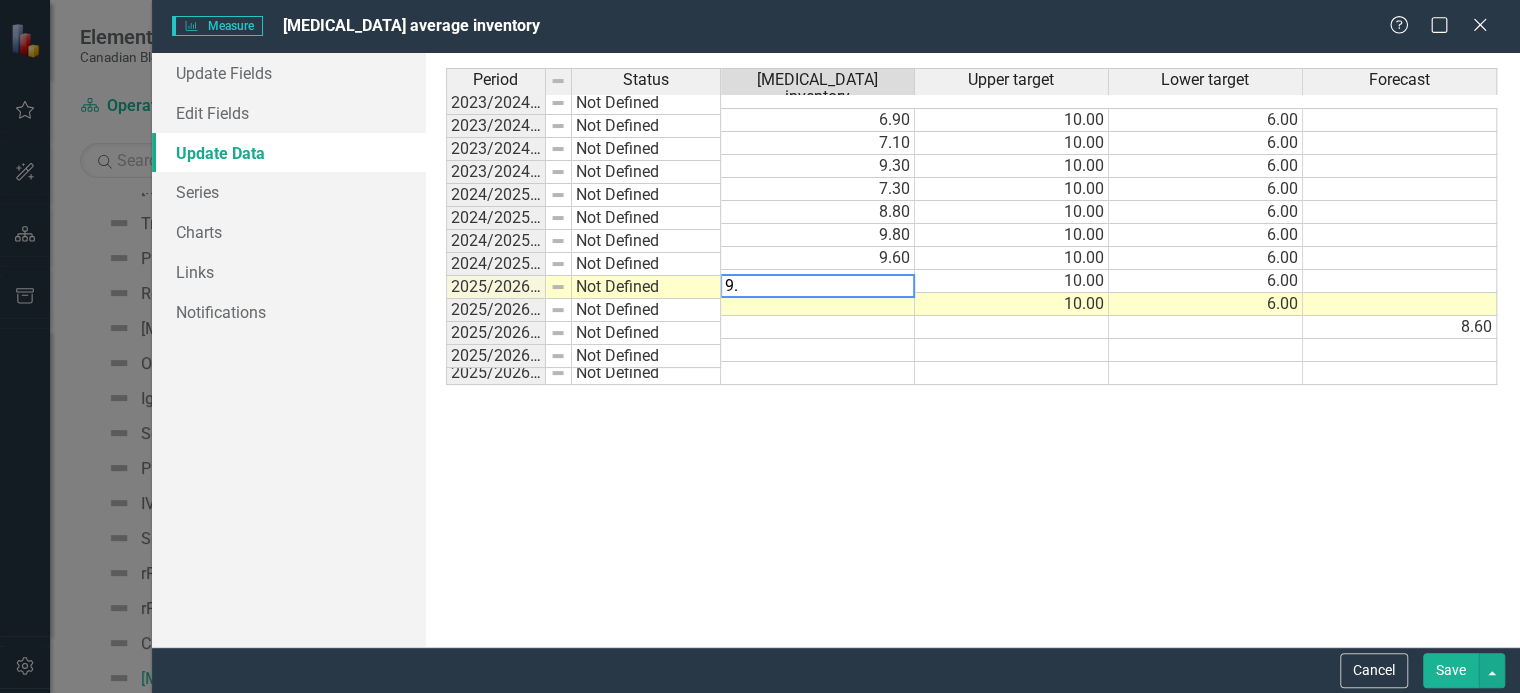 type on "9.4" 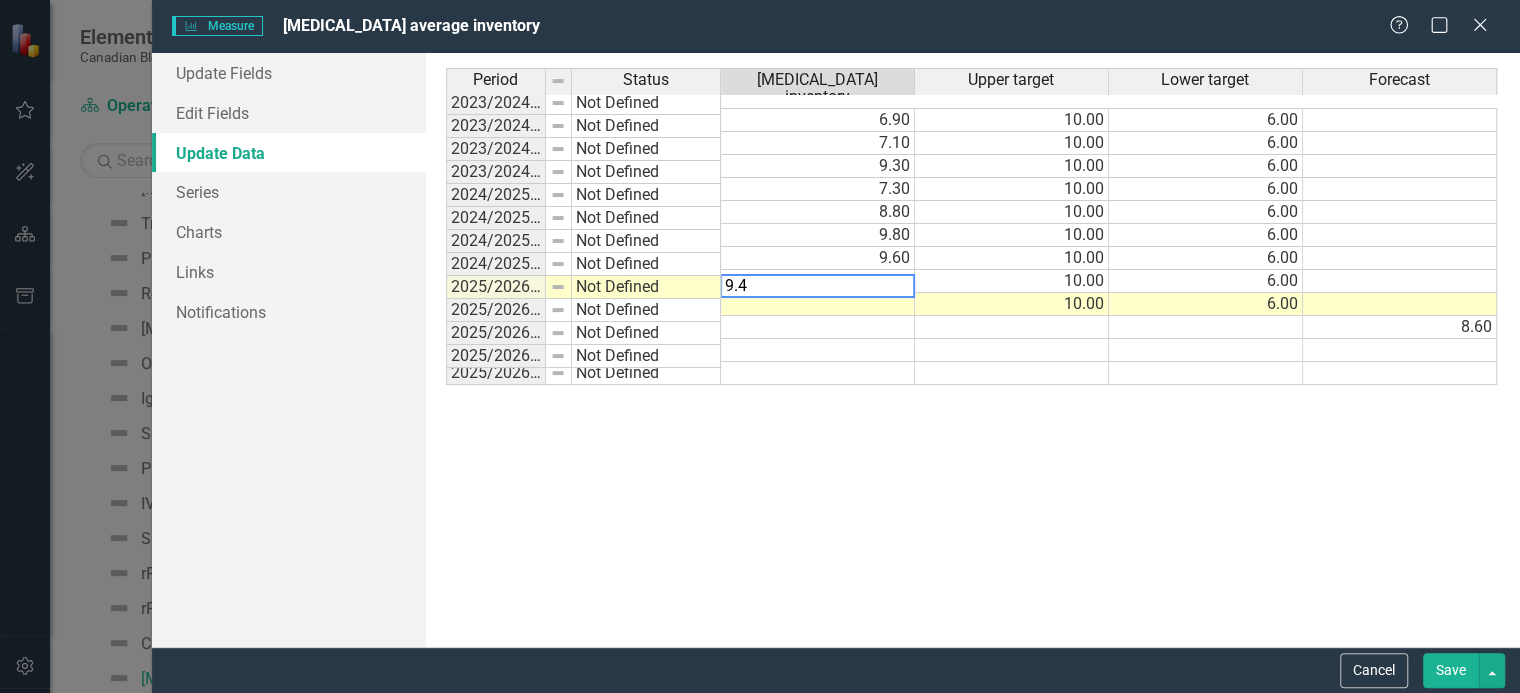 type 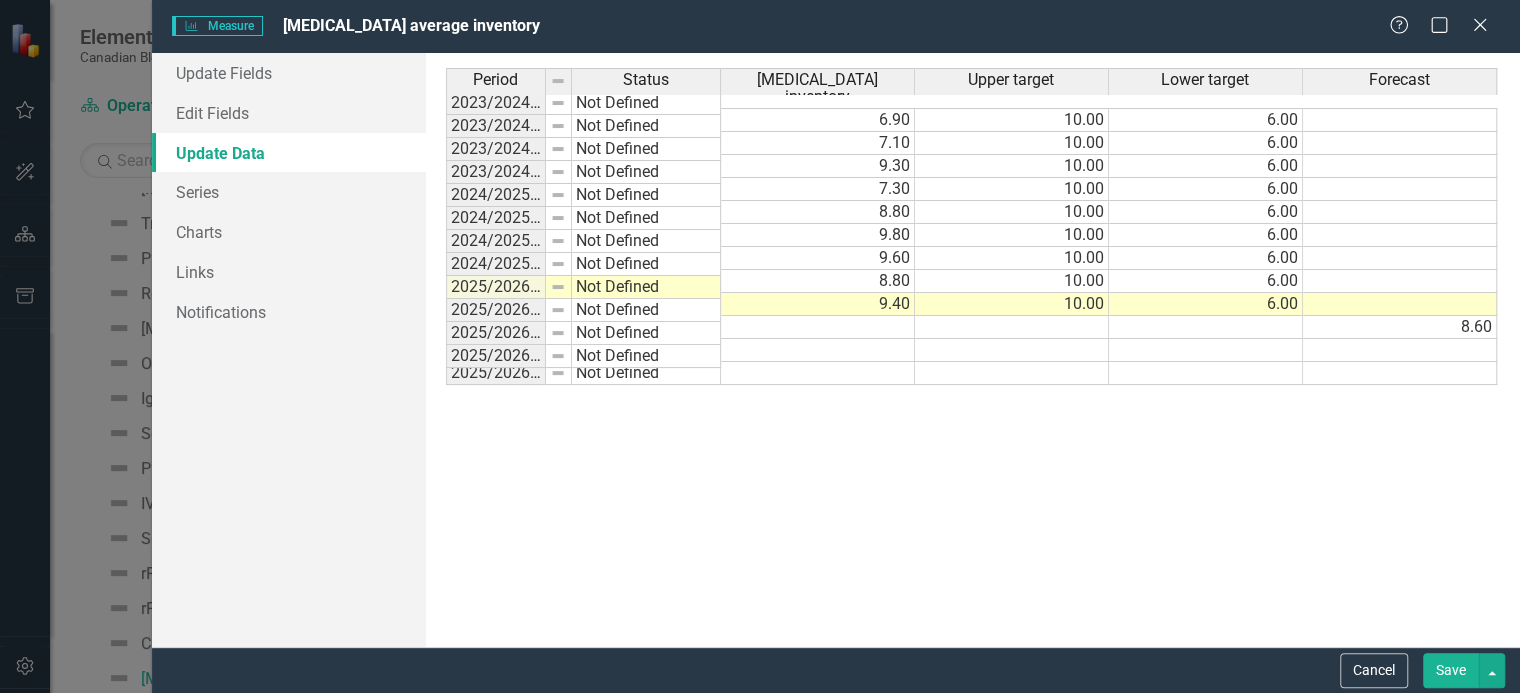 click on "Save" at bounding box center [1451, 670] 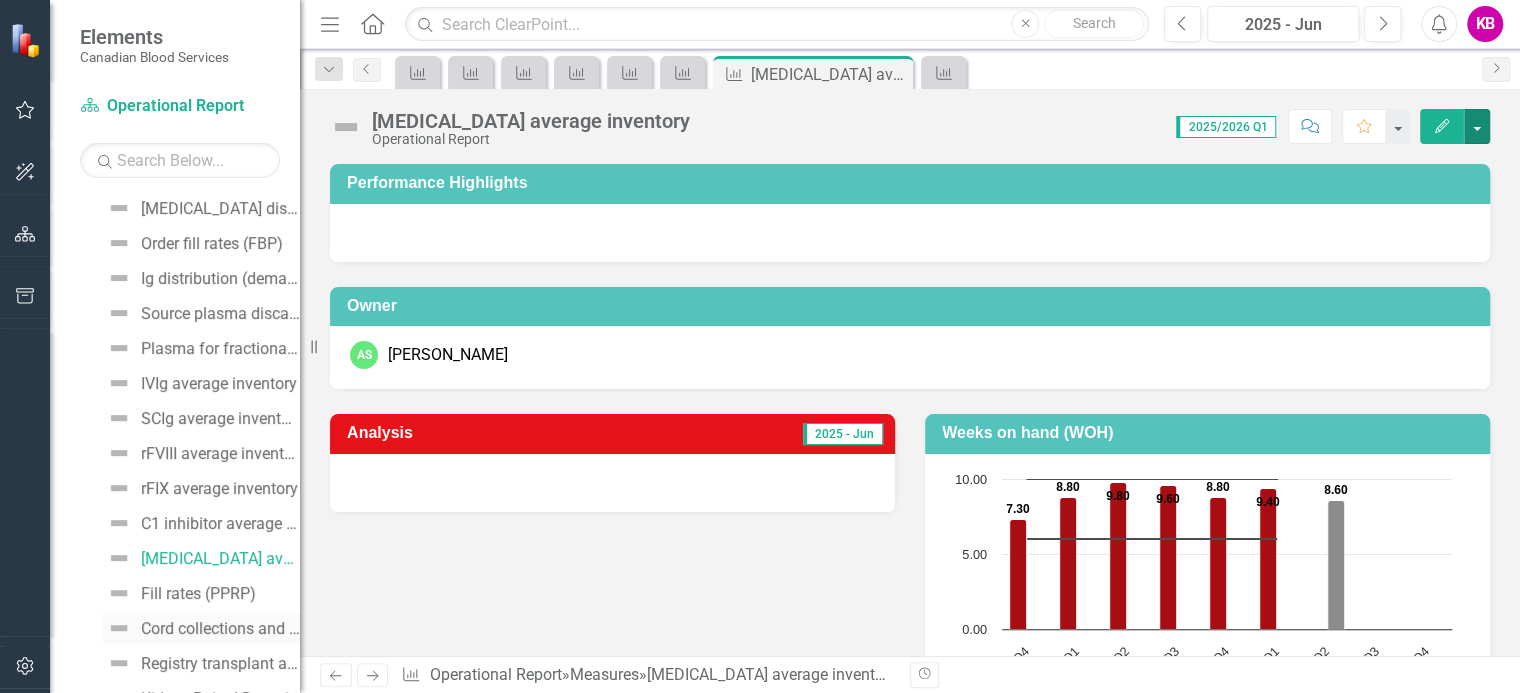 scroll, scrollTop: 452, scrollLeft: 0, axis: vertical 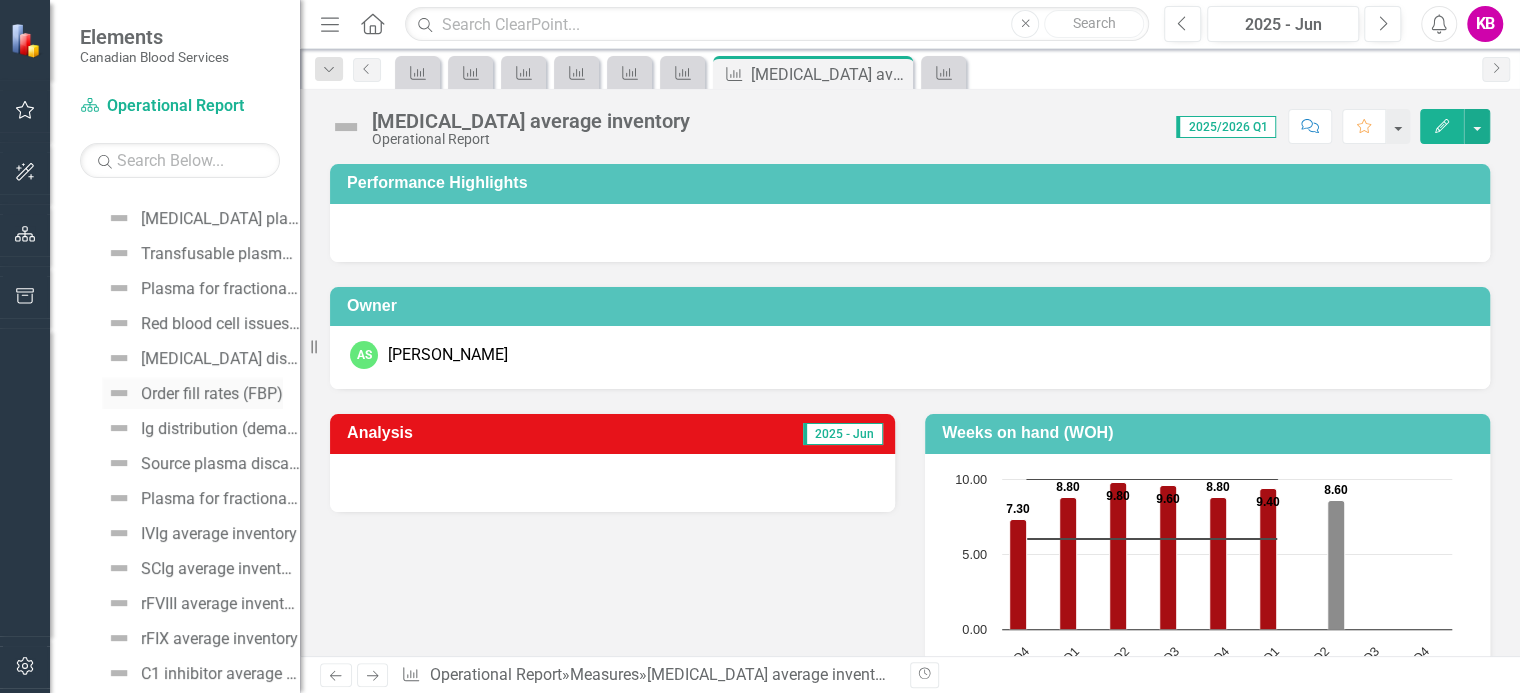 click on "Order fill rates (FBP)" at bounding box center (212, 394) 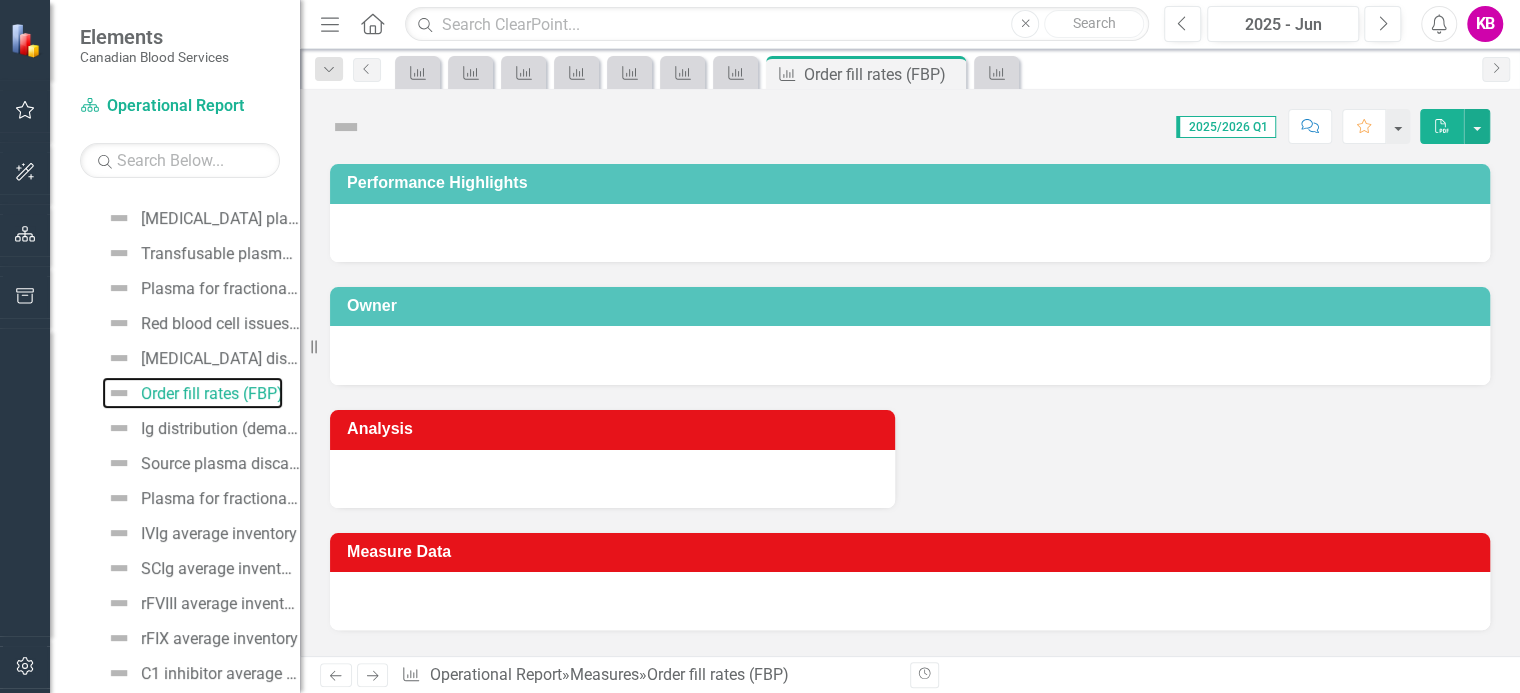 scroll, scrollTop: 167, scrollLeft: 0, axis: vertical 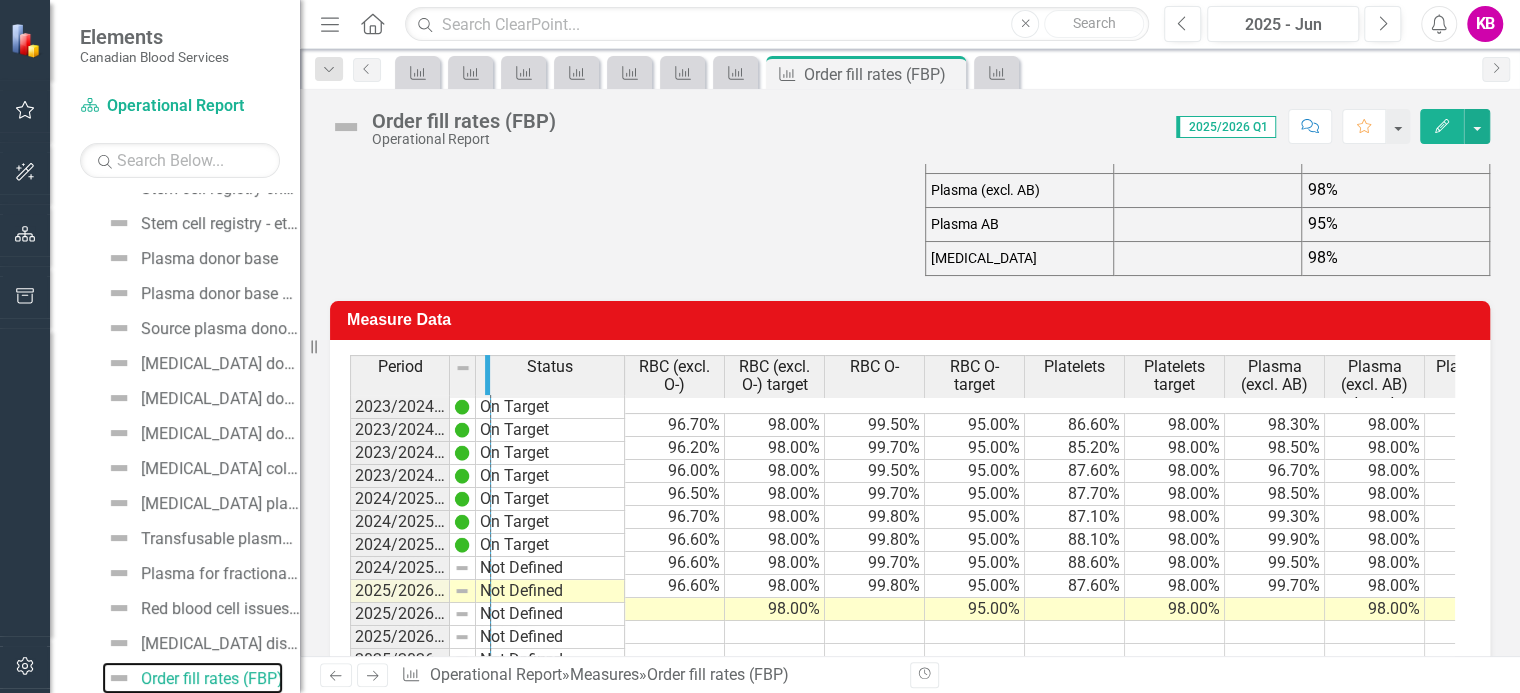drag, startPoint x: 446, startPoint y: 375, endPoint x: 487, endPoint y: 385, distance: 42.201897 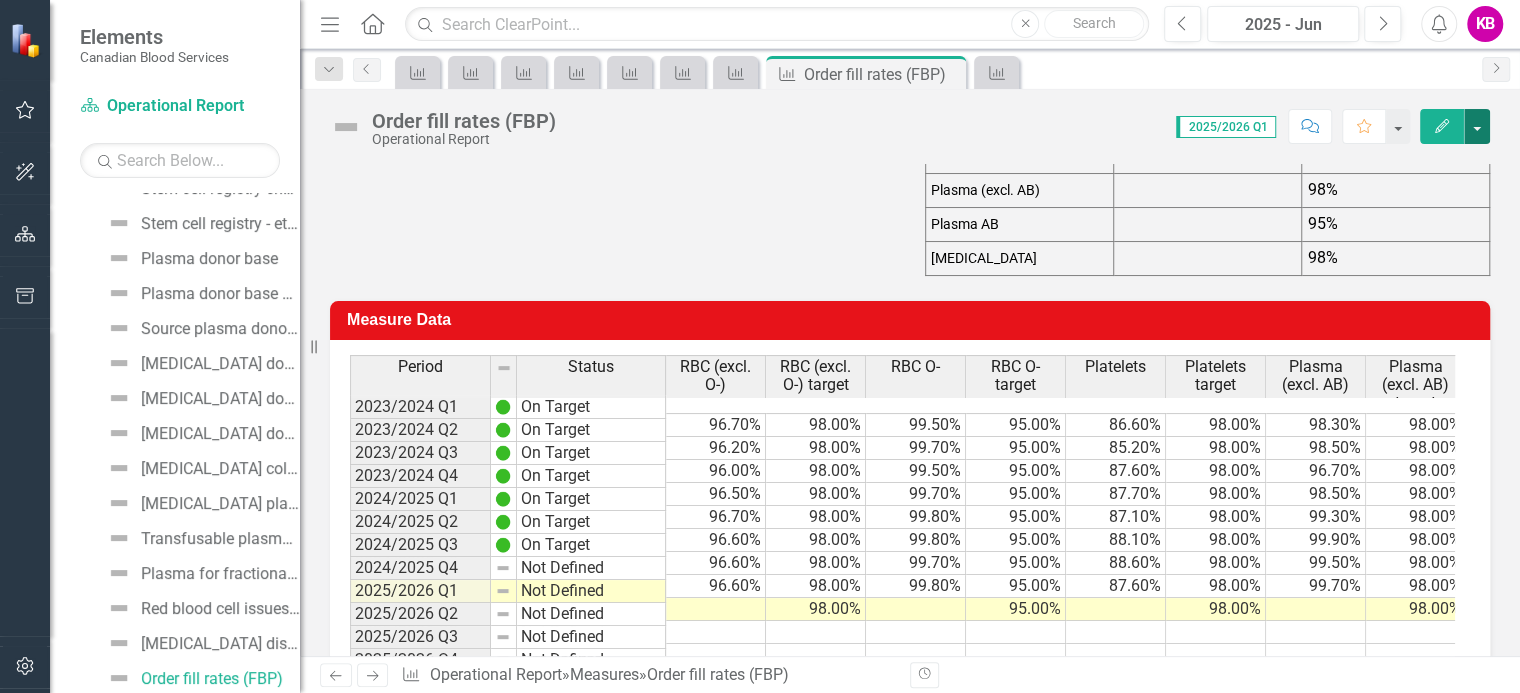 click at bounding box center [1477, 126] 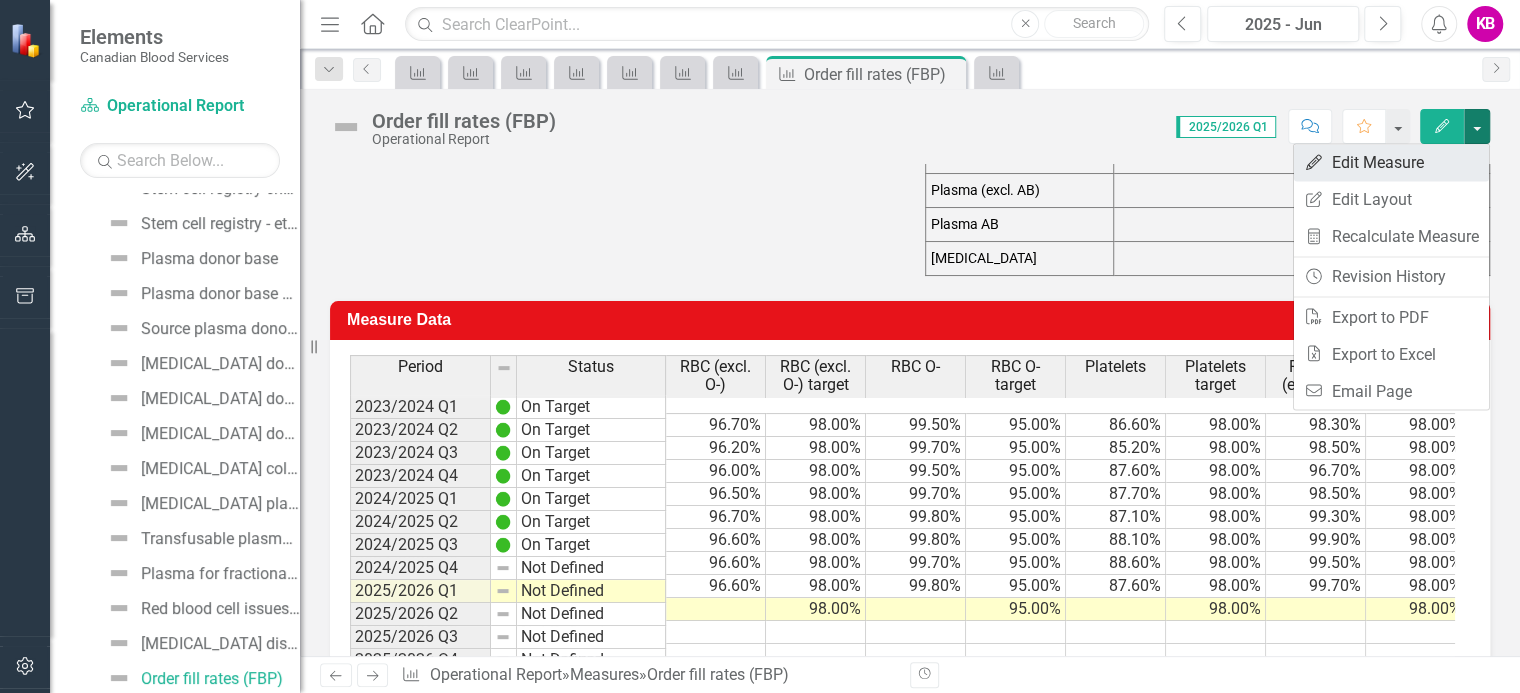 click on "Edit Edit Measure" at bounding box center [1391, 162] 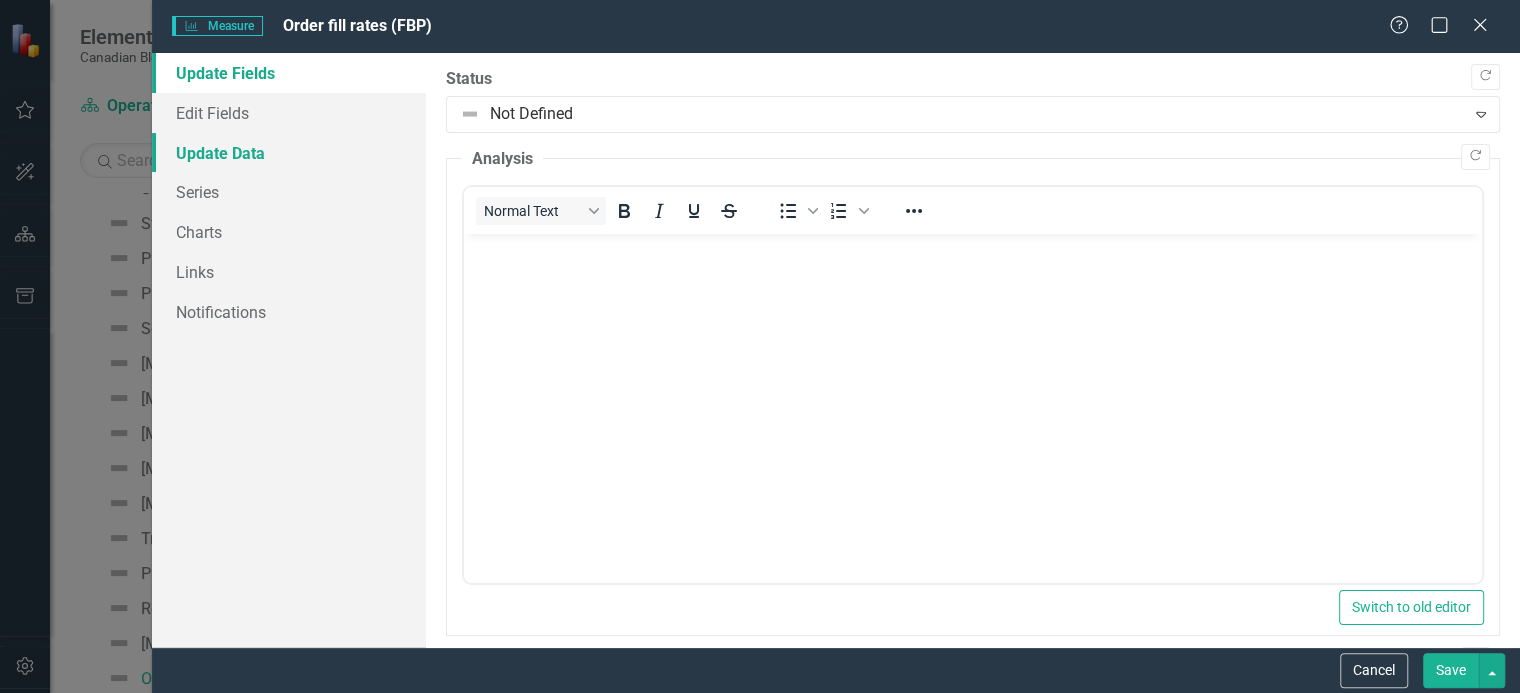 scroll, scrollTop: 0, scrollLeft: 0, axis: both 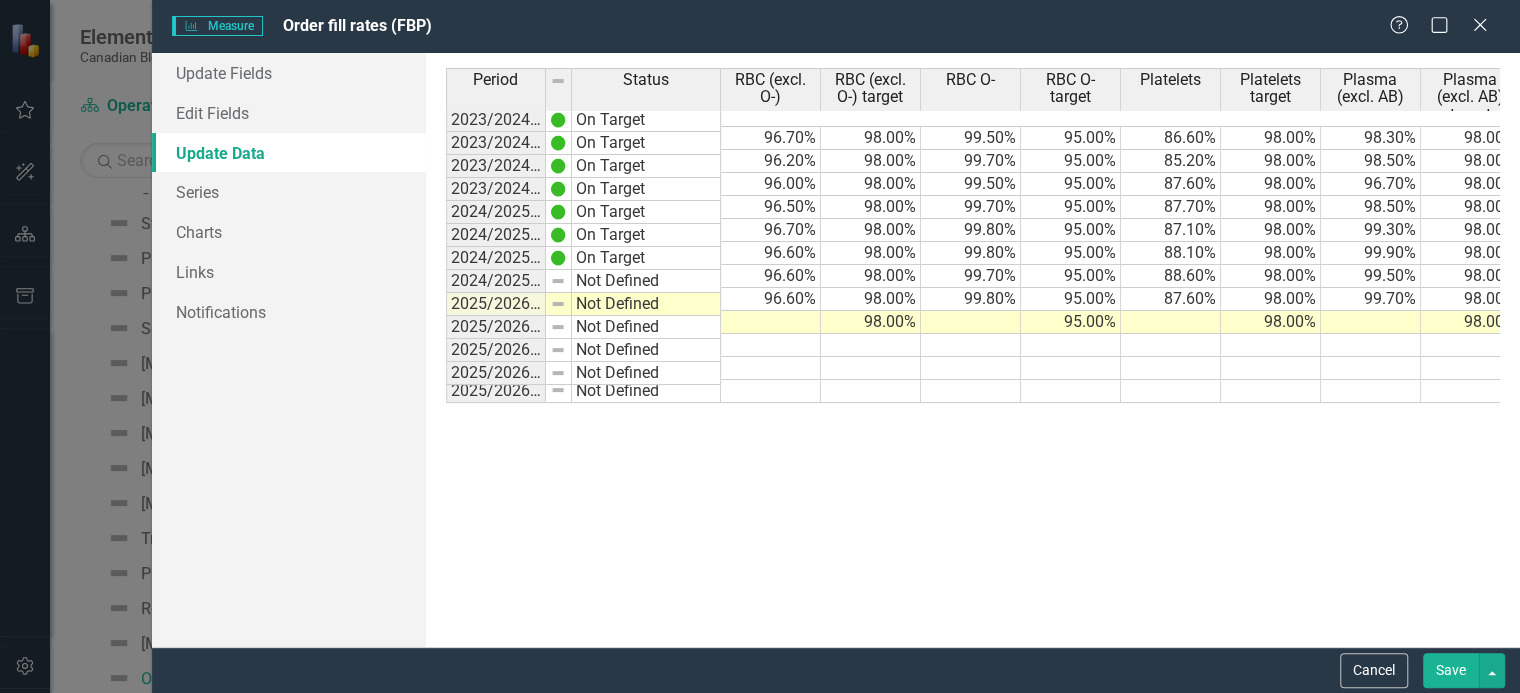 click at bounding box center (771, 322) 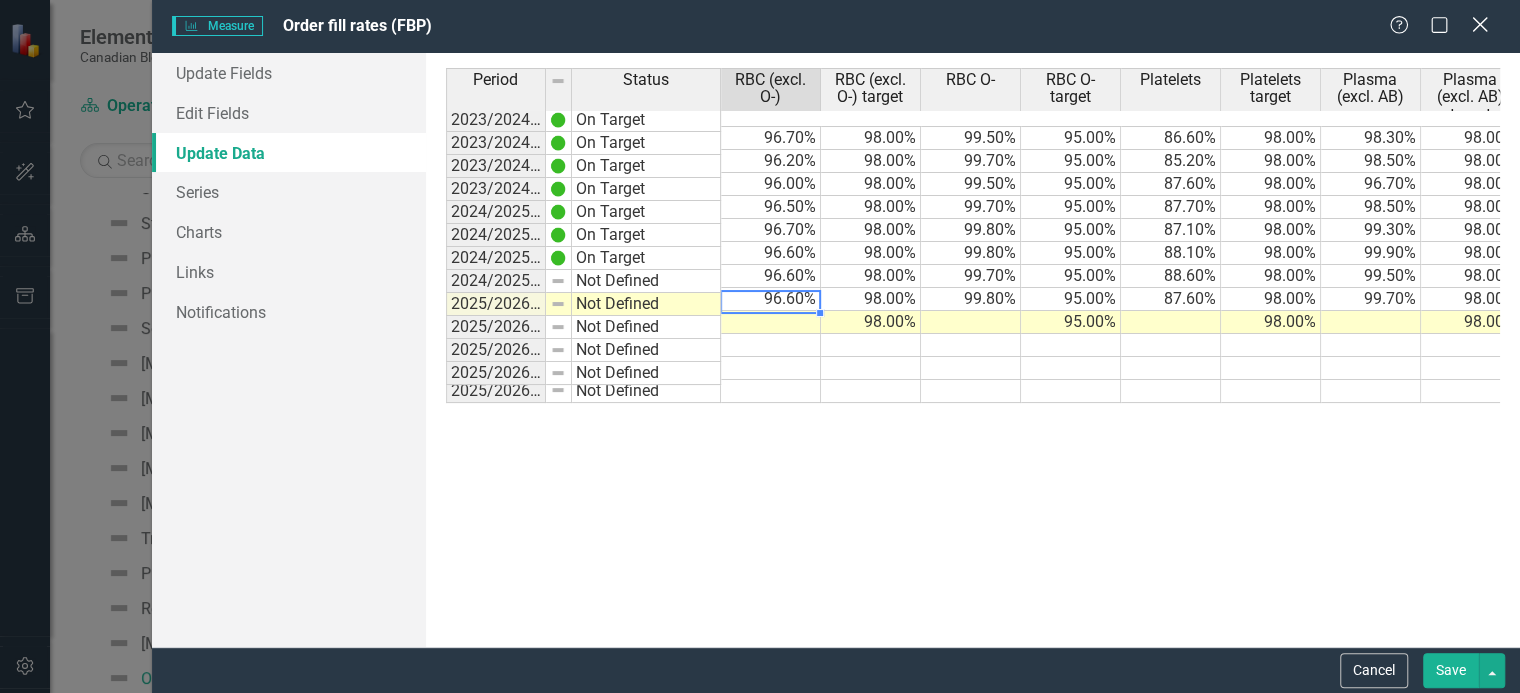 click on "Close" 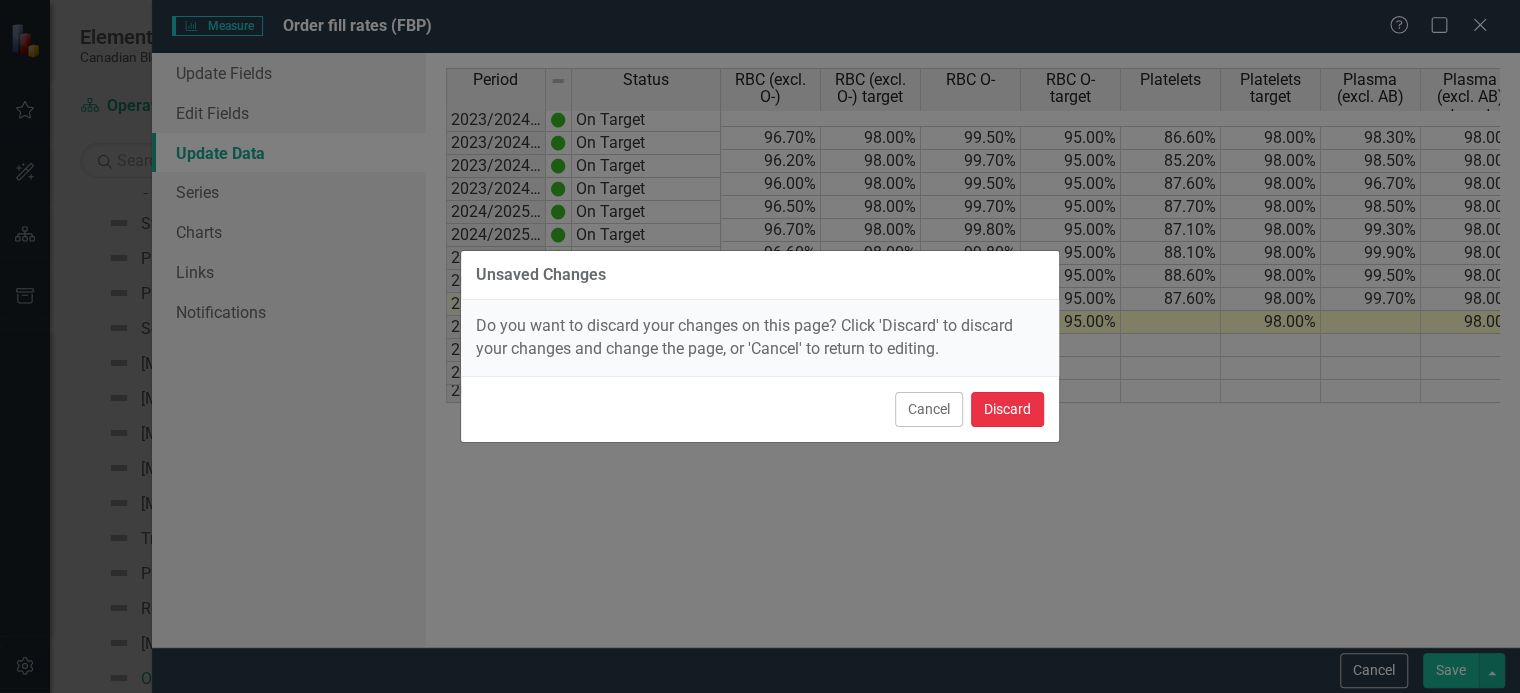 click on "Discard" at bounding box center (1007, 409) 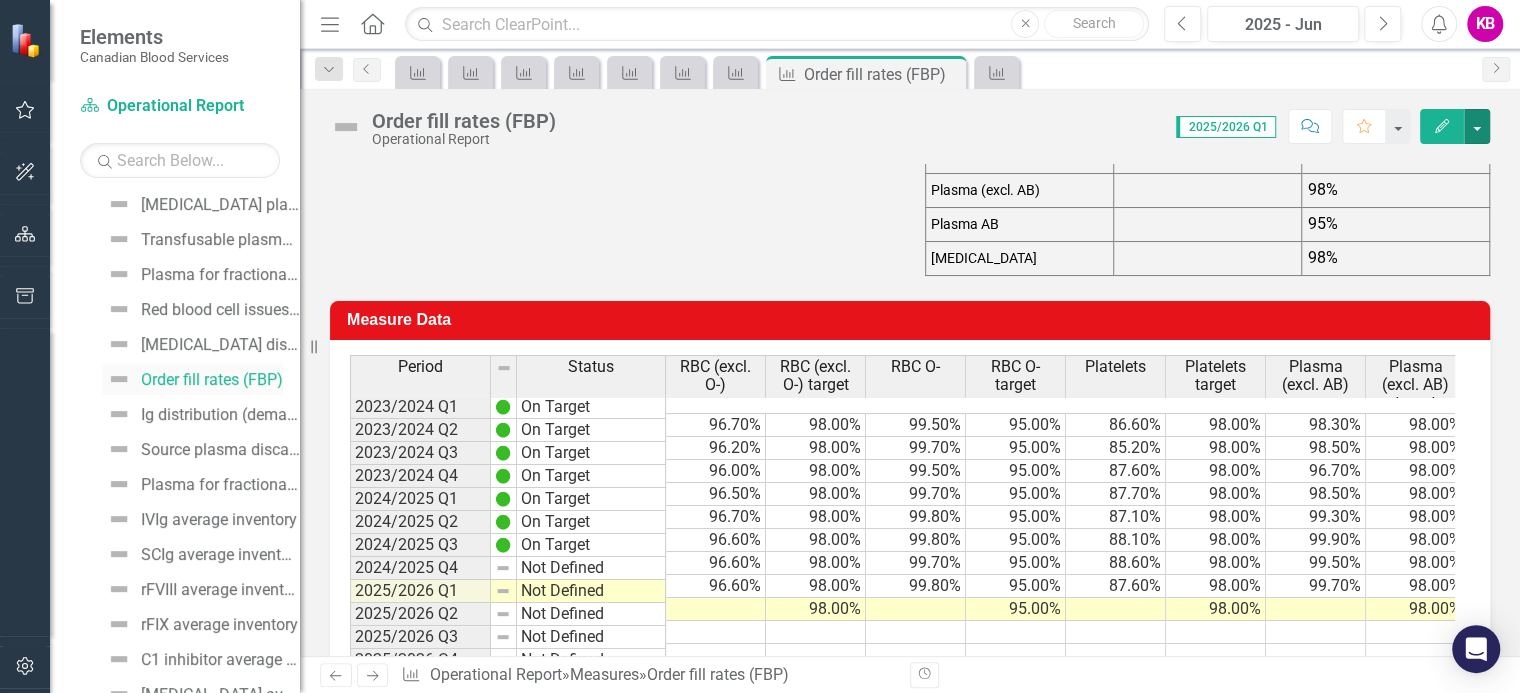 scroll, scrollTop: 617, scrollLeft: 0, axis: vertical 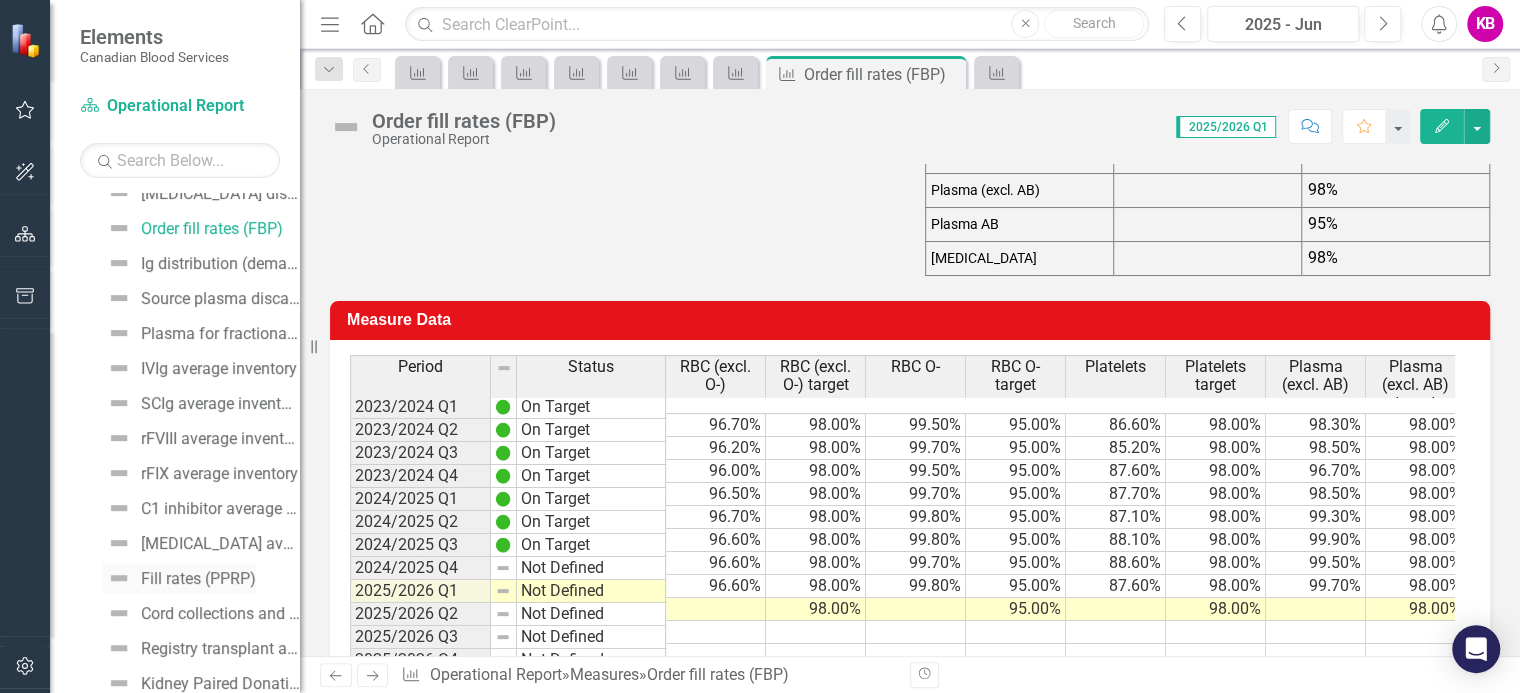 click on "Fill rates (PPRP)" at bounding box center (198, 579) 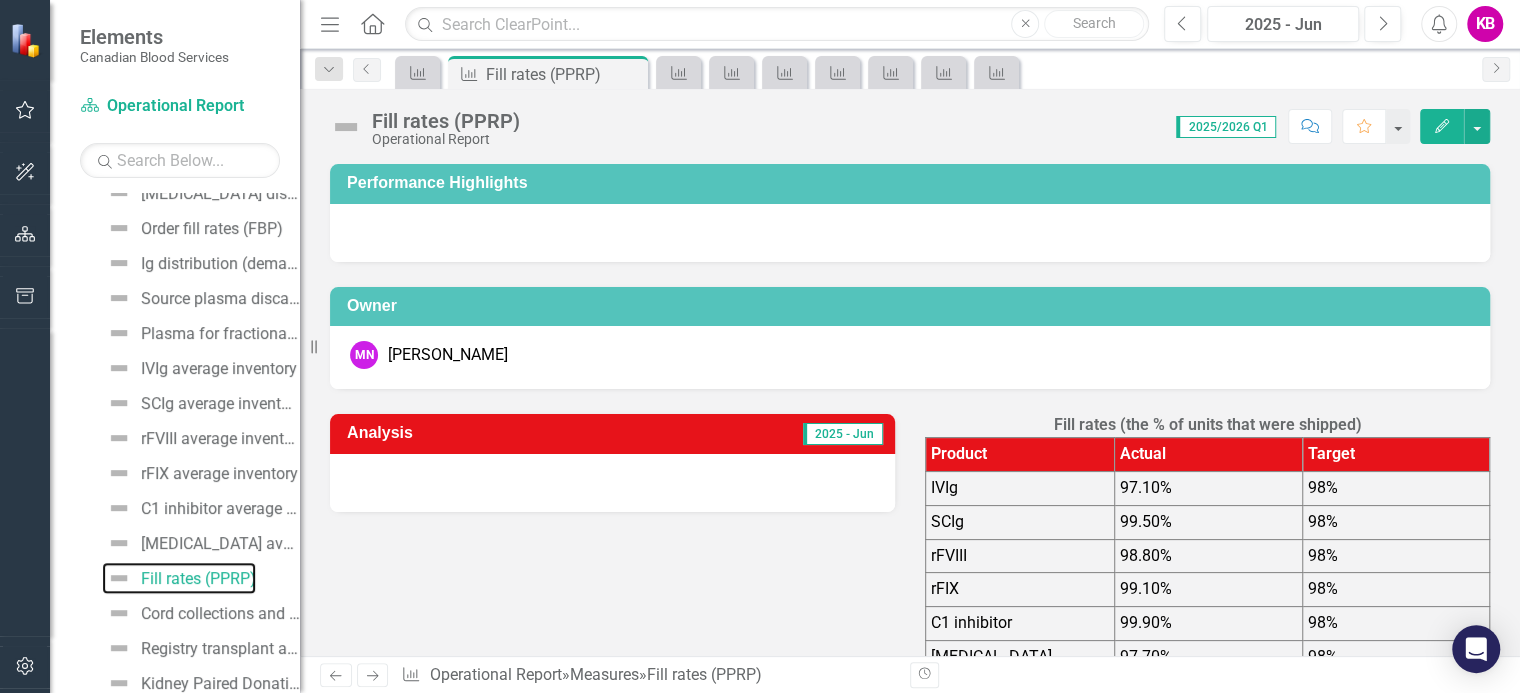 scroll, scrollTop: 517, scrollLeft: 0, axis: vertical 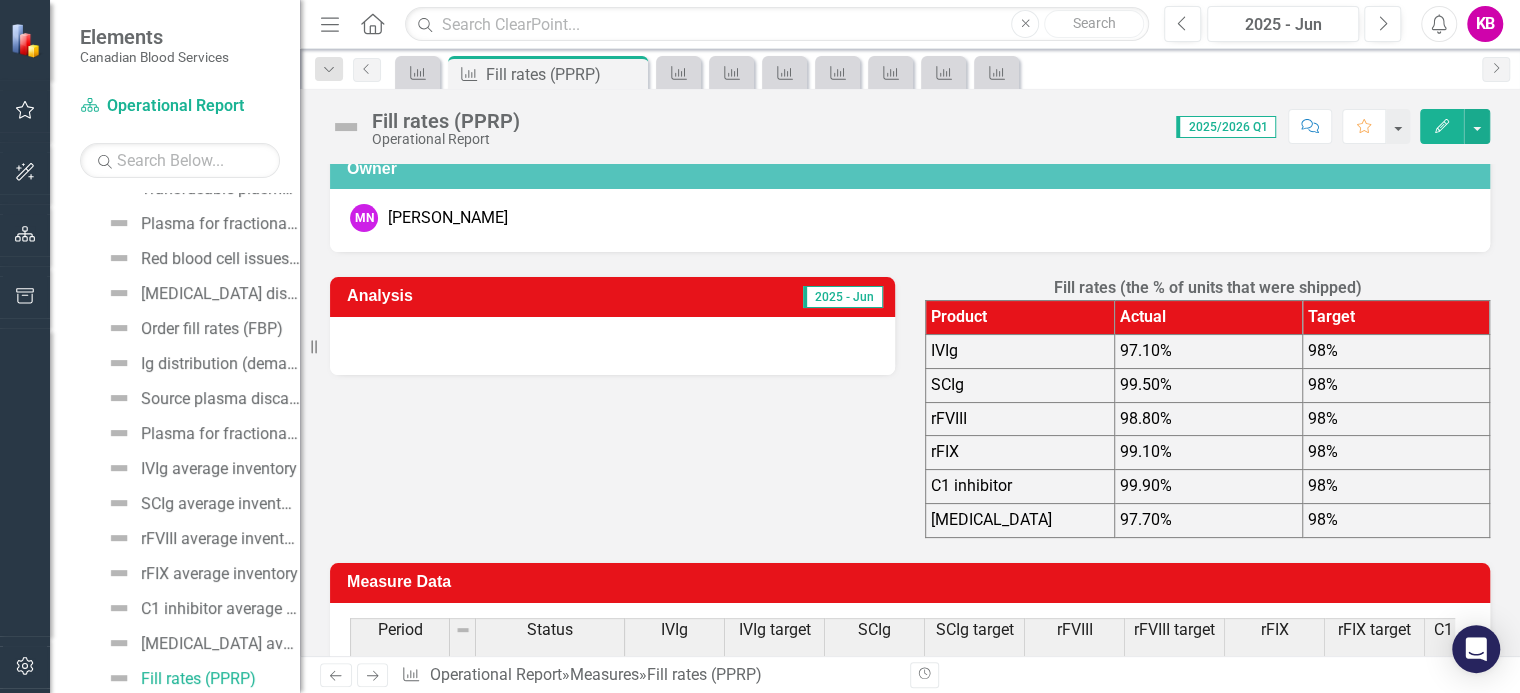 click on "Performance Highlights Owner [GEOGRAPHIC_DATA] [PERSON_NAME] Analysis 2025 - Jun Fill rates (the % of units that were shipped)
Product
Actual
Target
IVIg
97.10%
98%
SCIg
99.50%
98%
rFVIII
98.80%
98%
rFIX
99.10%
98%
C1 inhibitor
99.90%
98%
[MEDICAL_DATA]
97.70%
98%
Measure Data Last Calculated  Period Status IVIg IVIg target SCIg SCIg target rFVIII rFVIII target rFIX rFIX target C1 inhibitor C1 inhibitor target [MEDICAL_DATA] [MEDICAL_DATA] target 2023/2024 Q1 Not Defined 98.80% 98.00% 100.00% 98.00% 99.00% 98.00% 97.50% 98.00% 100.00% 98.00% 99.80% 98.00% 2023/2024 Q2 Not Defined 99.10% 98.00% 100.00% 98.00% 96.90% 98.00% 99.80% 98.00% 99.60% 98.00% 100.00% 98.00% 2023/2024 Q3 Not Defined 99.30% 98.00% 99.90% 98.00% 98.90% 98.00% 99.10% 98.00% 100.00% 98.00% 100.00% 98.00% 2023/2024 Q4 Not Defined 99.50% 98.00% IVIg" at bounding box center (910, 493) 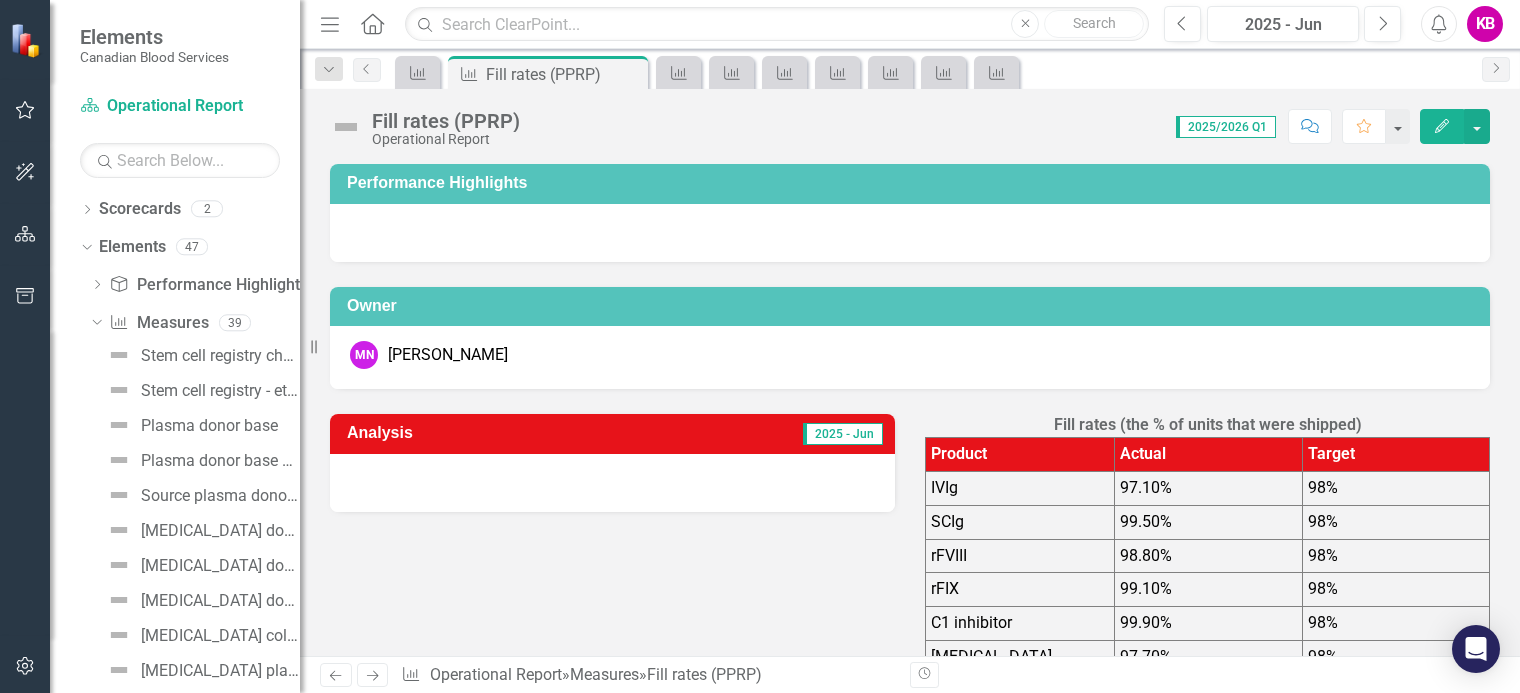 scroll, scrollTop: 0, scrollLeft: 0, axis: both 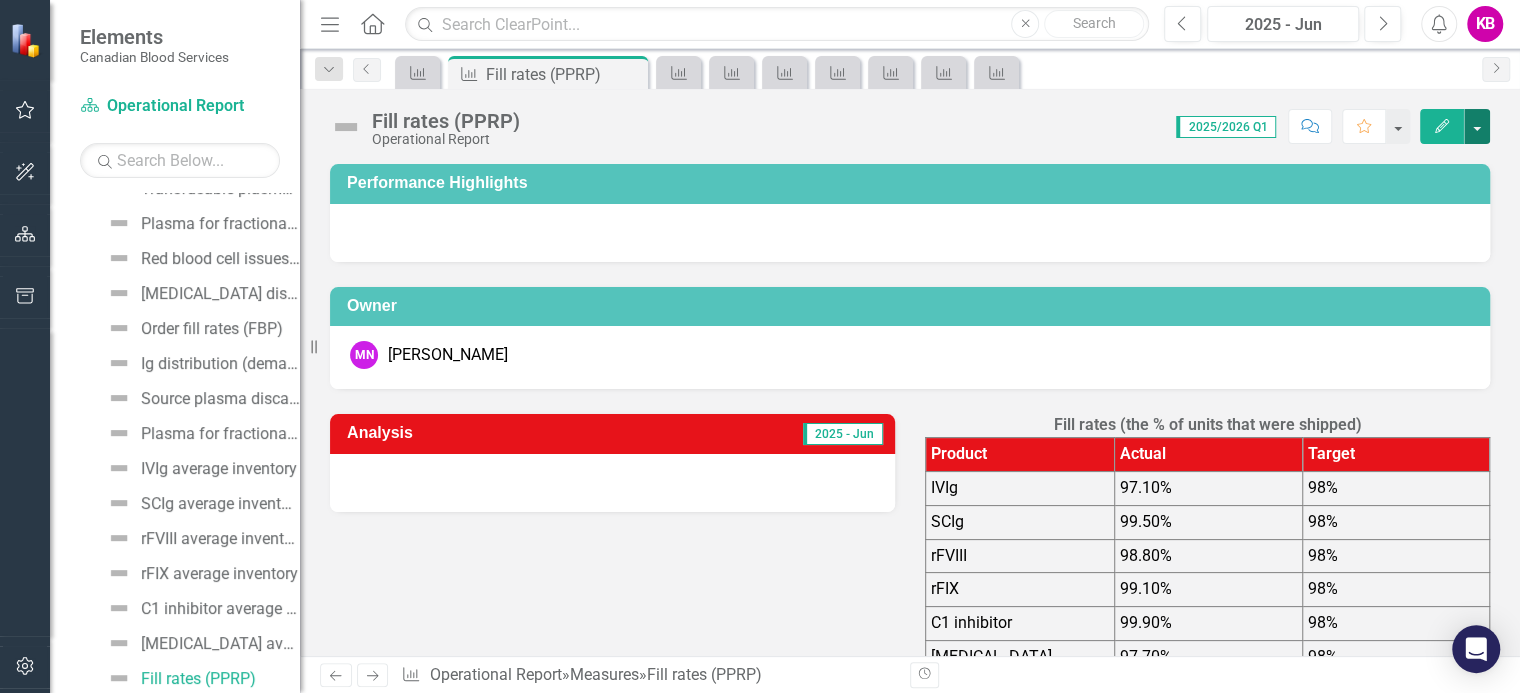 click at bounding box center [1477, 126] 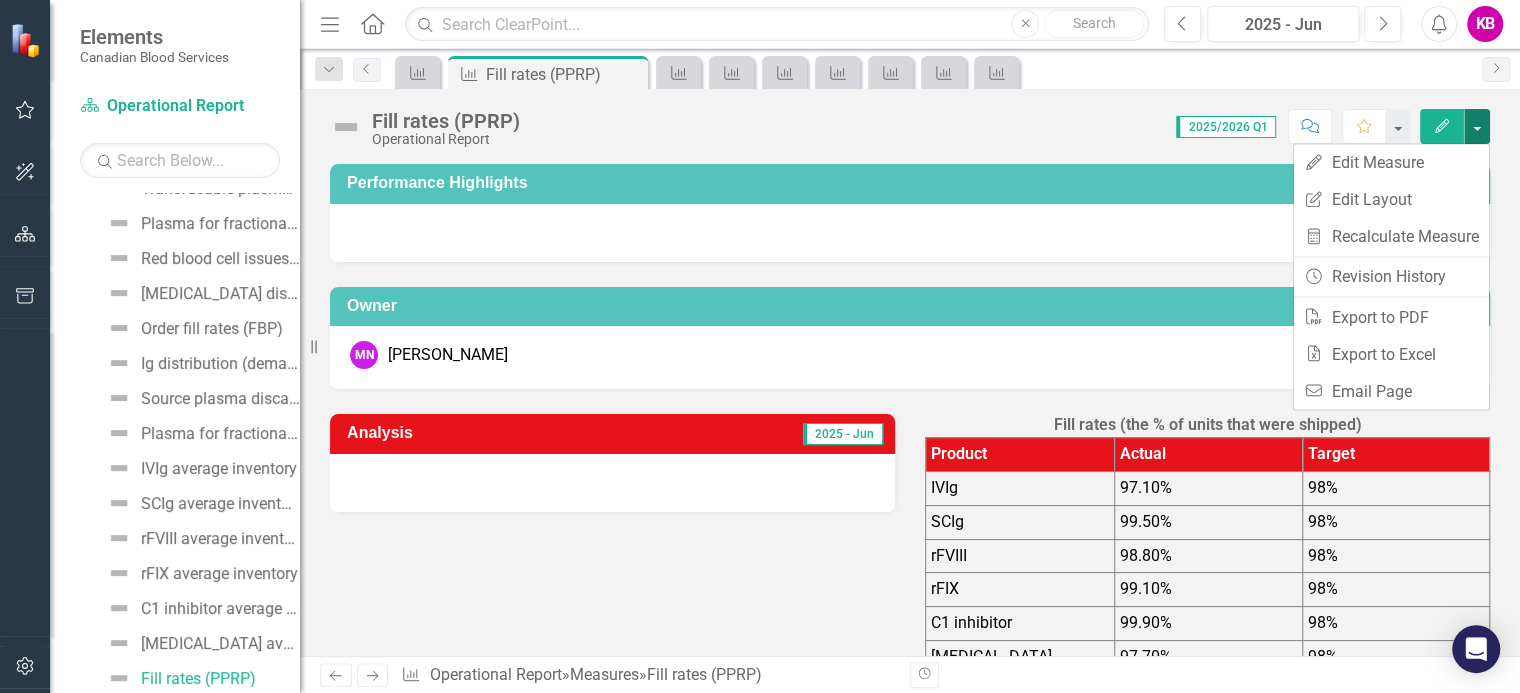click at bounding box center [1477, 126] 